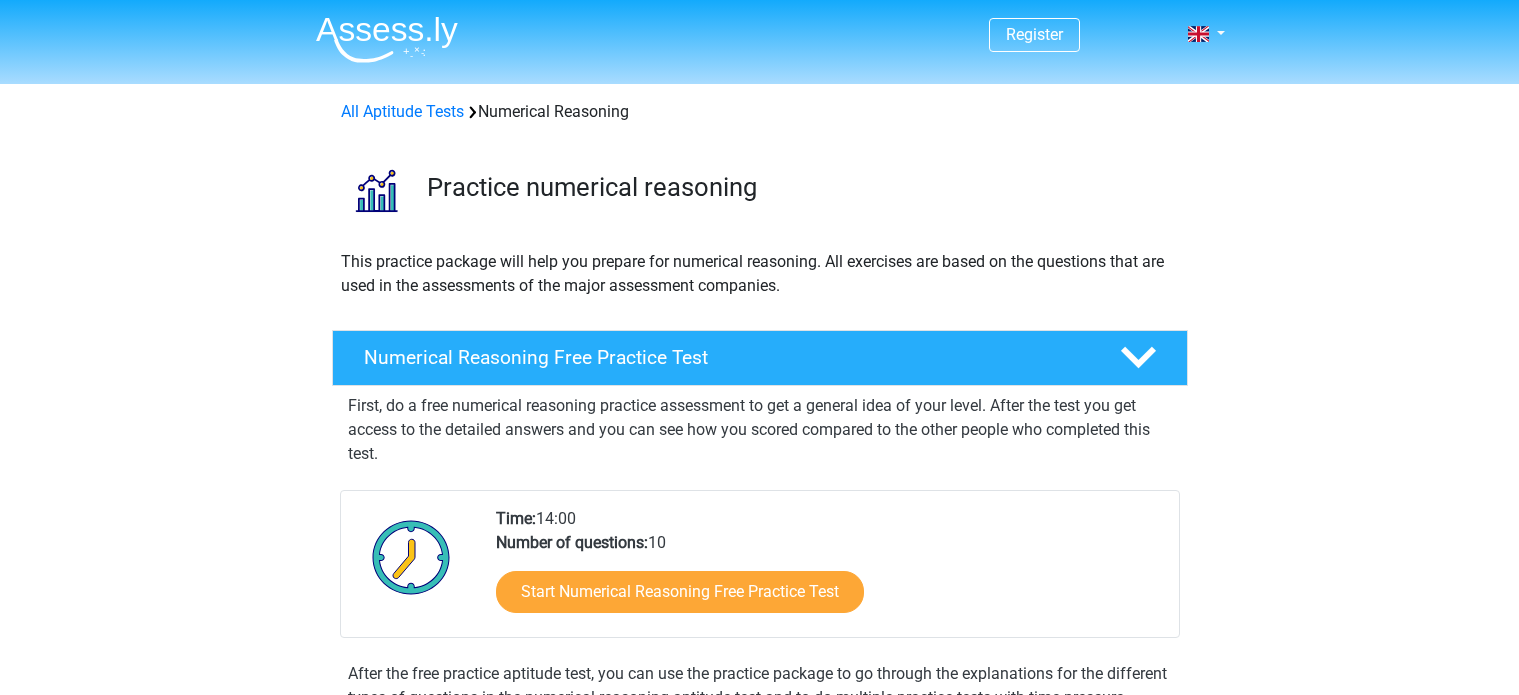 scroll, scrollTop: 0, scrollLeft: 0, axis: both 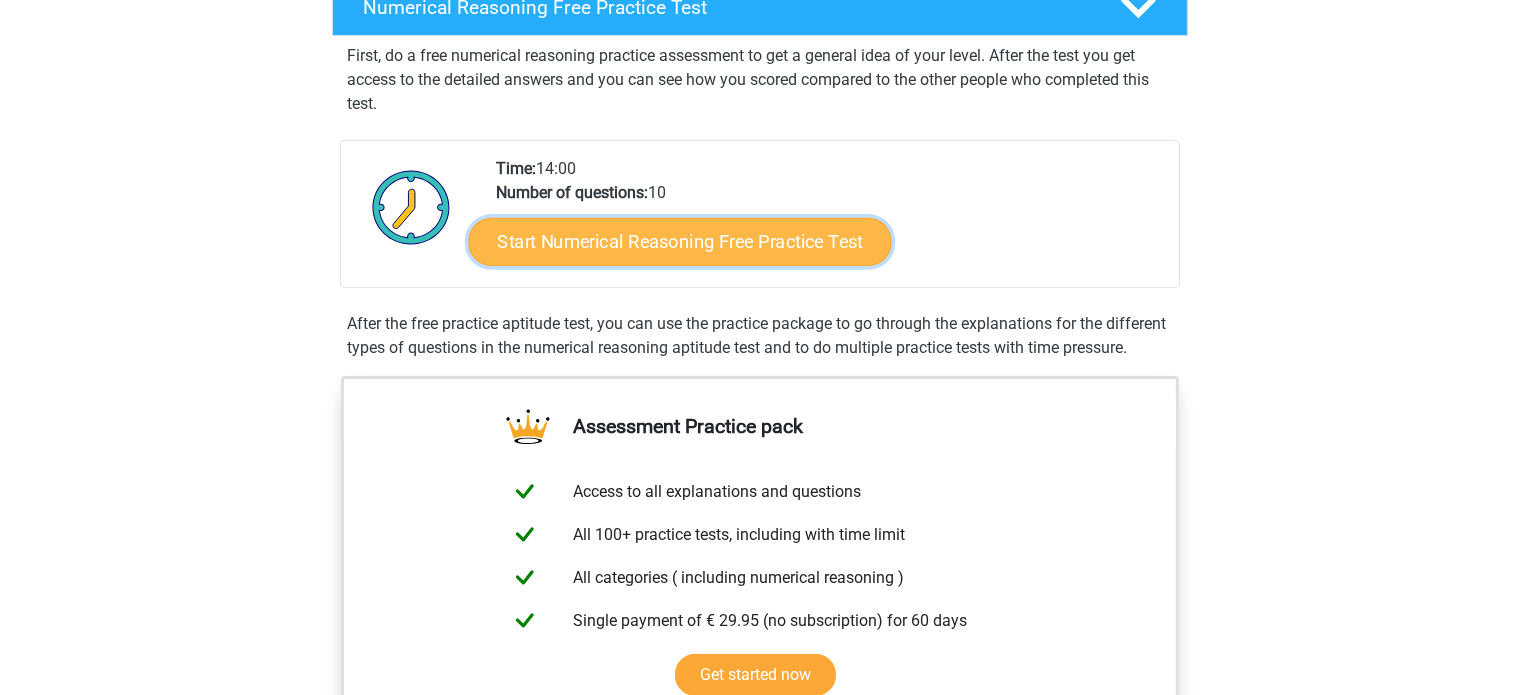 click on "Start Numerical Reasoning
Free Practice Test" at bounding box center [679, 241] 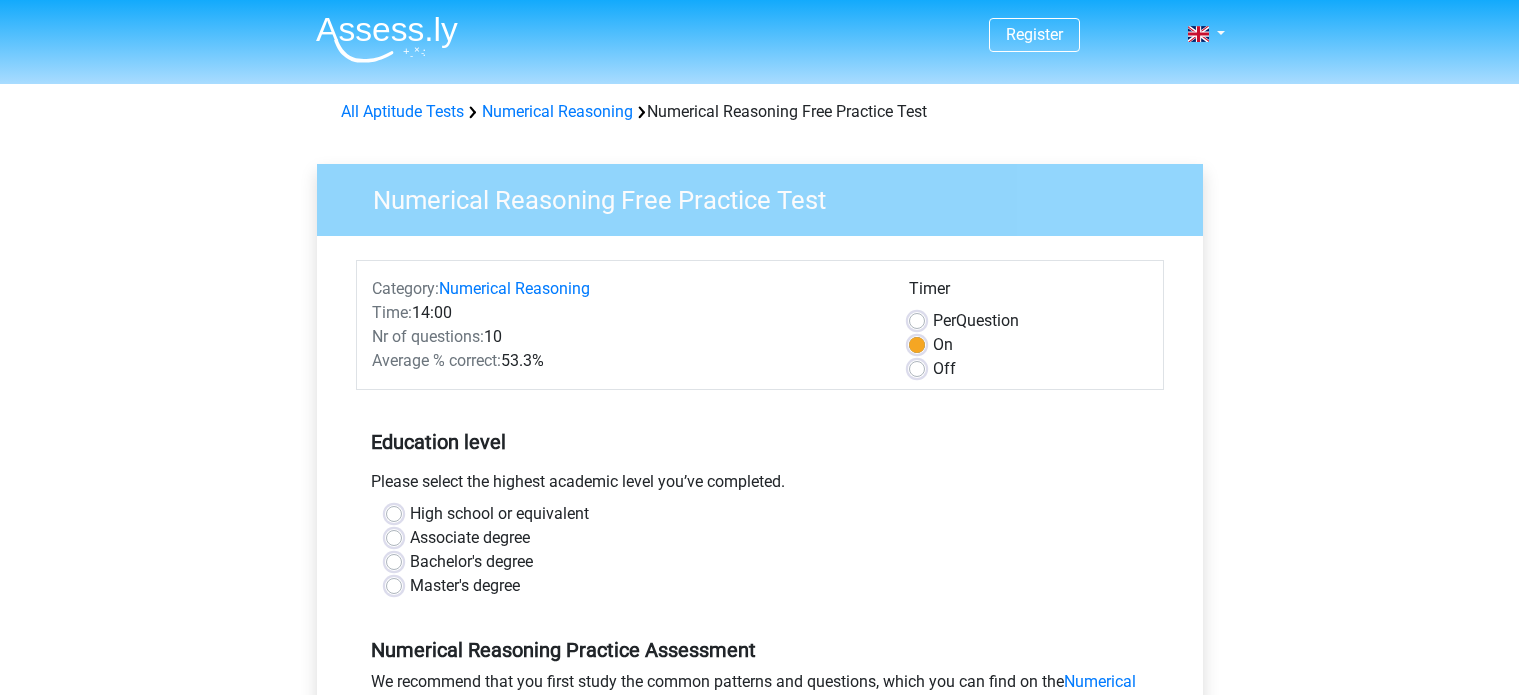 scroll, scrollTop: 0, scrollLeft: 0, axis: both 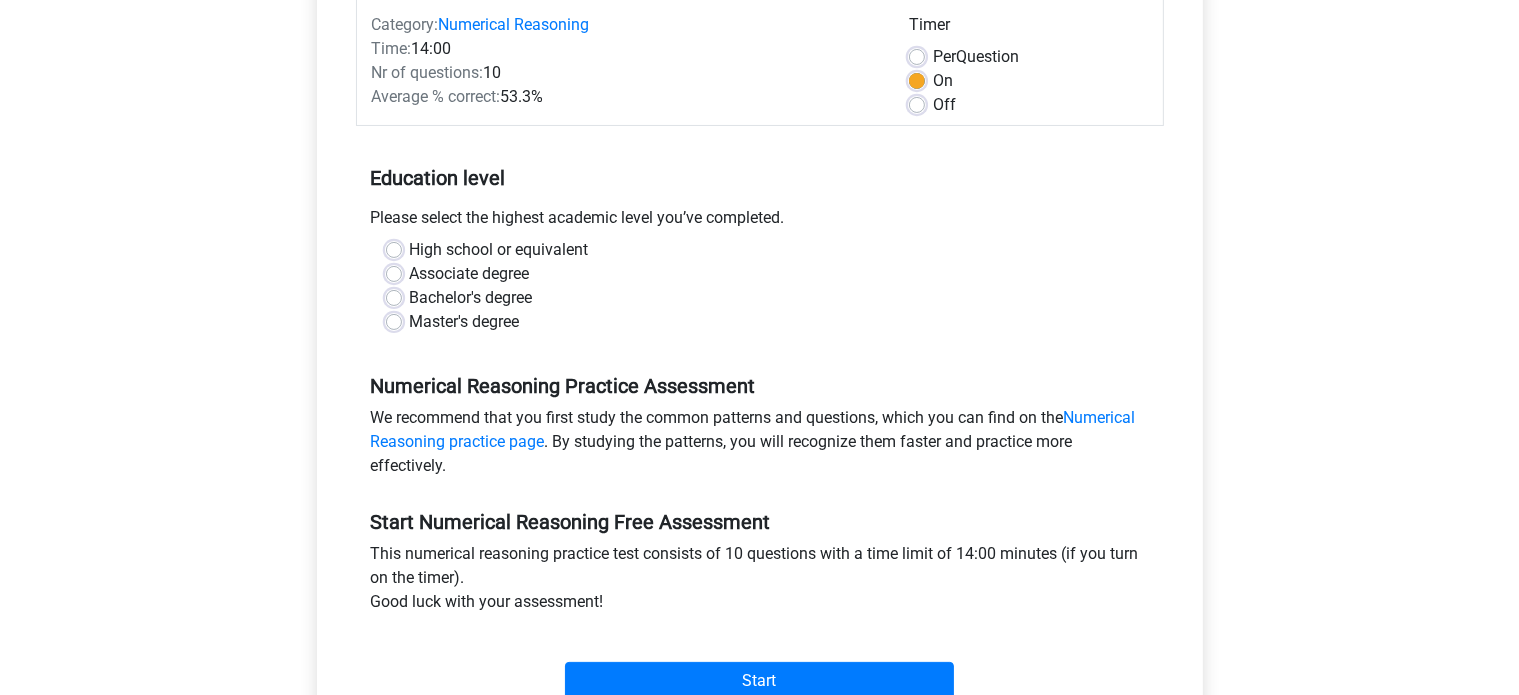 click on "Master's degree" at bounding box center (465, 322) 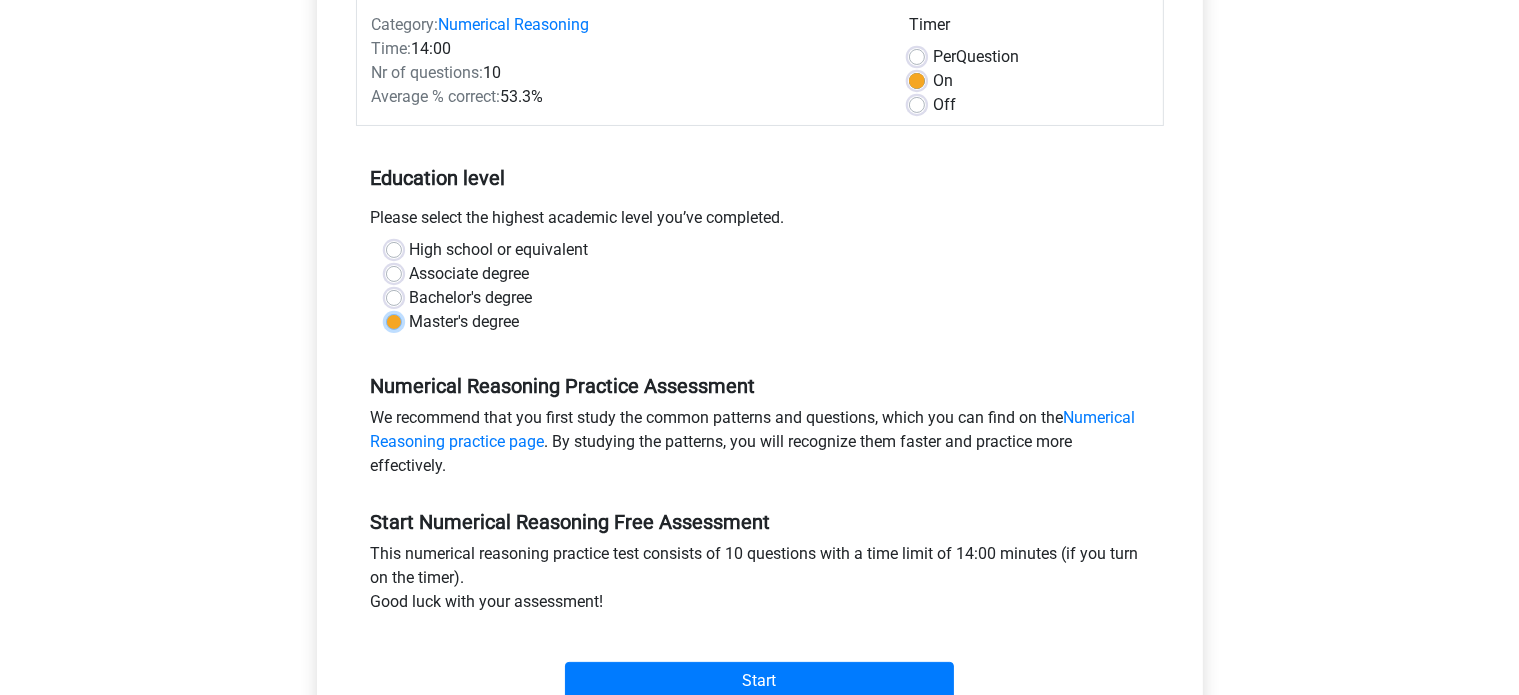 click on "Master's degree" at bounding box center (394, 320) 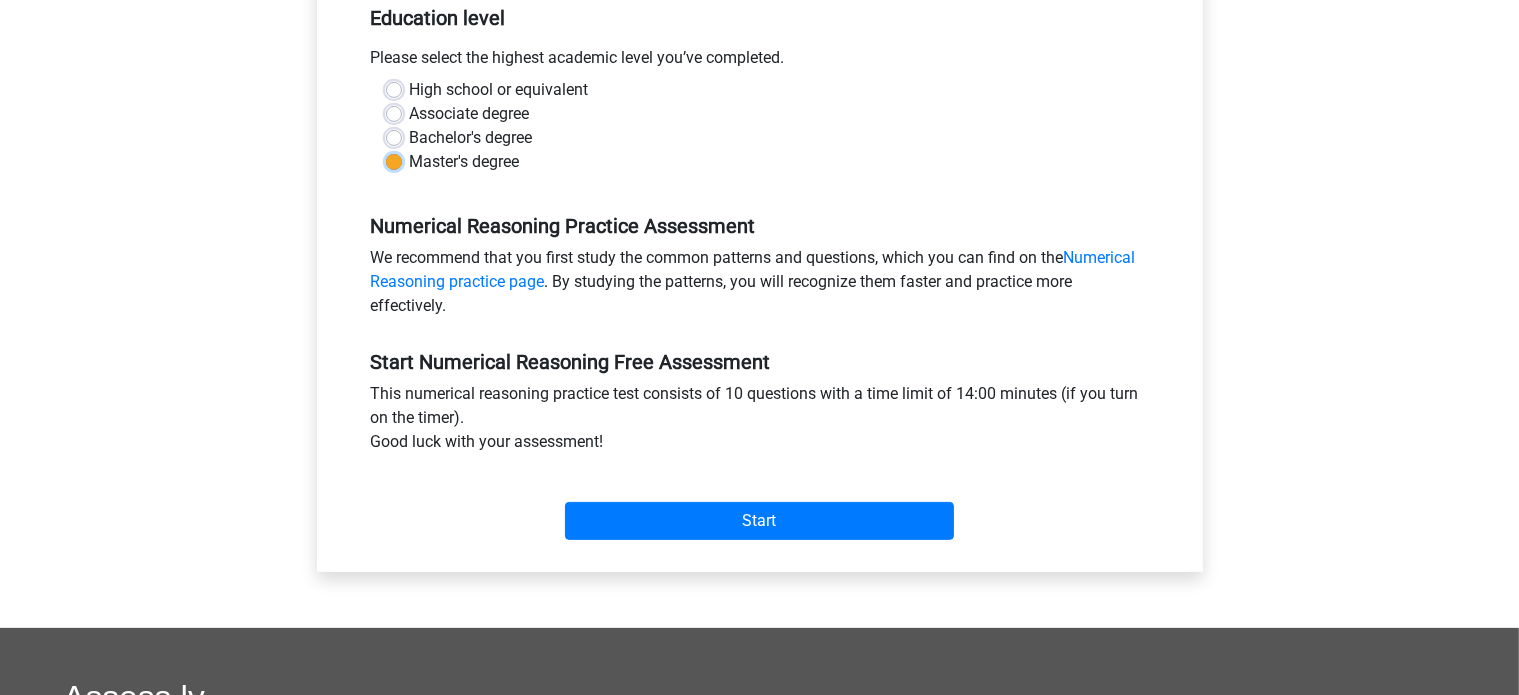 scroll, scrollTop: 426, scrollLeft: 0, axis: vertical 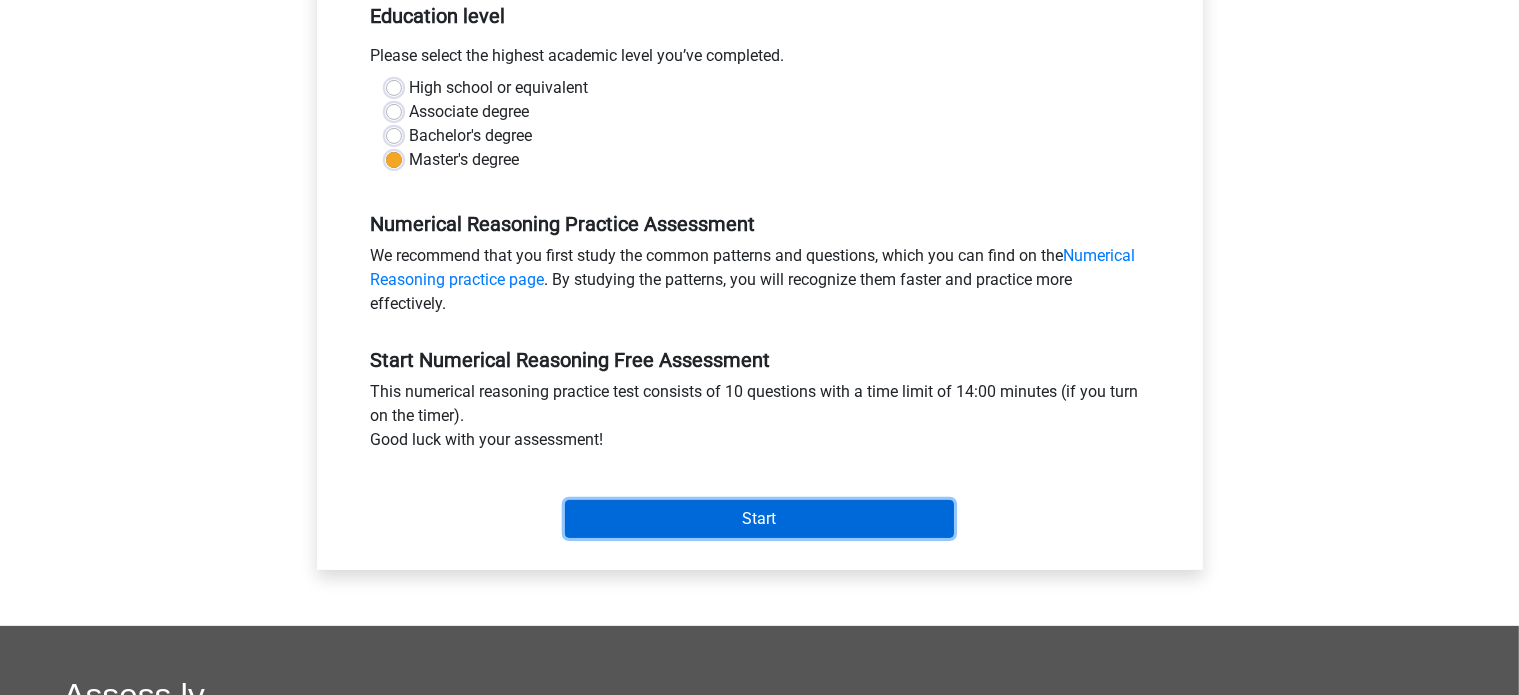 click on "Start" at bounding box center (759, 519) 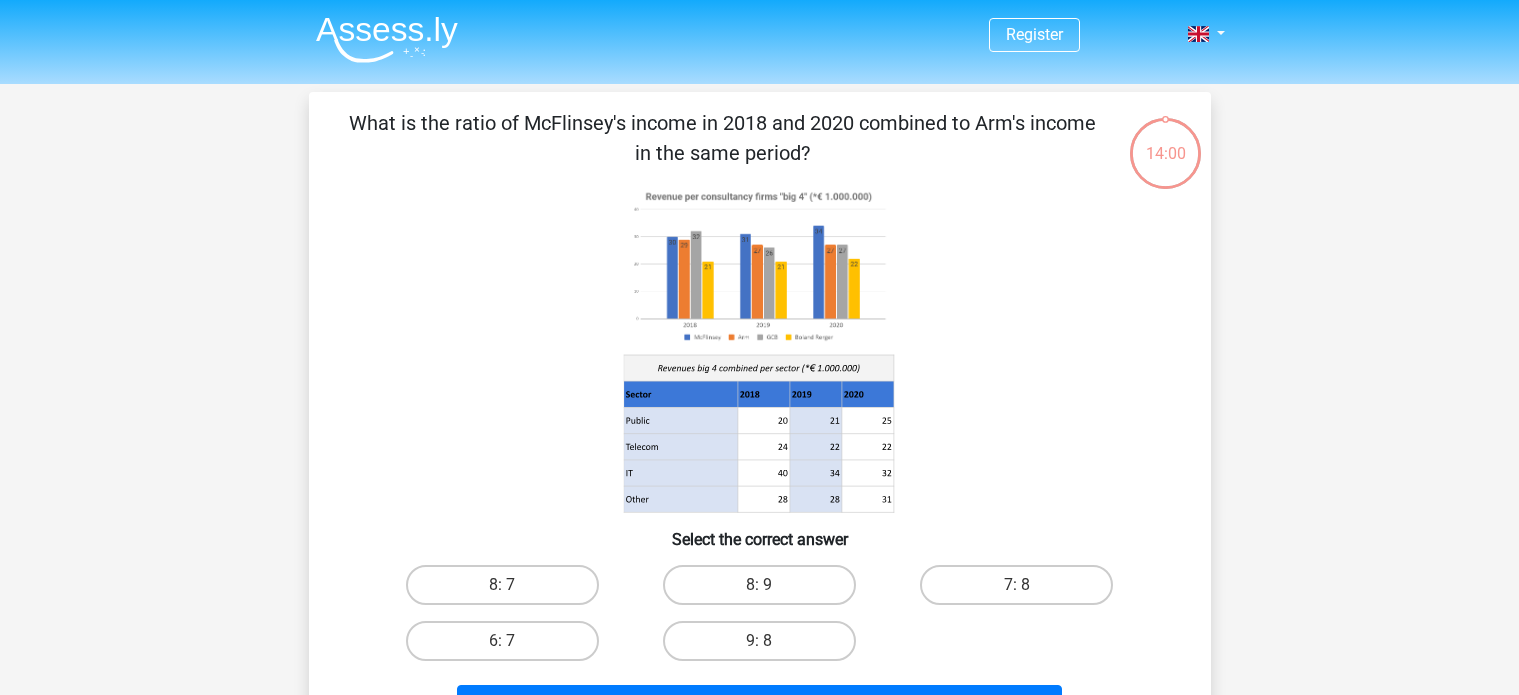 scroll, scrollTop: 0, scrollLeft: 0, axis: both 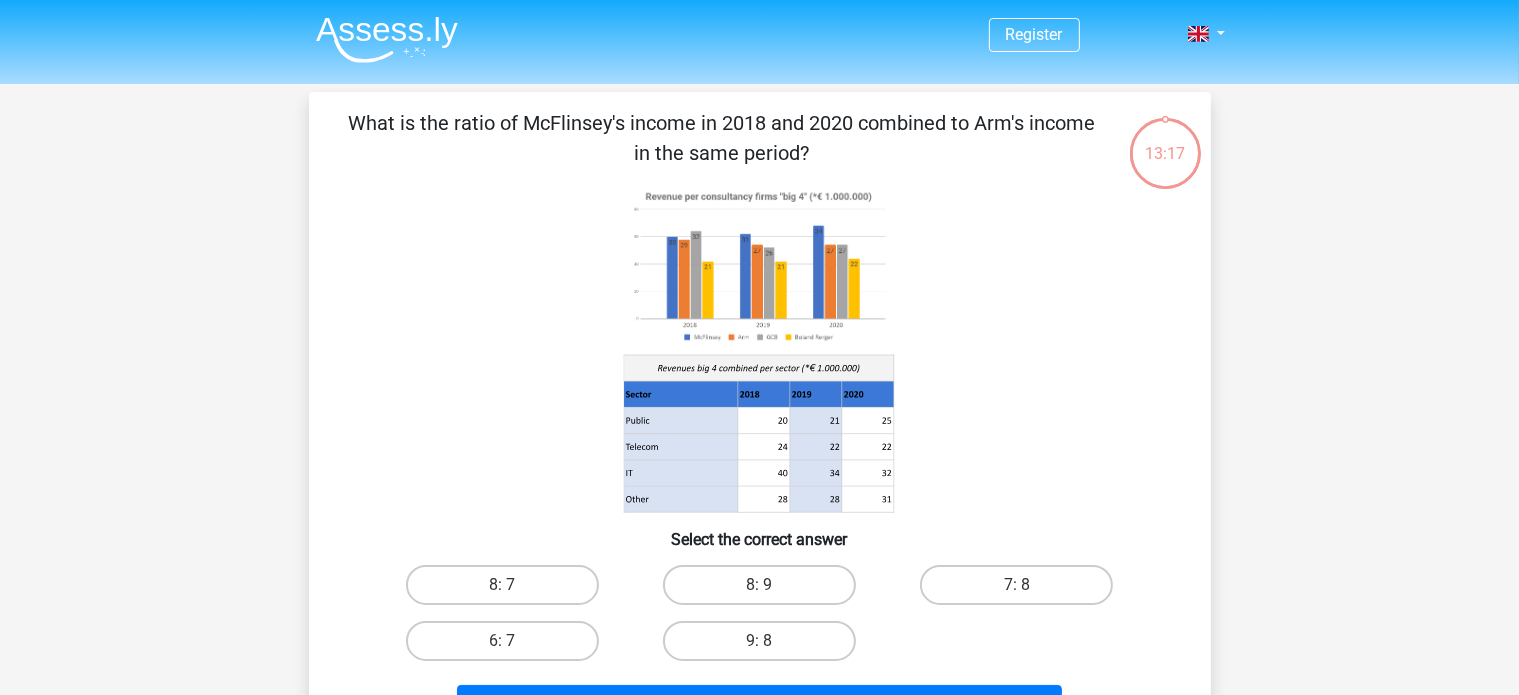 drag, startPoint x: 354, startPoint y: 117, endPoint x: 798, endPoint y: 164, distance: 446.48068 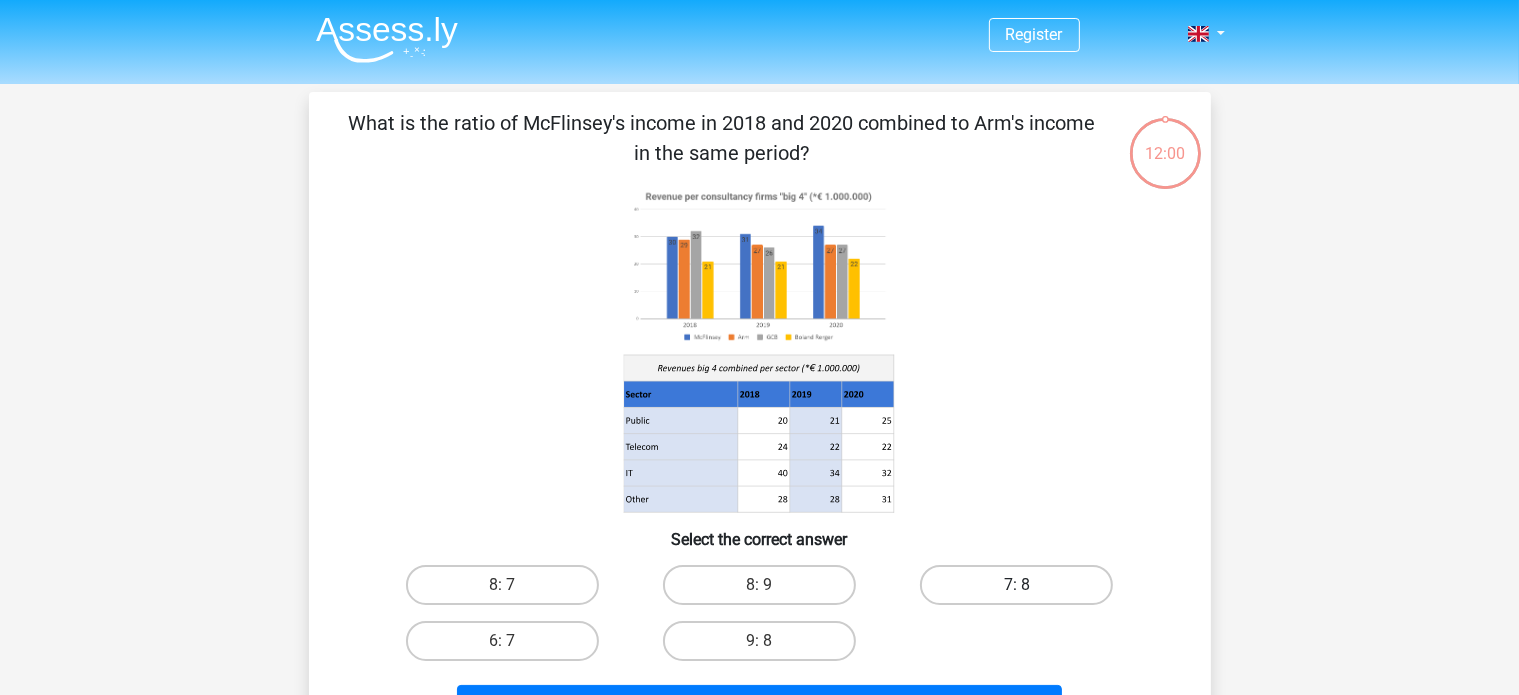 click on "7: 8" at bounding box center (1016, 585) 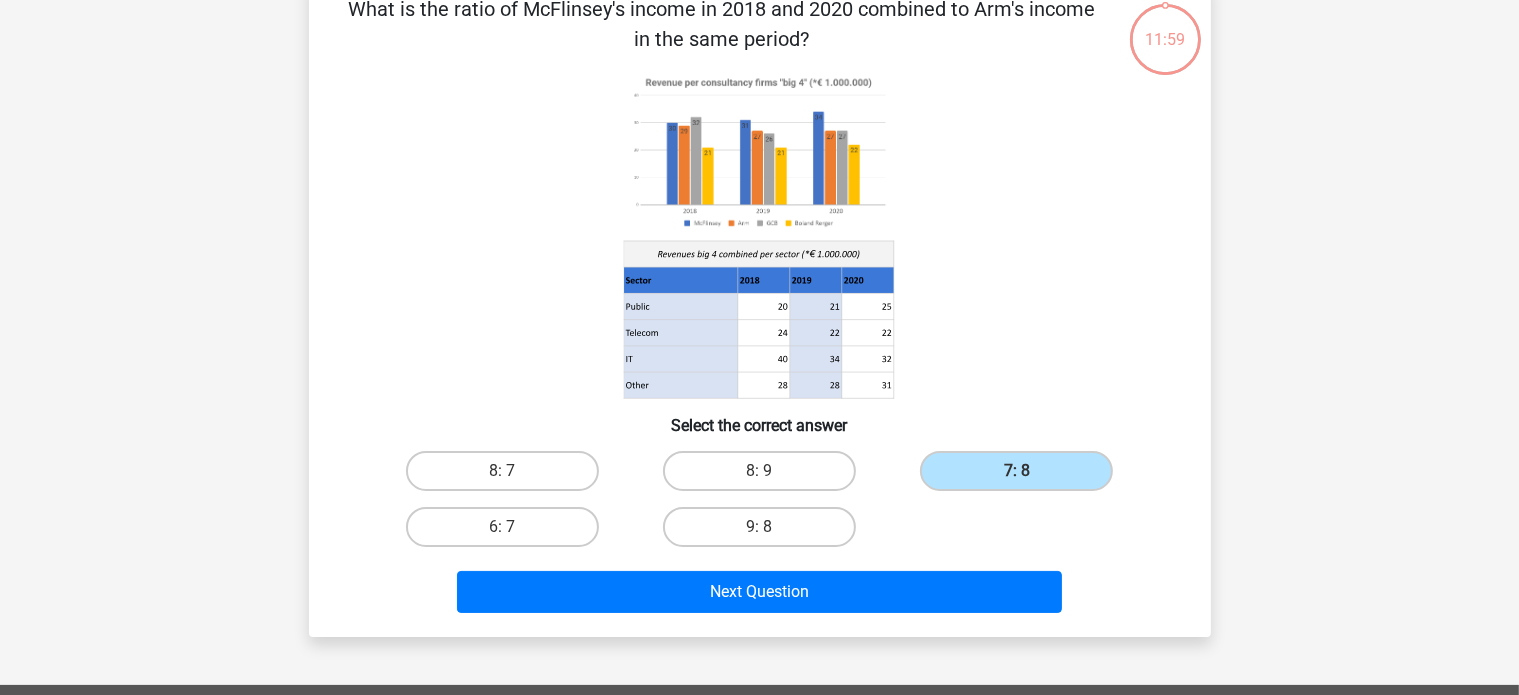 scroll, scrollTop: 120, scrollLeft: 0, axis: vertical 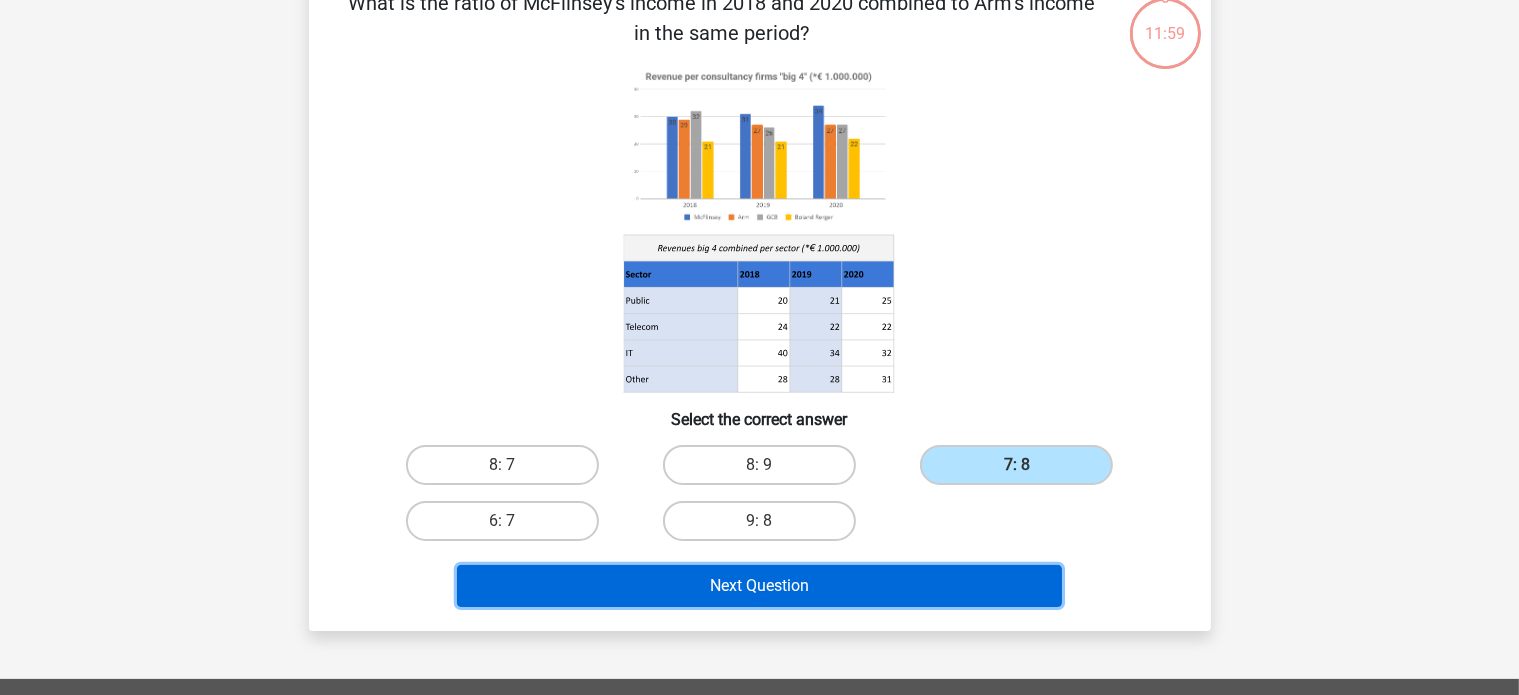 click on "Next Question" at bounding box center (759, 586) 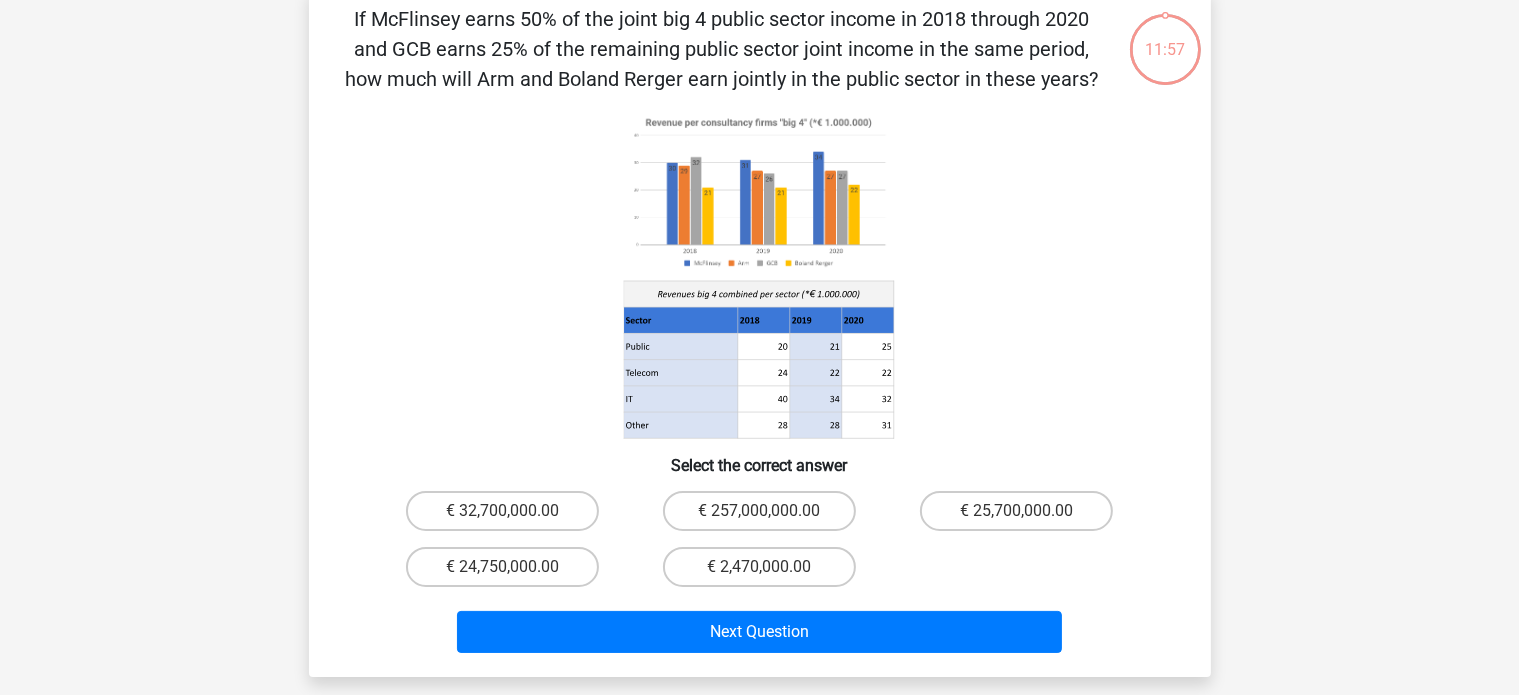 scroll, scrollTop: 92, scrollLeft: 0, axis: vertical 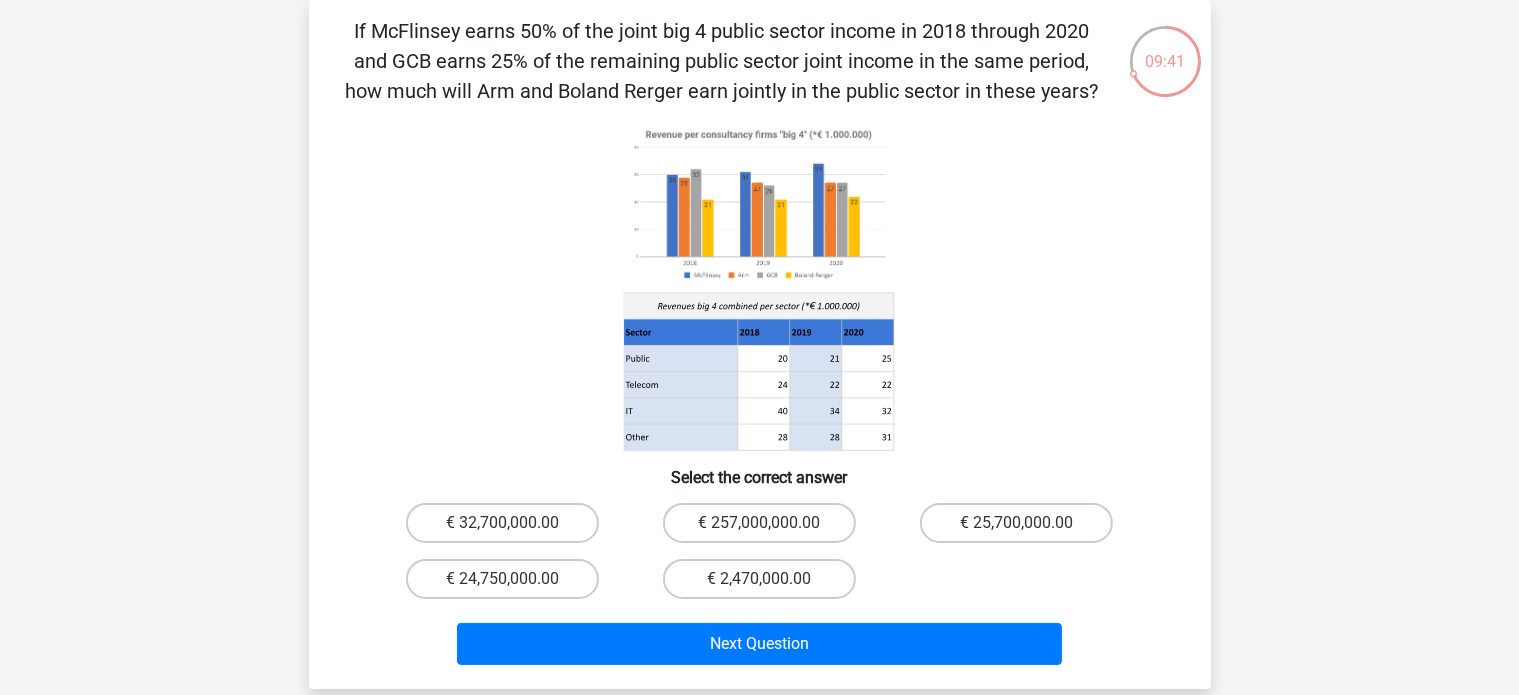 drag, startPoint x: 790, startPoint y: 383, endPoint x: 881, endPoint y: 429, distance: 101.96568 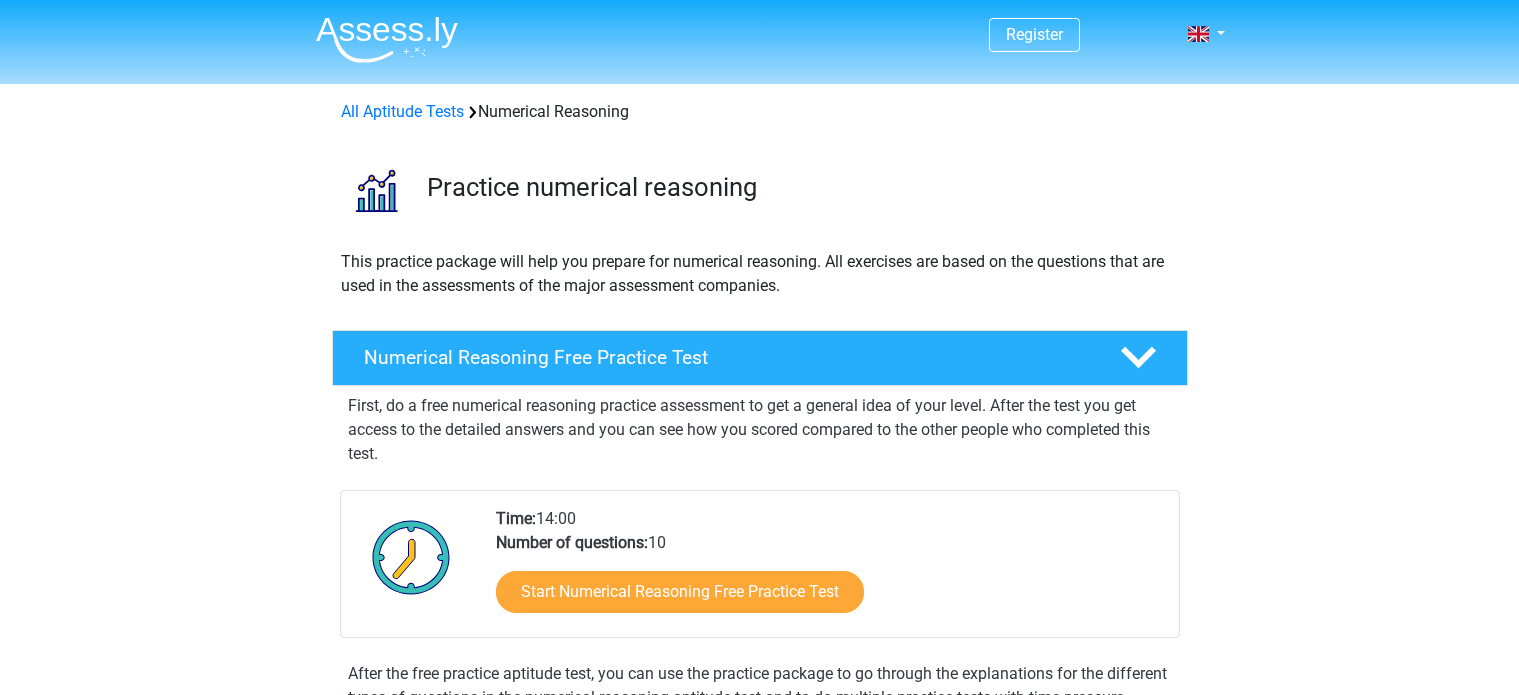 scroll, scrollTop: 350, scrollLeft: 0, axis: vertical 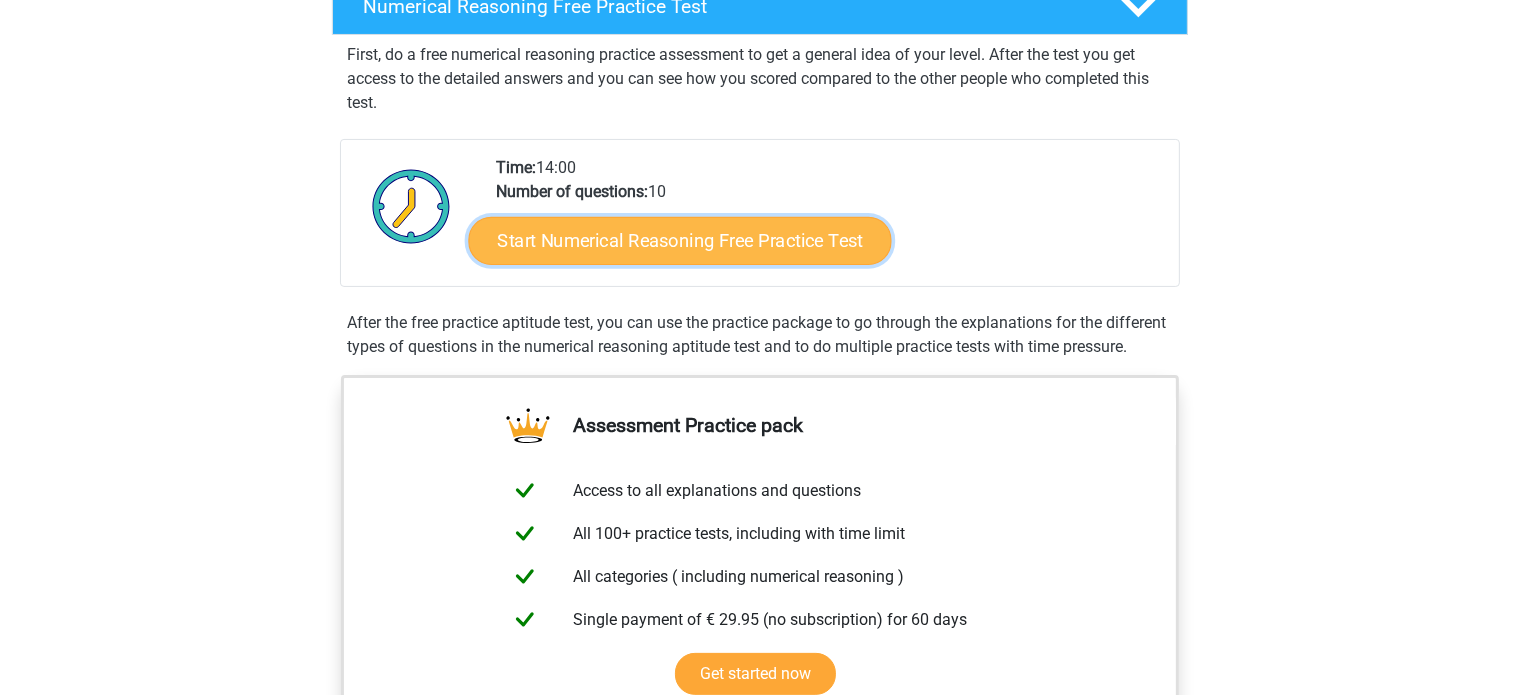 click on "Start Numerical Reasoning
Free Practice Test" at bounding box center (679, 240) 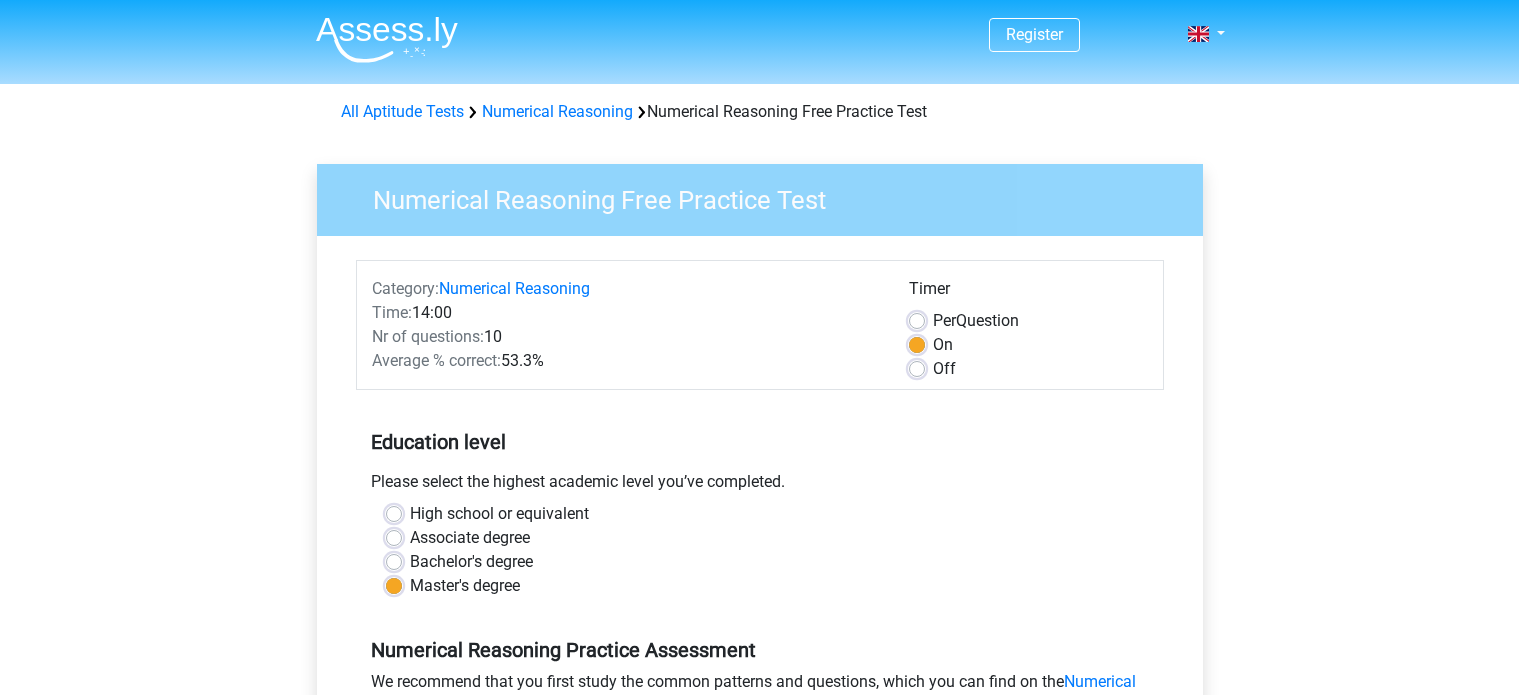 scroll, scrollTop: 0, scrollLeft: 0, axis: both 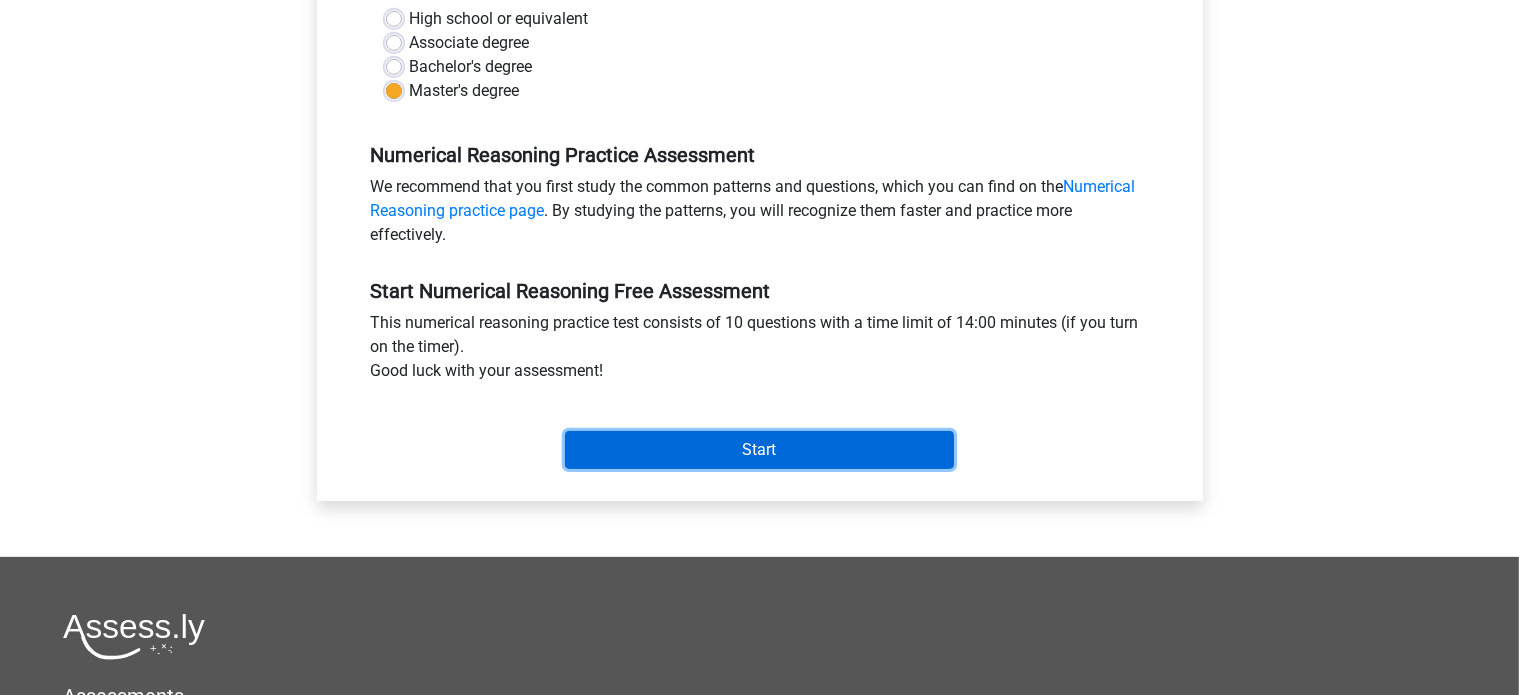 click on "Start" at bounding box center (759, 450) 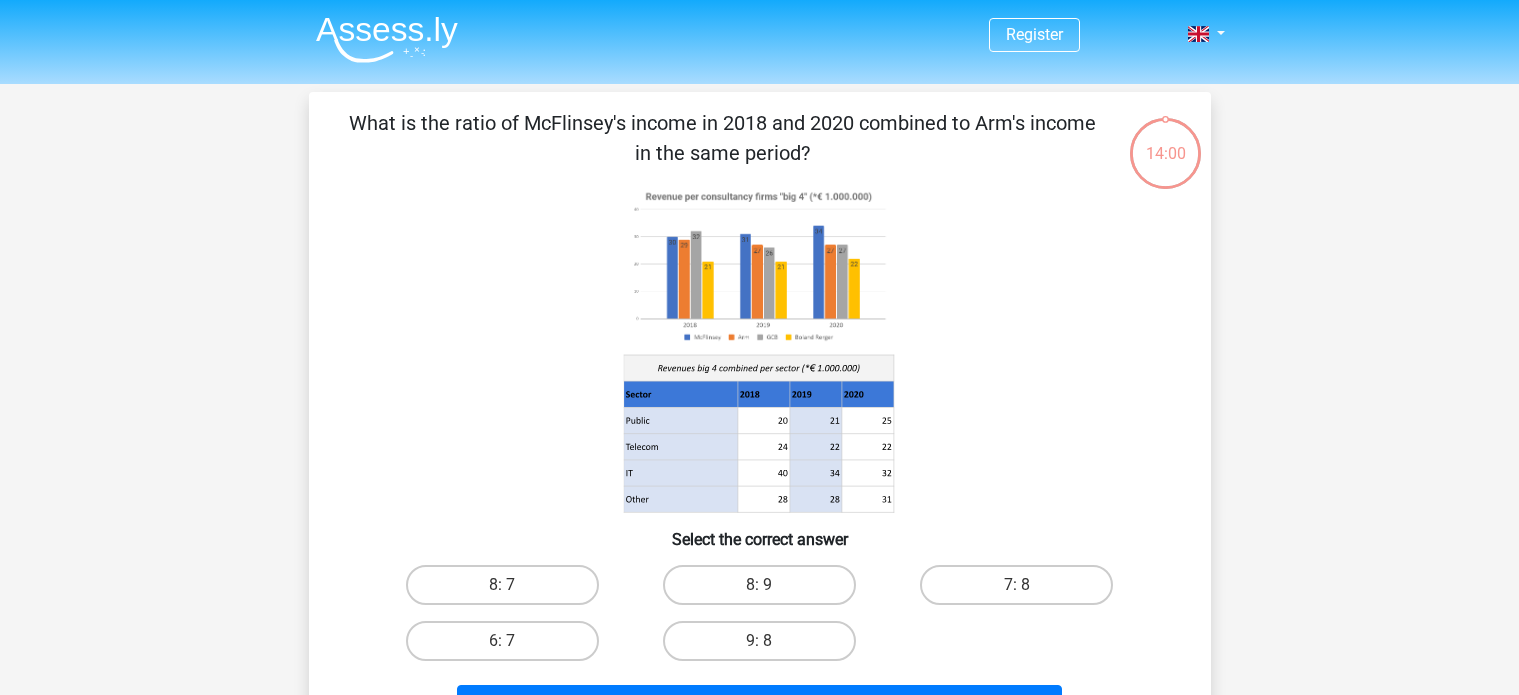 scroll, scrollTop: 0, scrollLeft: 0, axis: both 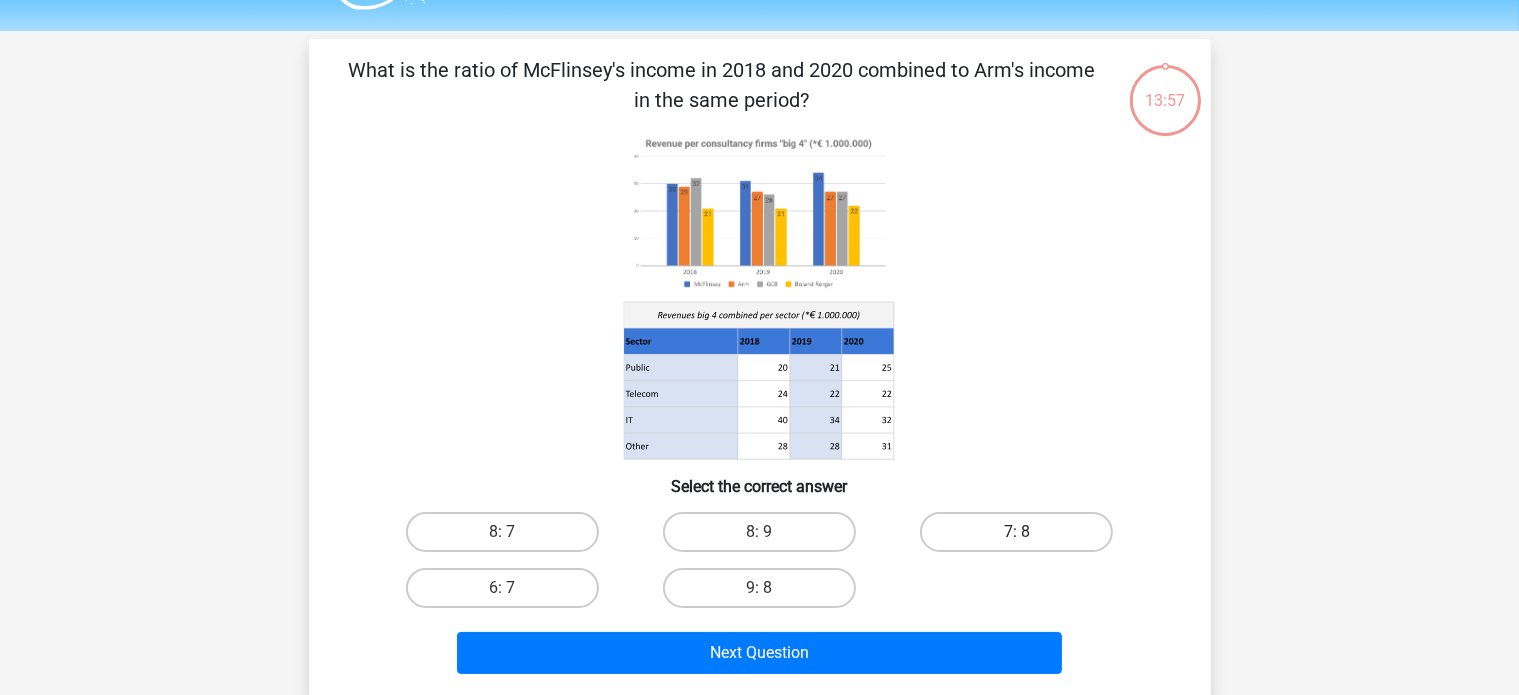 click on "7: 8" at bounding box center (1016, 532) 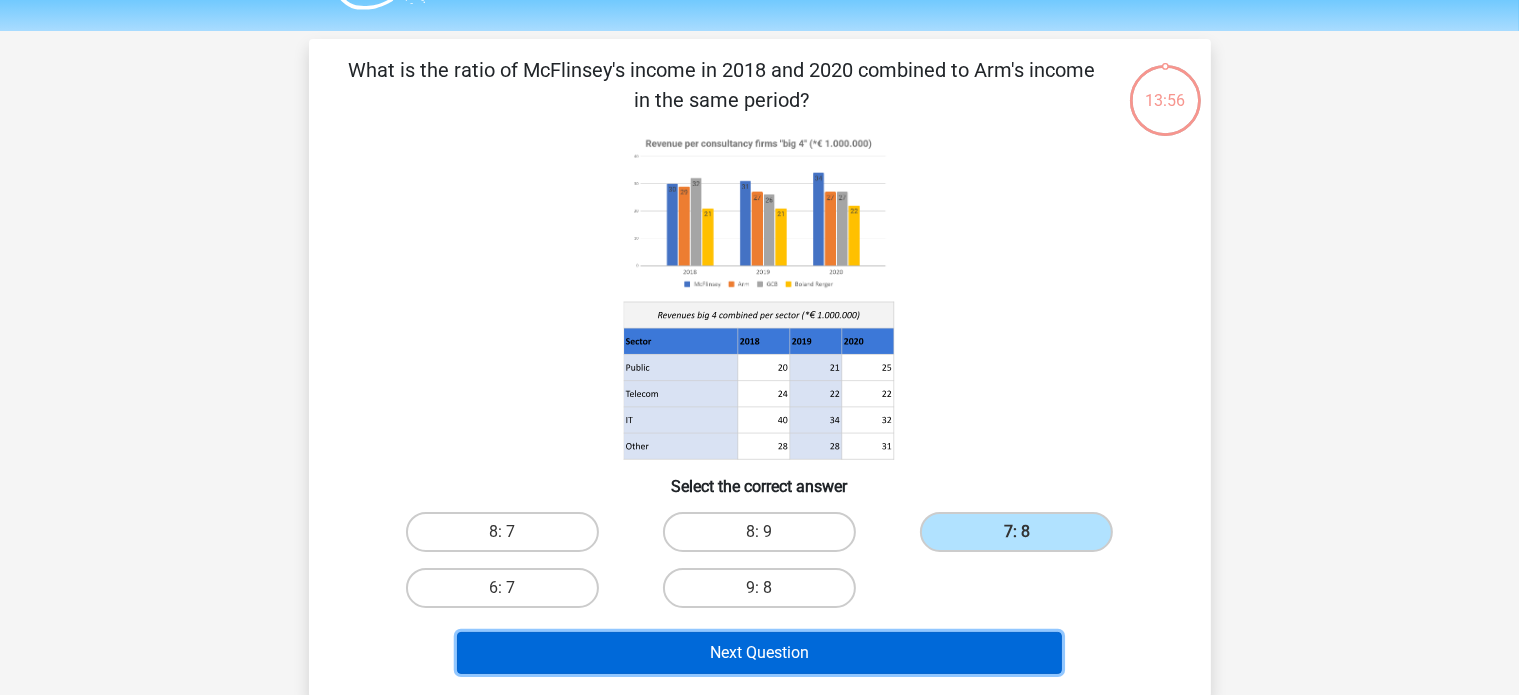 click on "Next Question" at bounding box center [759, 653] 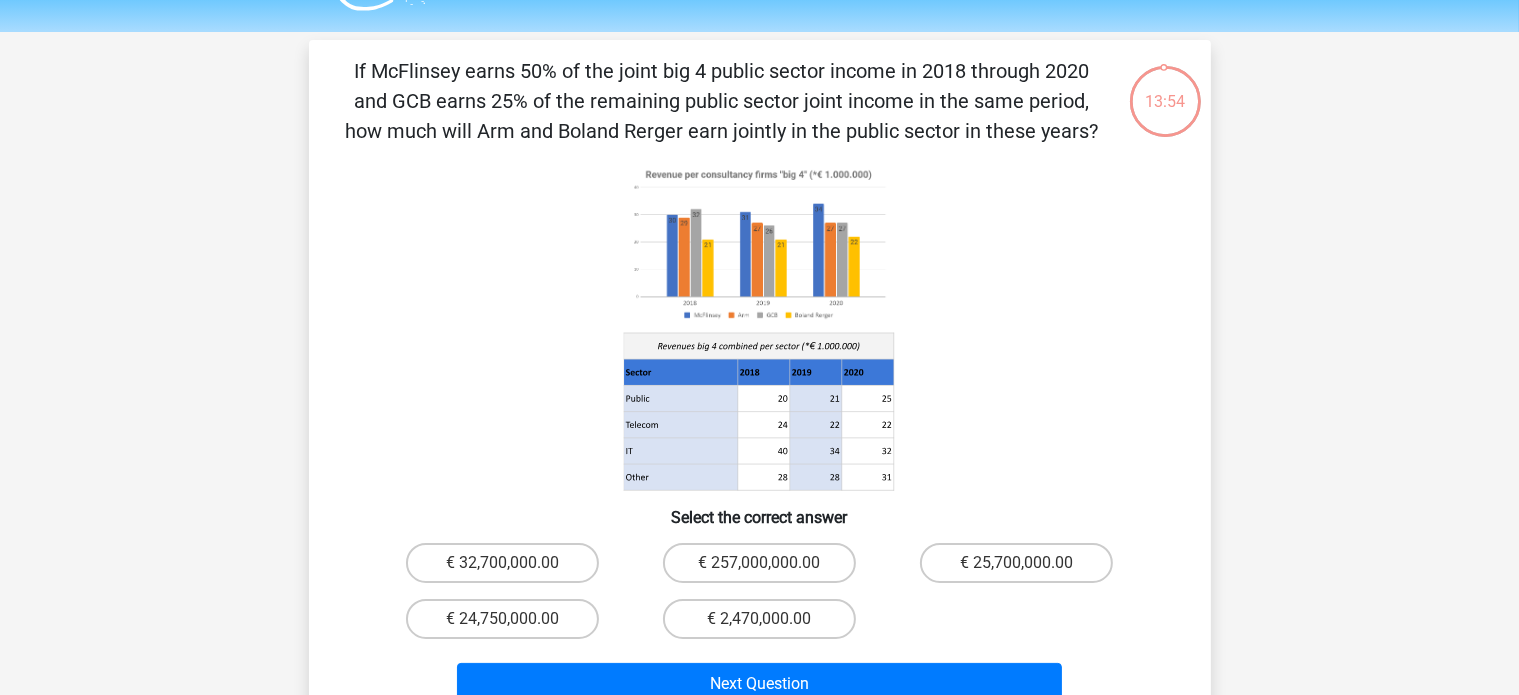 scroll, scrollTop: 44, scrollLeft: 0, axis: vertical 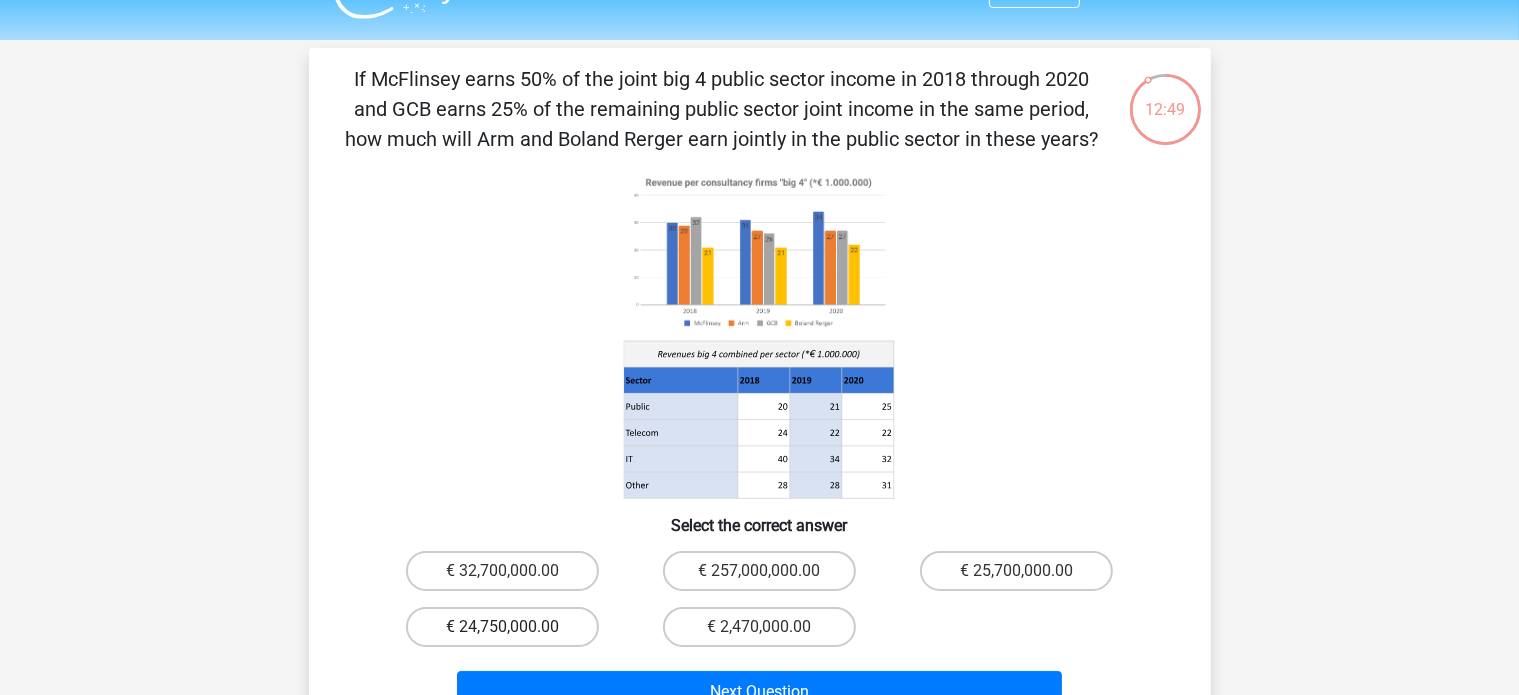 click on "€ 24,750,000.00" at bounding box center [502, 627] 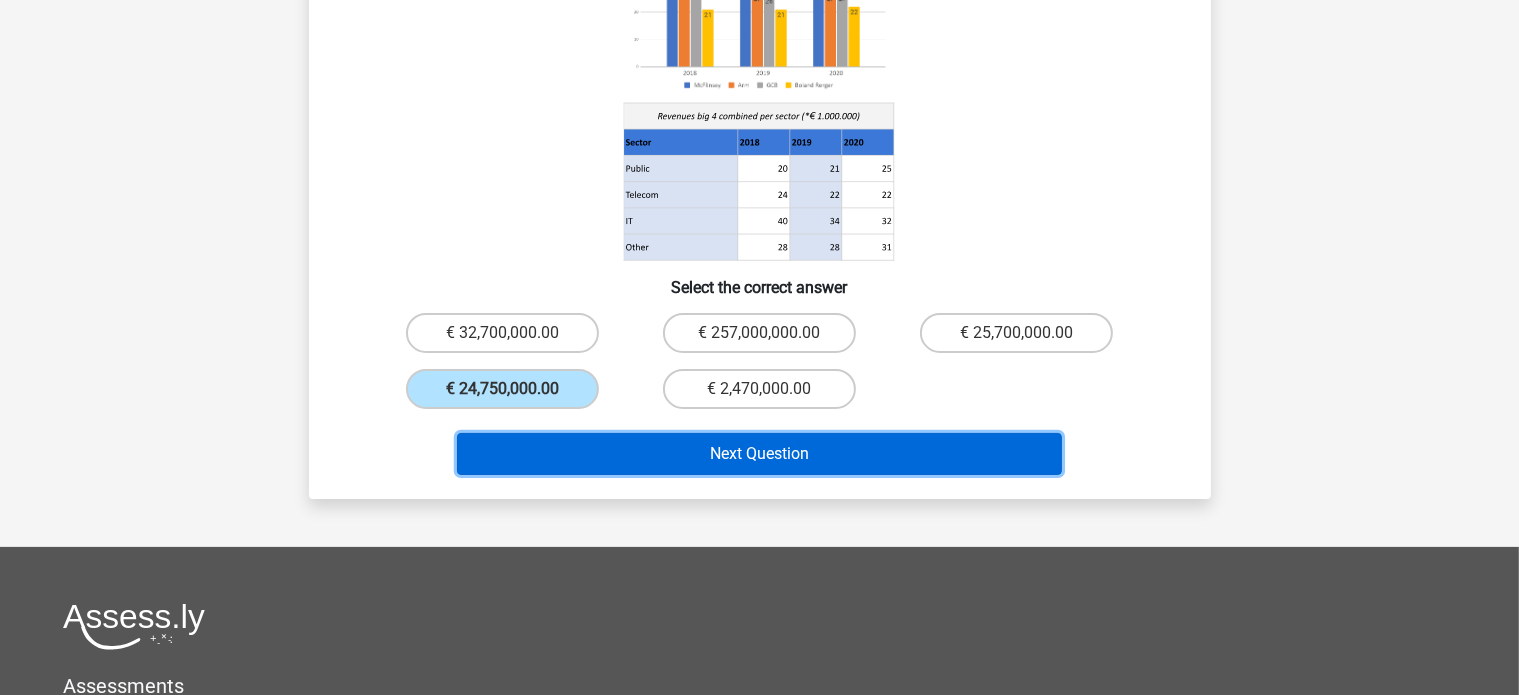 click on "Next Question" at bounding box center [759, 454] 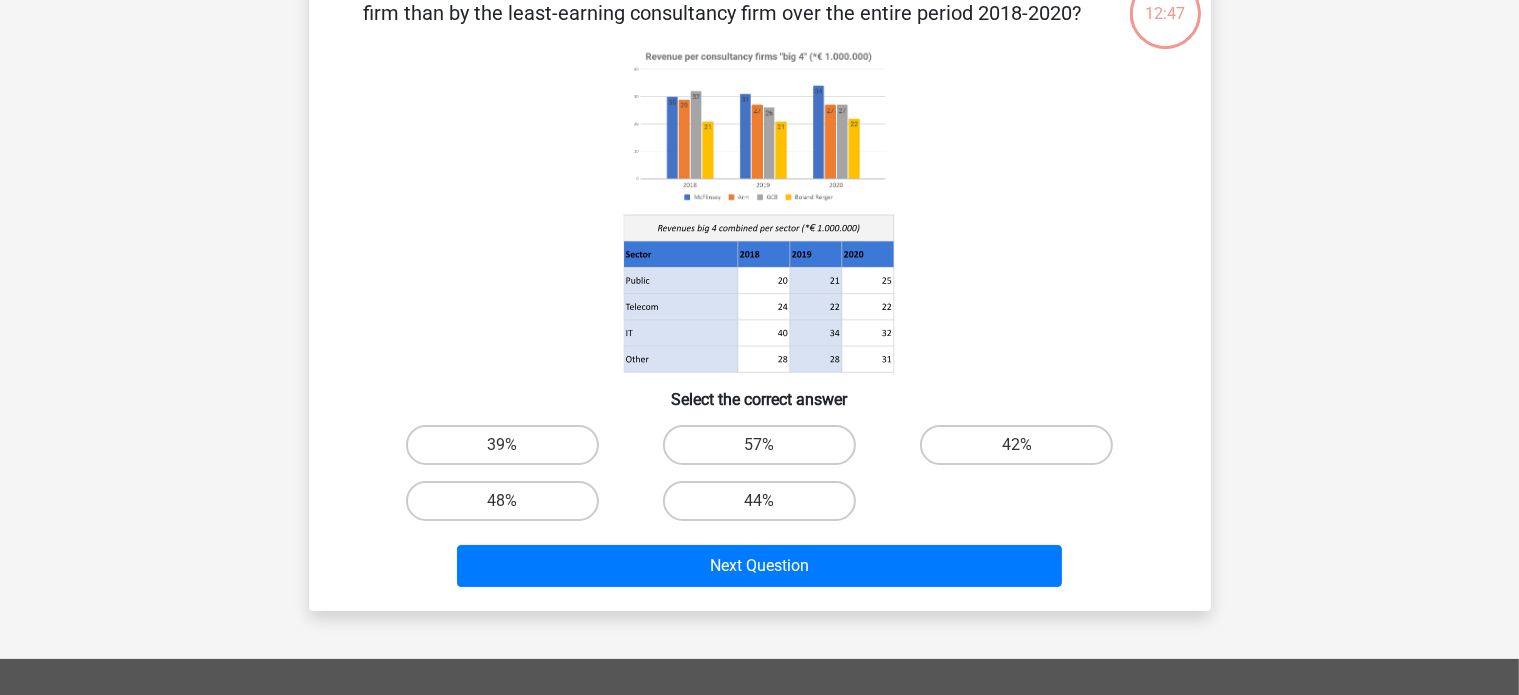 scroll, scrollTop: 92, scrollLeft: 0, axis: vertical 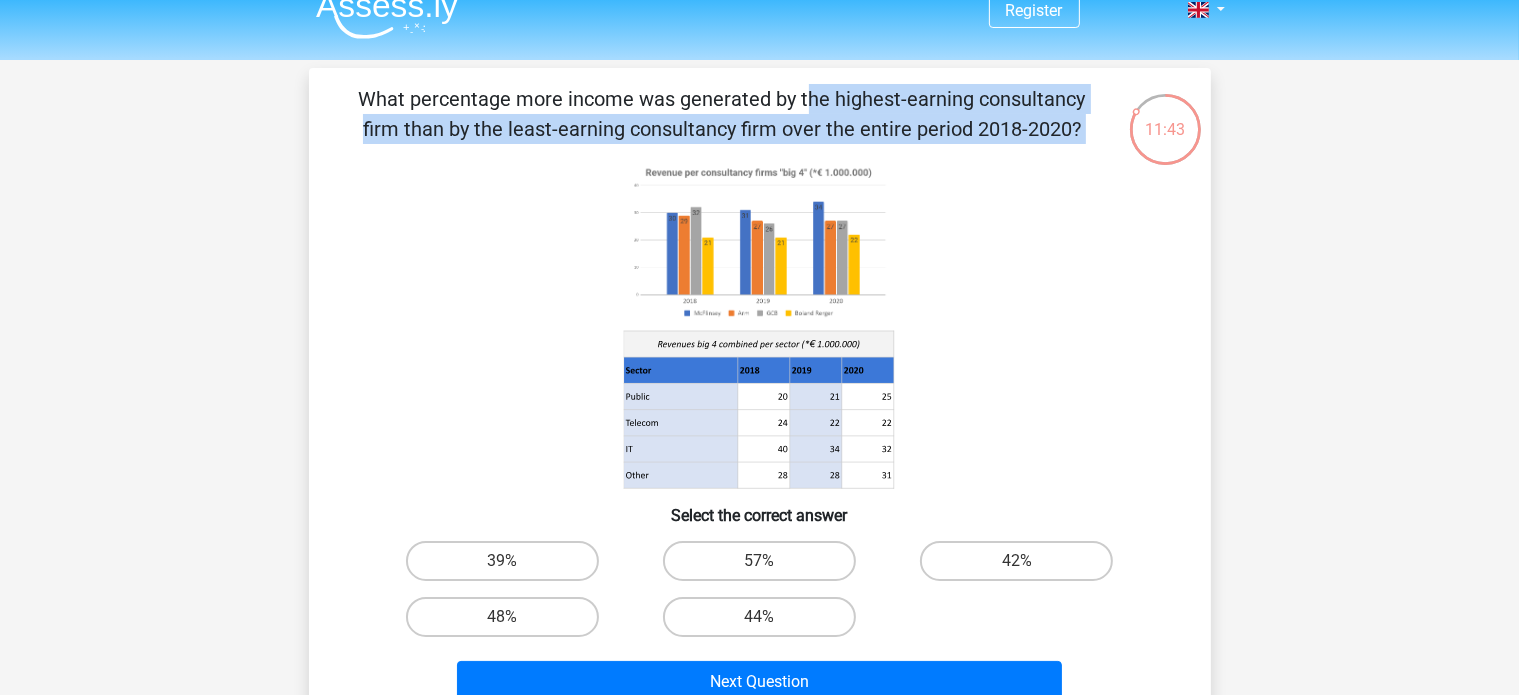 drag, startPoint x: 341, startPoint y: 94, endPoint x: 1086, endPoint y: 153, distance: 747.3326 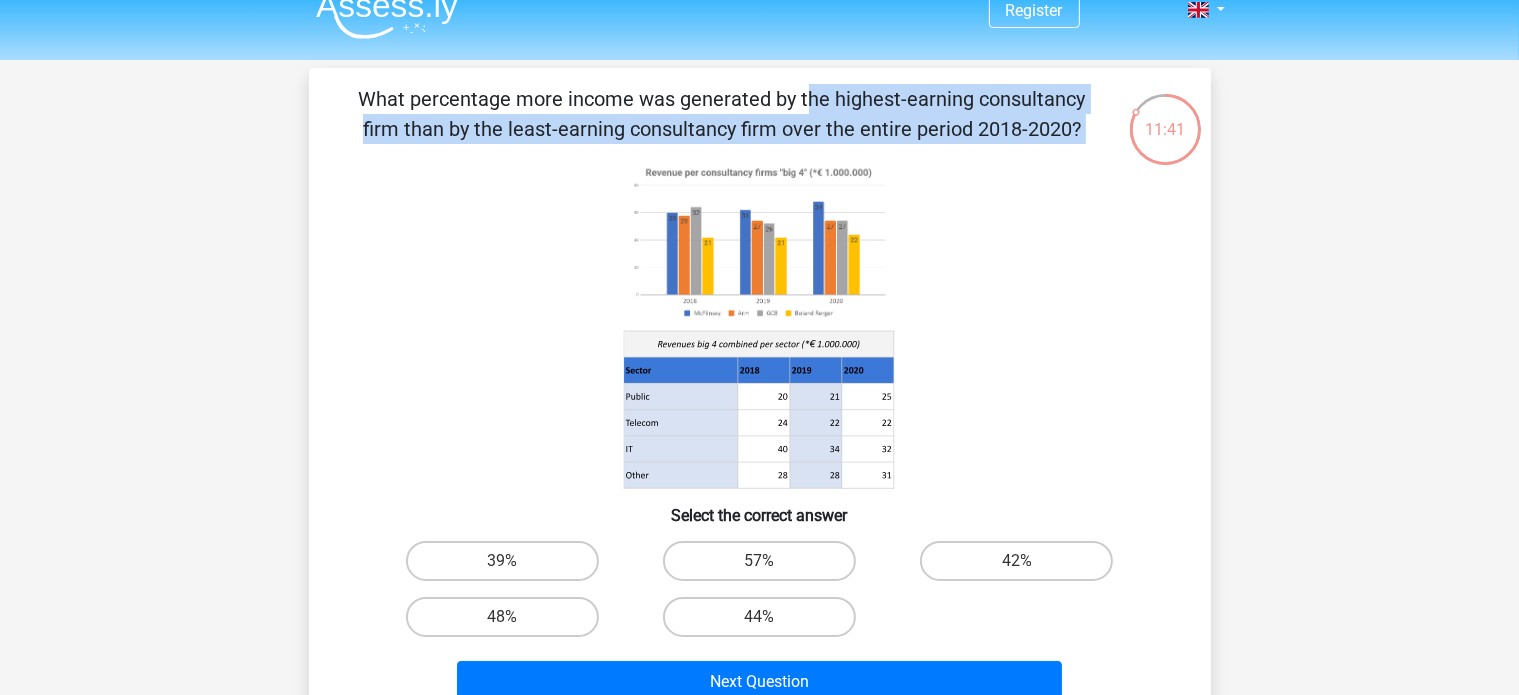 copy on "What percentage more income was generated by the highest-earning consultancy firm than by the least-earning consultancy firm over the entire period 2018-2020?" 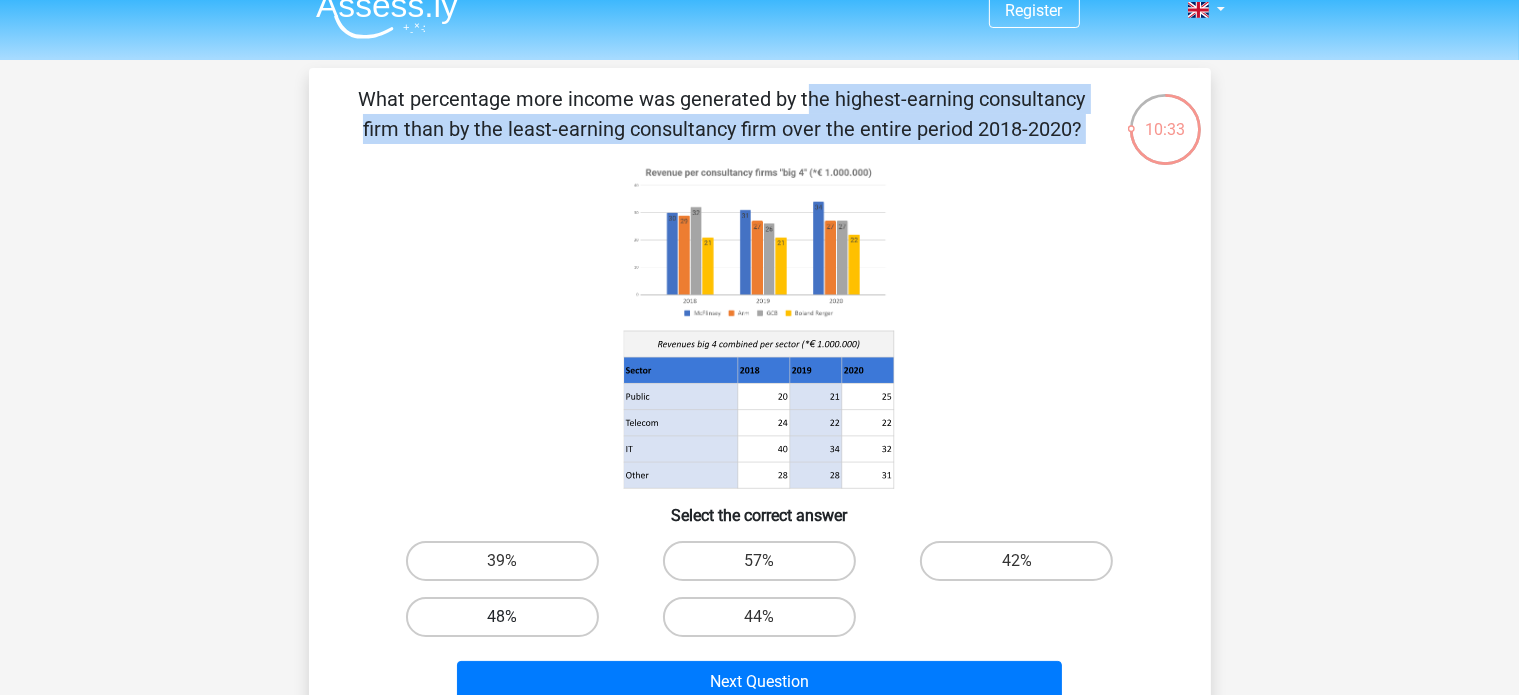 click on "48%" at bounding box center (502, 617) 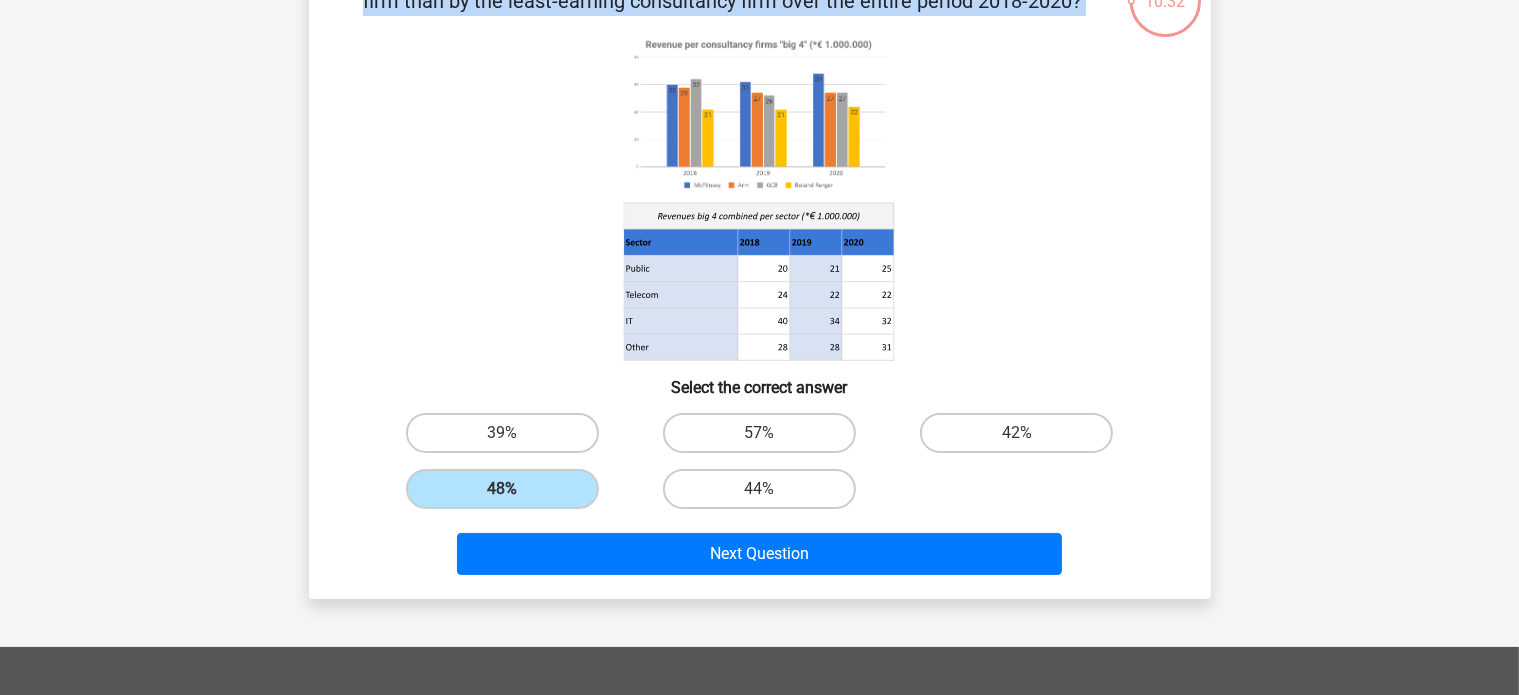 scroll, scrollTop: 185, scrollLeft: 0, axis: vertical 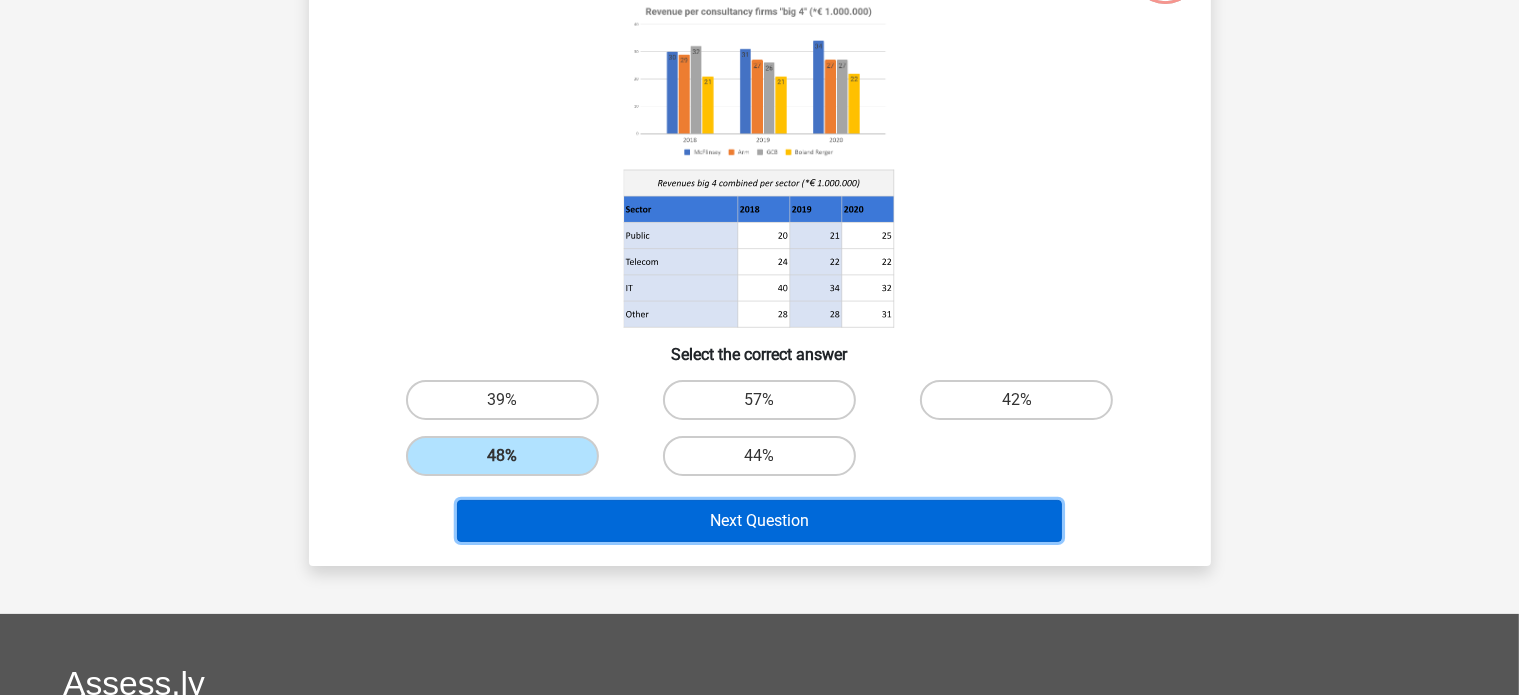 click on "Next Question" at bounding box center (759, 521) 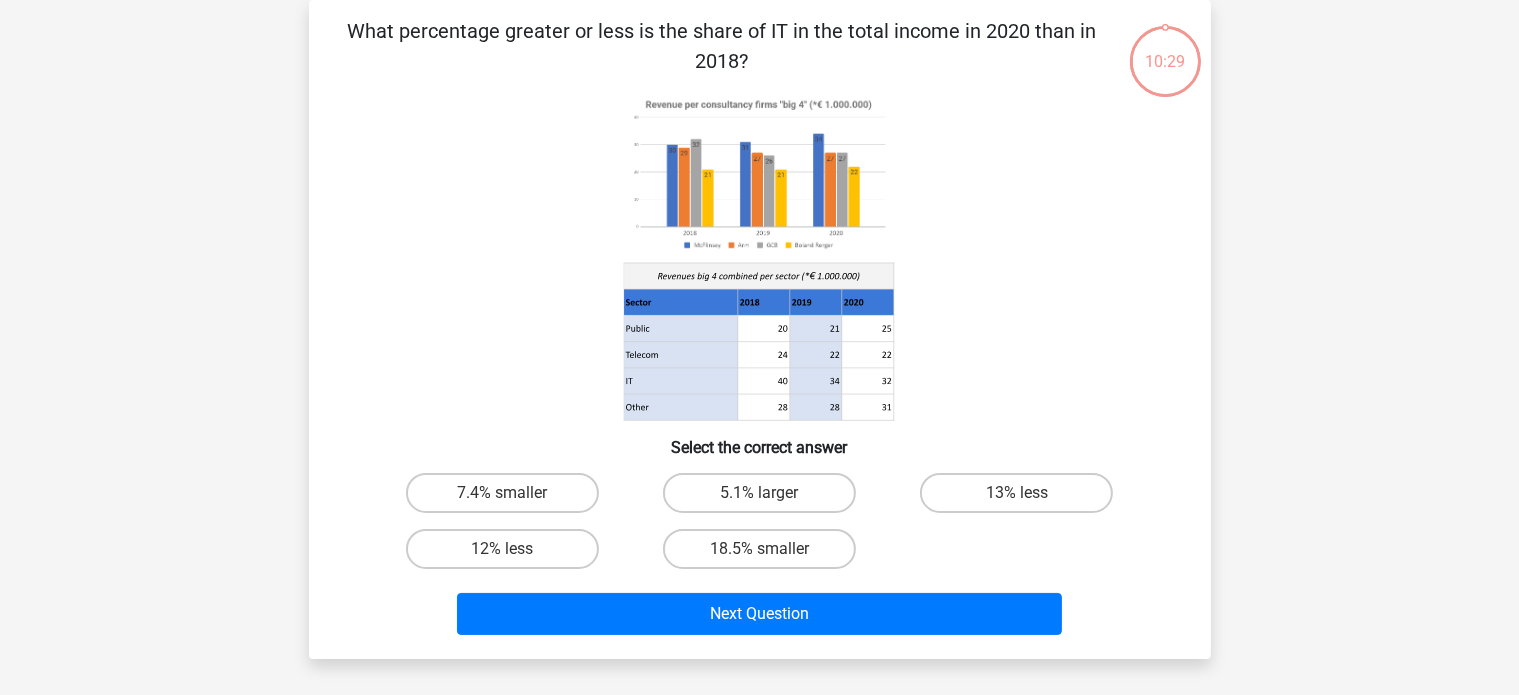scroll, scrollTop: 92, scrollLeft: 0, axis: vertical 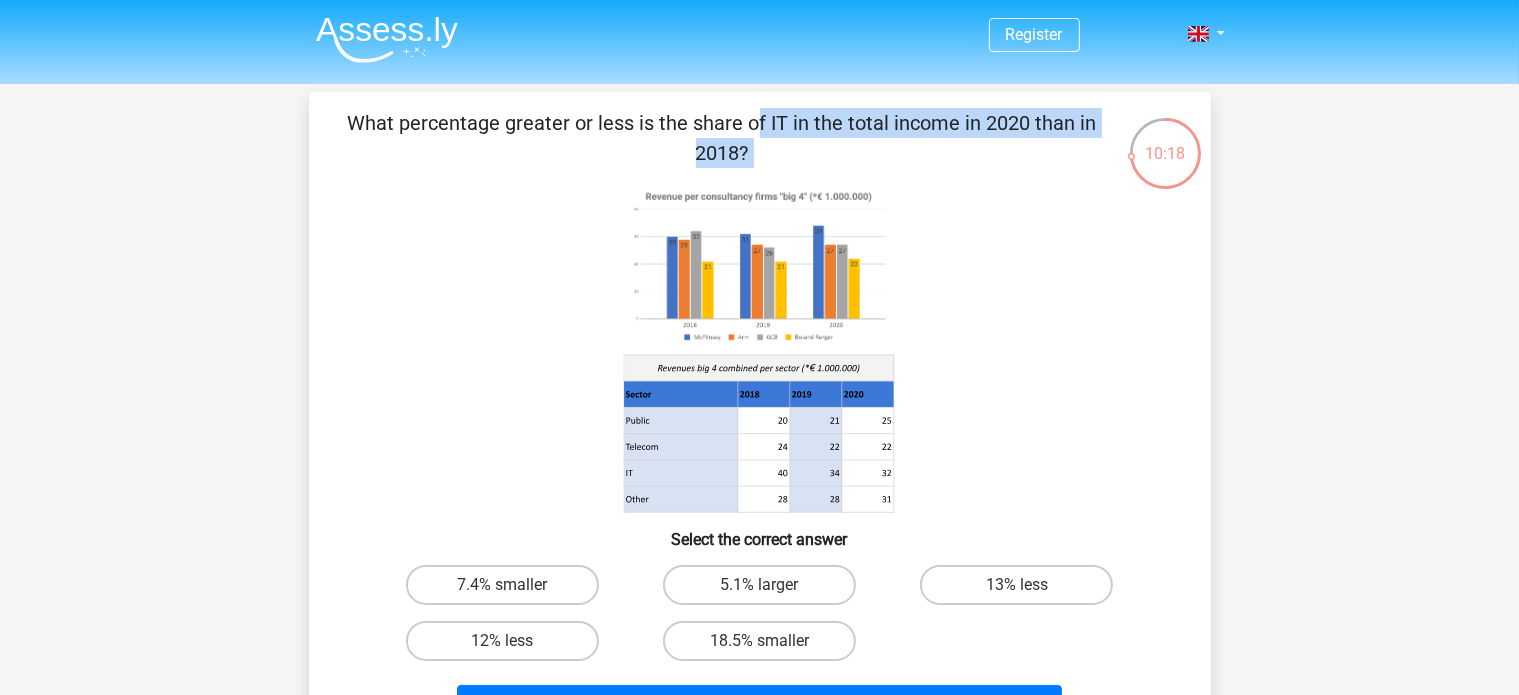 drag, startPoint x: 344, startPoint y: 118, endPoint x: 789, endPoint y: 175, distance: 448.6357 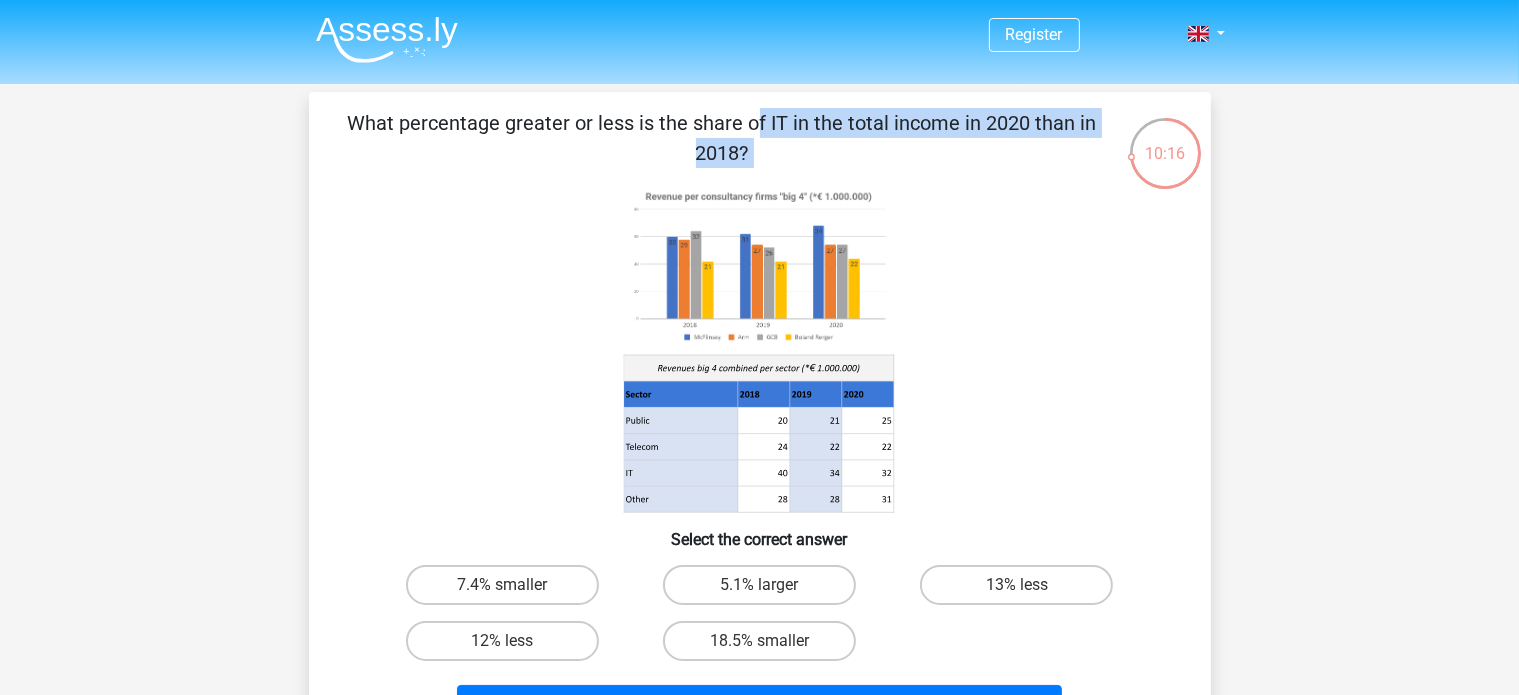 copy on "What percentage greater or less is the share of IT in the total income in 2020 than in 2018?" 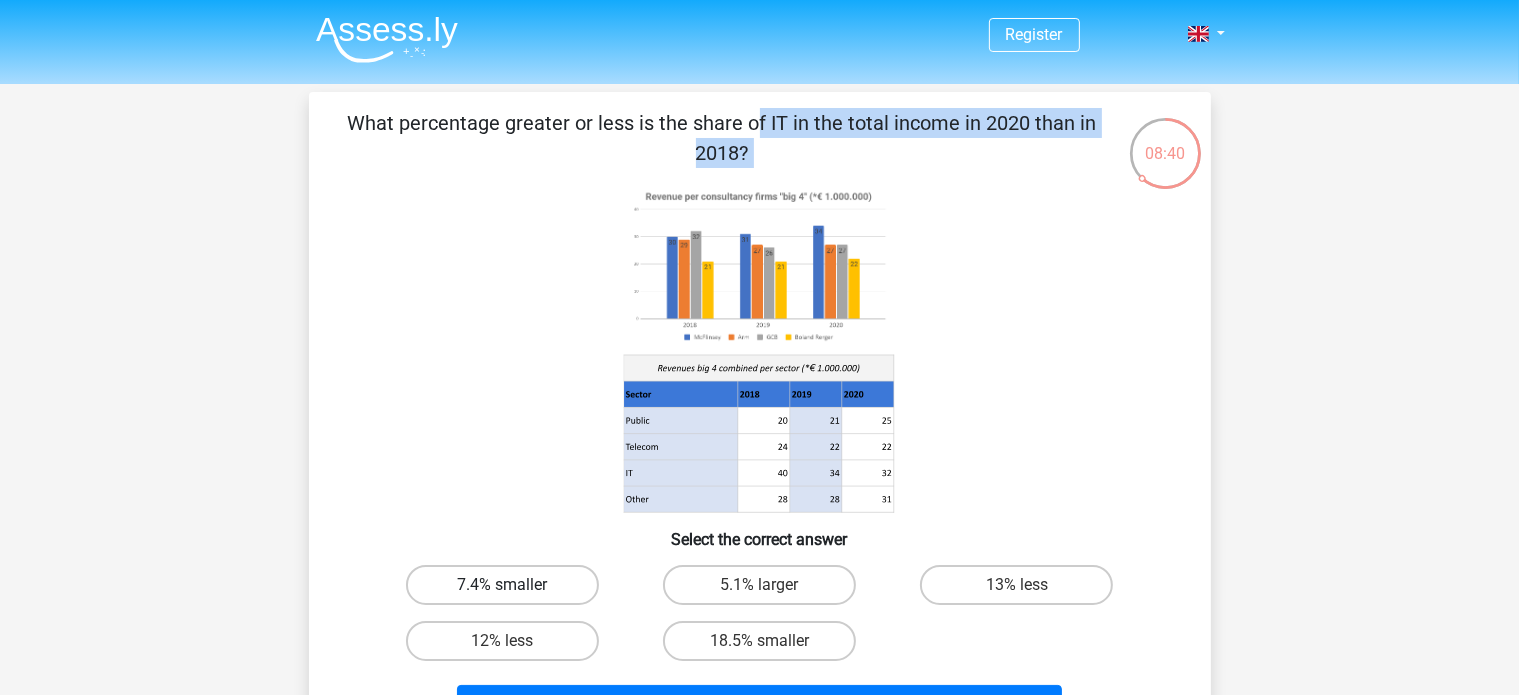 click on "7.4% smaller" at bounding box center (502, 585) 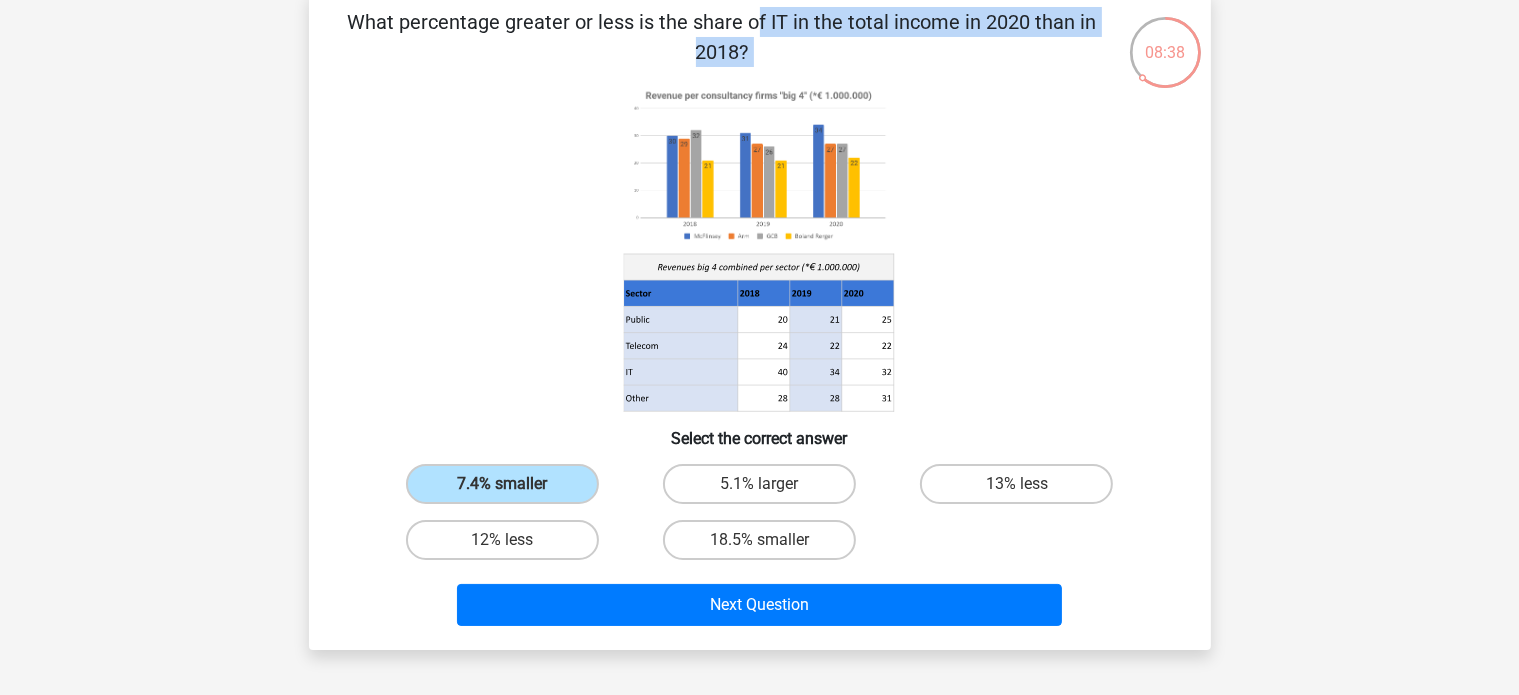 scroll, scrollTop: 104, scrollLeft: 0, axis: vertical 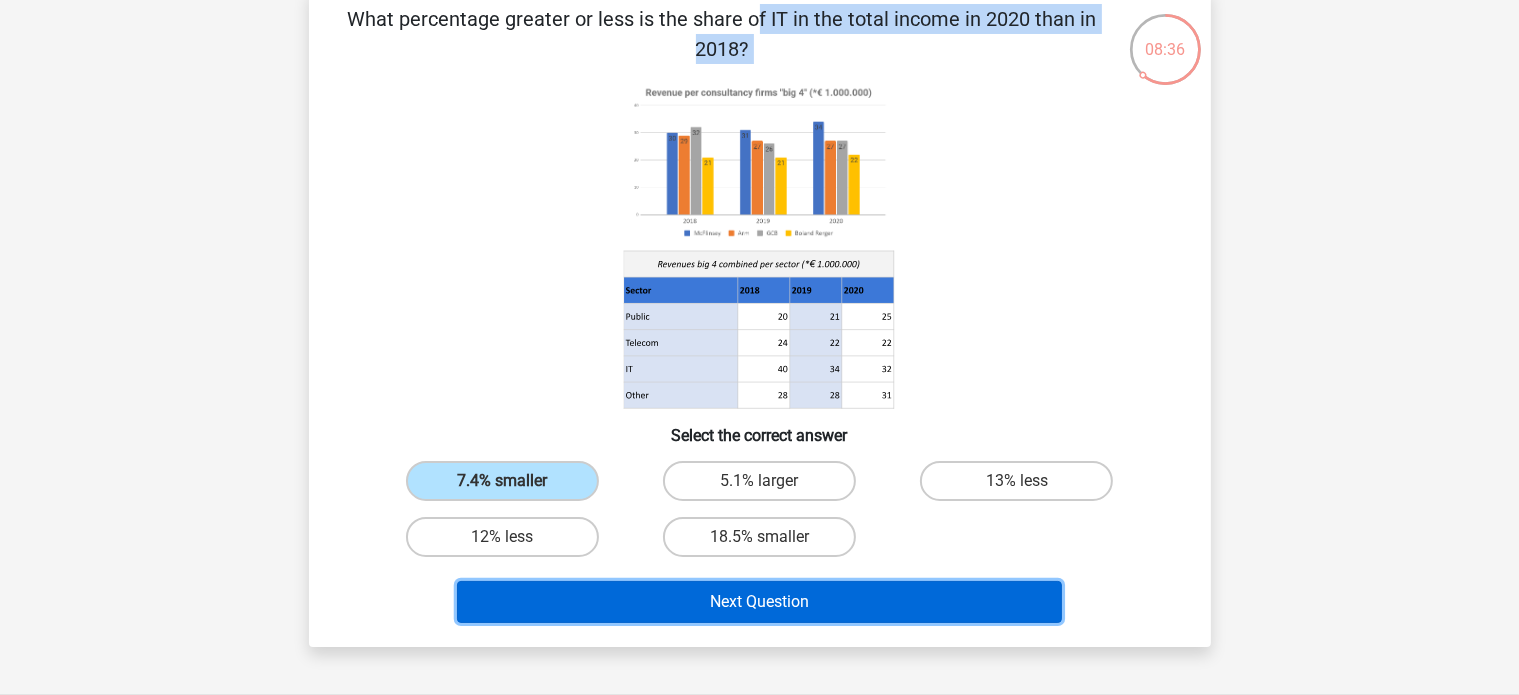 click on "Next Question" at bounding box center (759, 602) 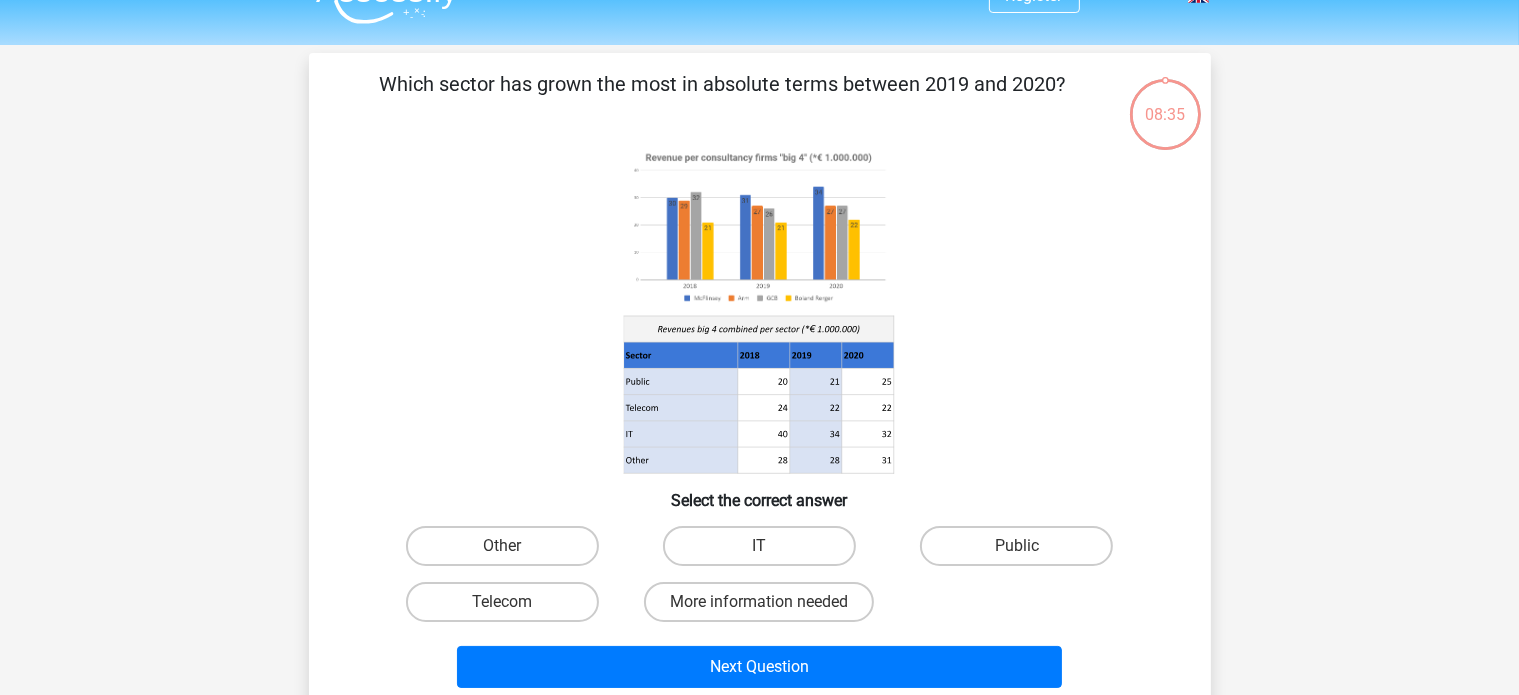 scroll, scrollTop: 37, scrollLeft: 0, axis: vertical 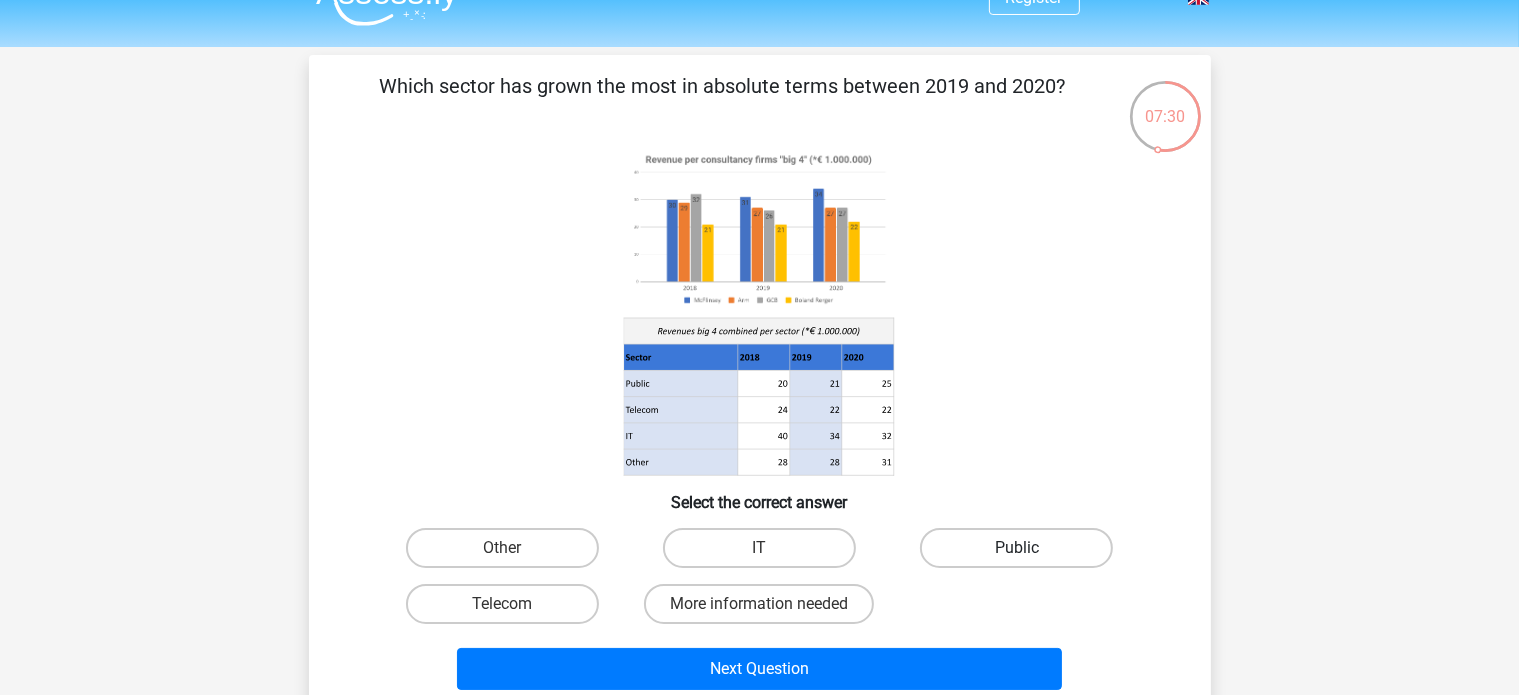 click on "Public" at bounding box center [1016, 548] 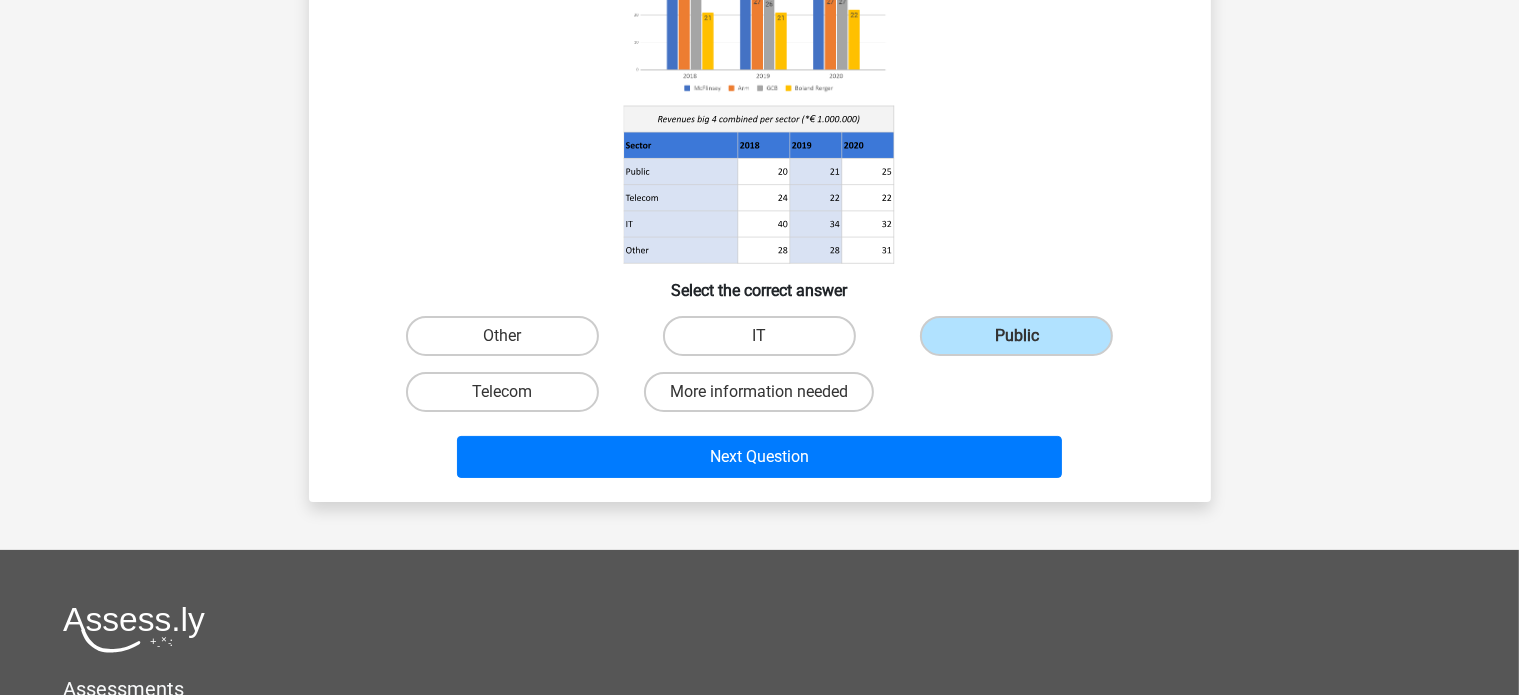 scroll, scrollTop: 254, scrollLeft: 0, axis: vertical 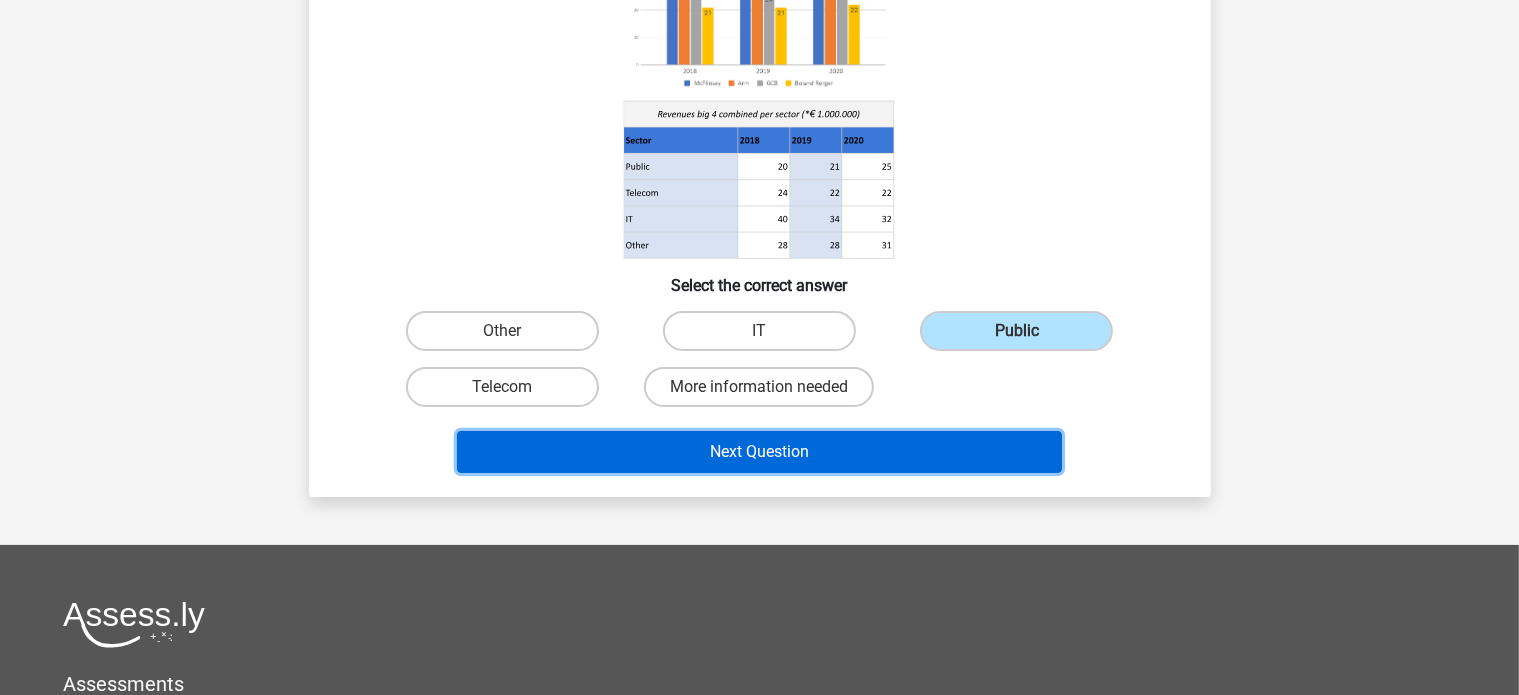 click on "Next Question" at bounding box center (759, 452) 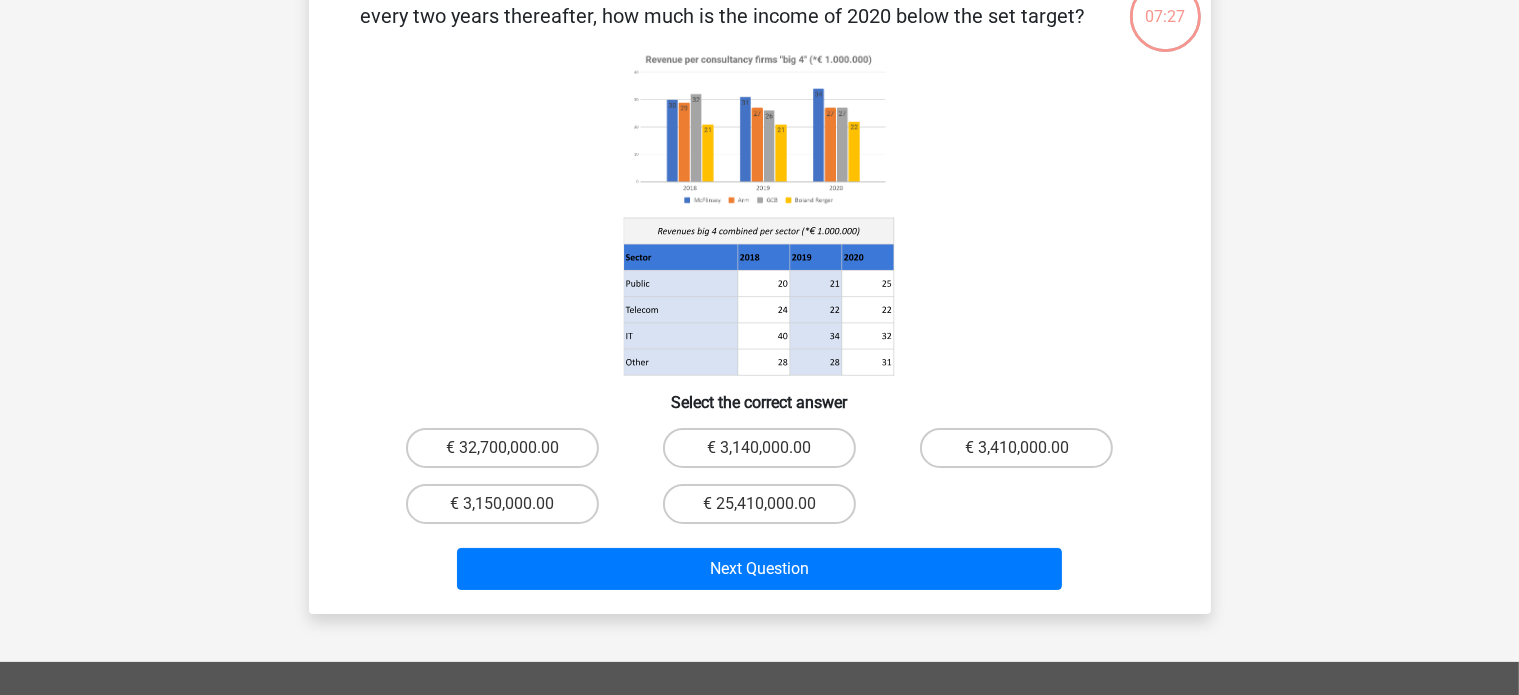 scroll, scrollTop: 92, scrollLeft: 0, axis: vertical 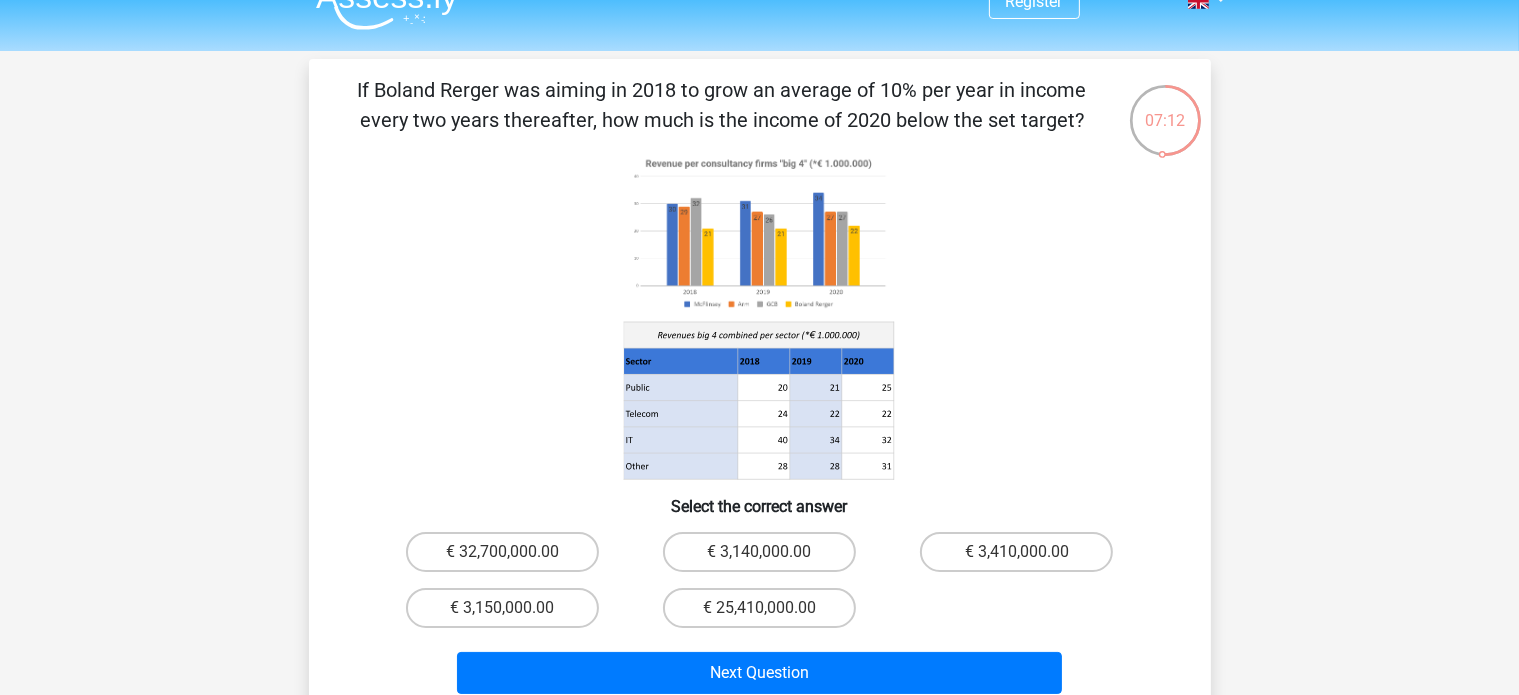 drag, startPoint x: 347, startPoint y: 86, endPoint x: 1101, endPoint y: 121, distance: 754.8119 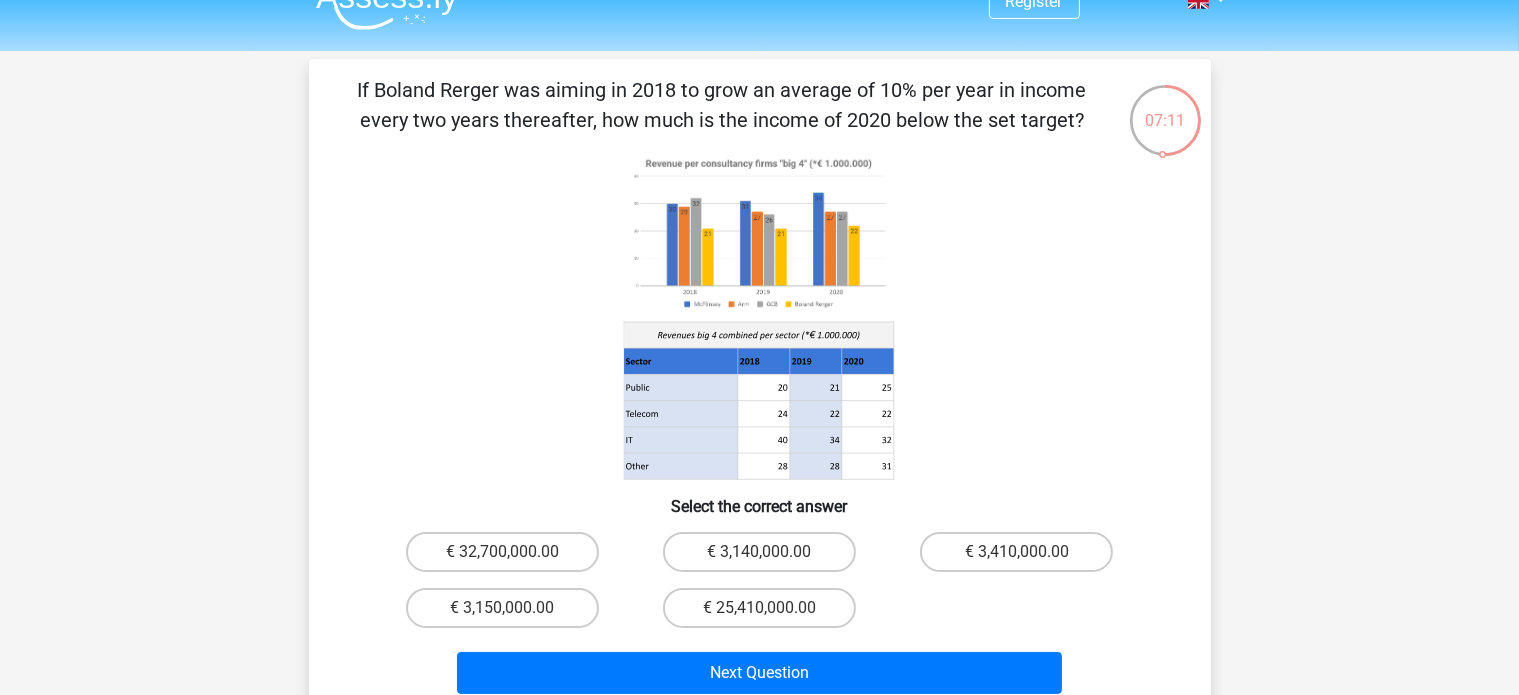 copy on "If Boland Rerger was aiming in 2018 to grow an average of 10% per year in income every two years thereafter, how much is the income of 2020 below the set target?" 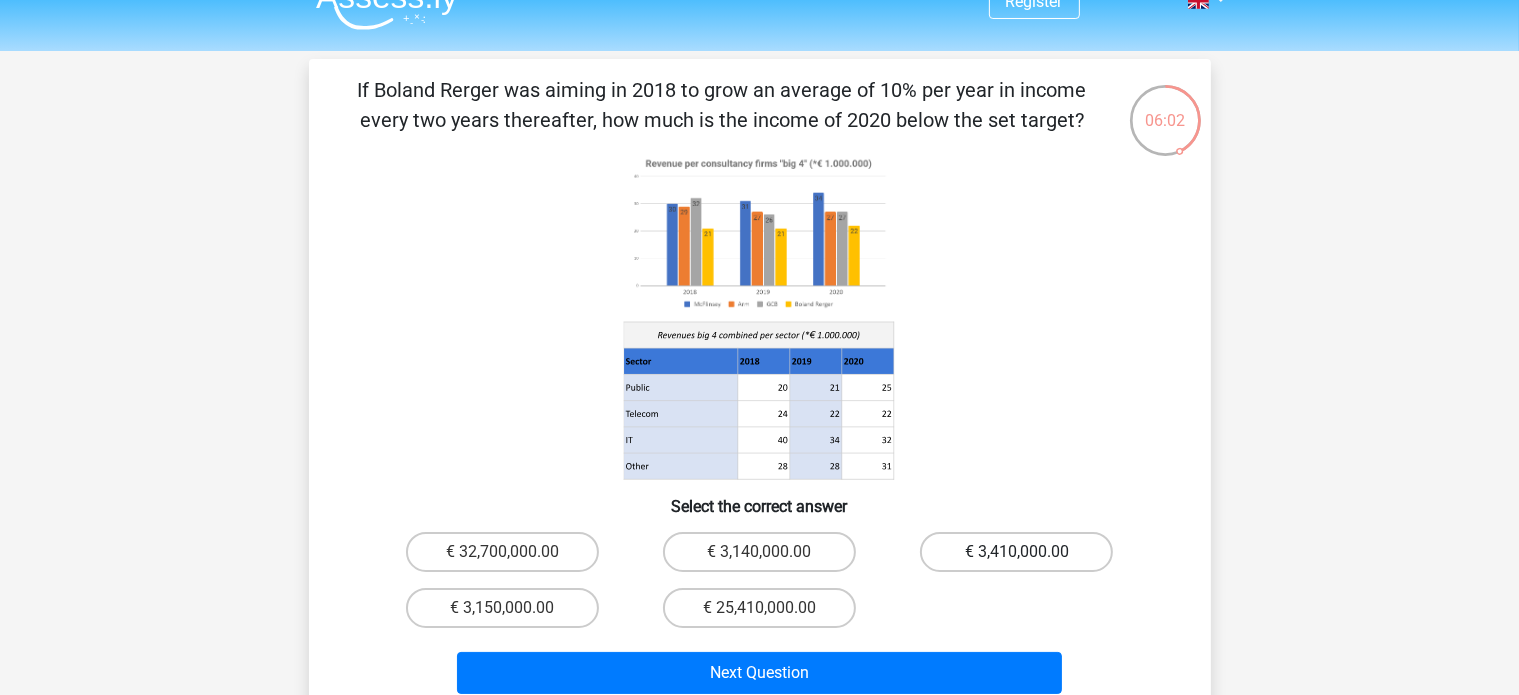 click on "€ 3,410,000.00" at bounding box center [1016, 552] 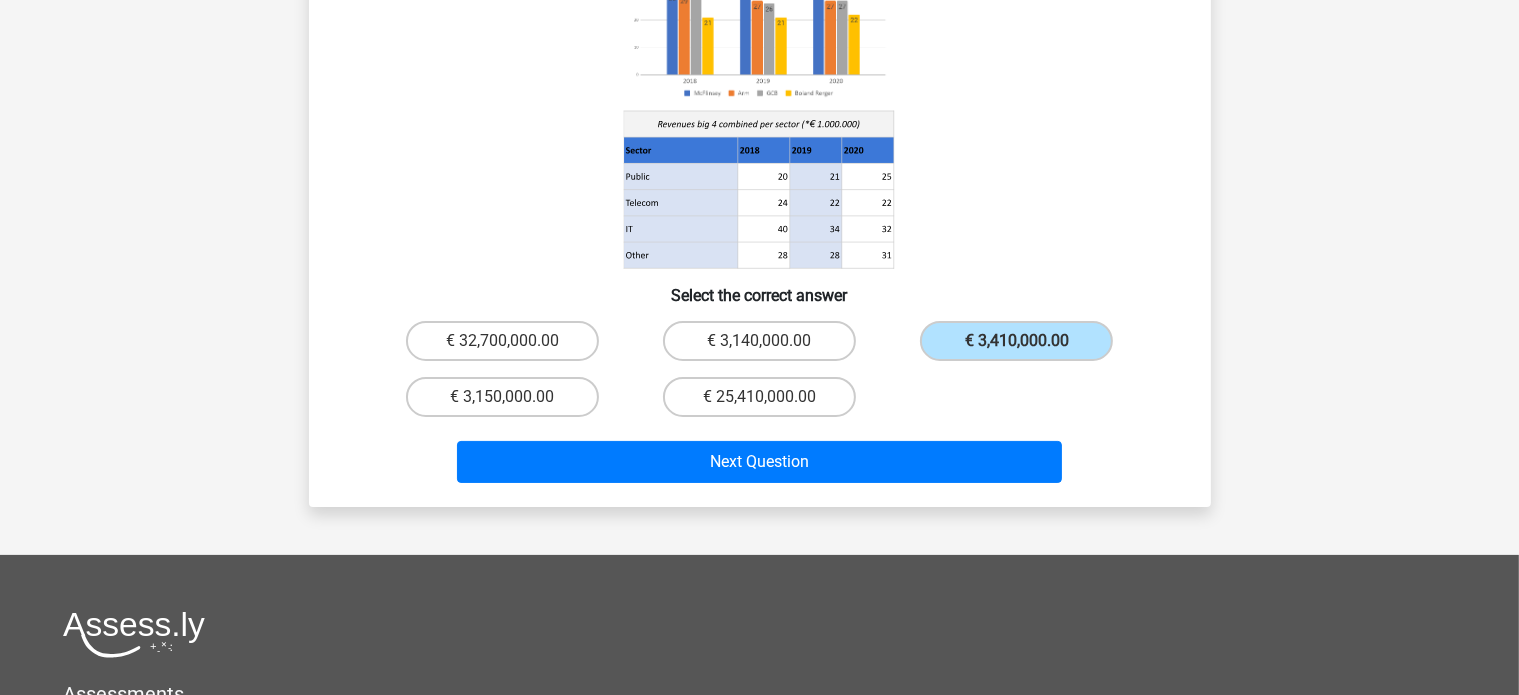 scroll, scrollTop: 263, scrollLeft: 0, axis: vertical 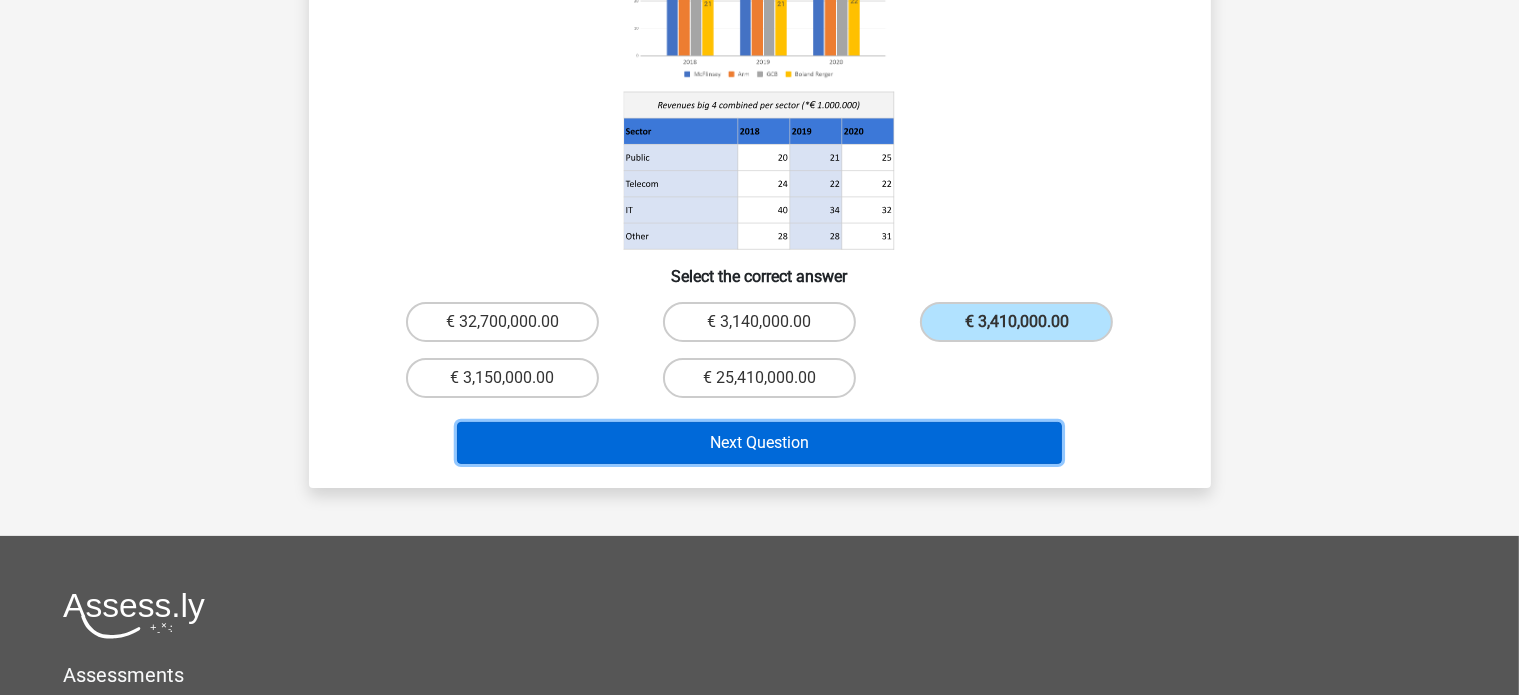 click on "Next Question" at bounding box center [759, 443] 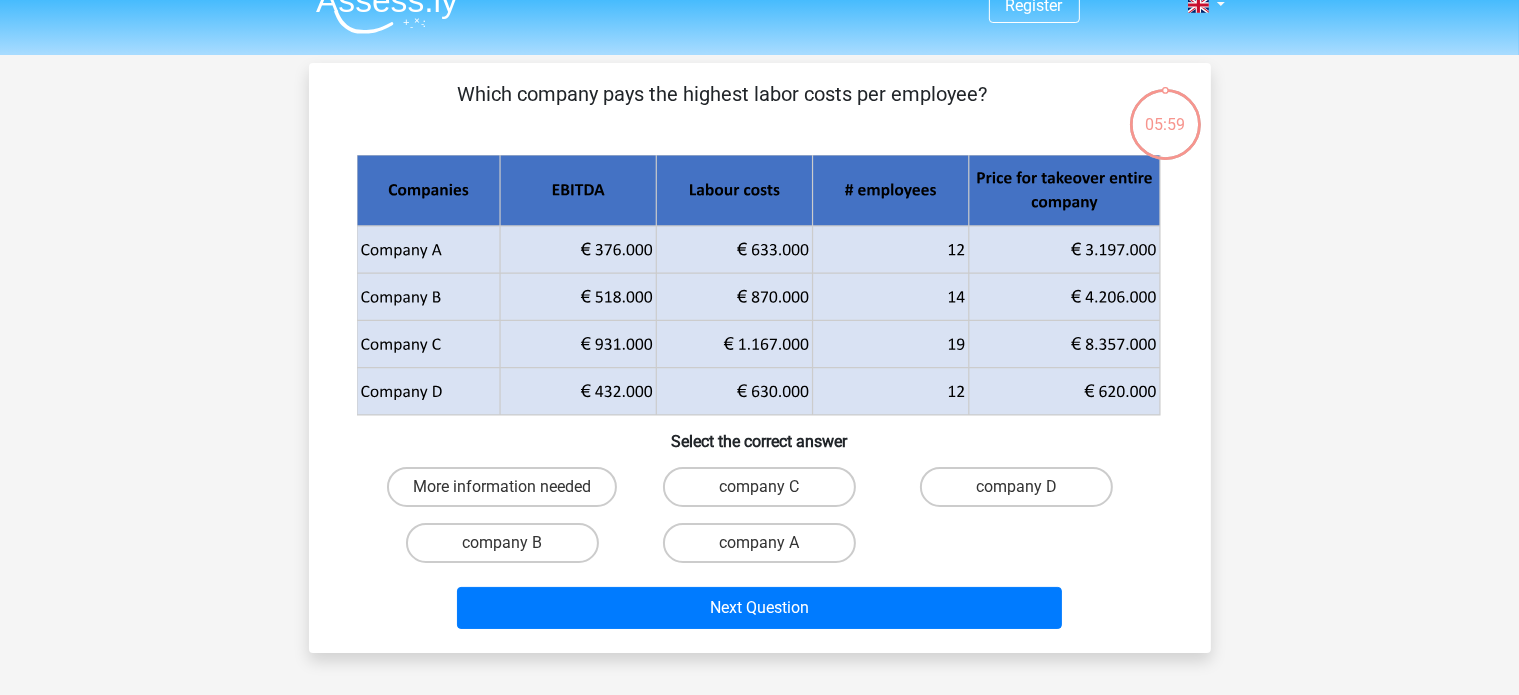 scroll, scrollTop: 26, scrollLeft: 0, axis: vertical 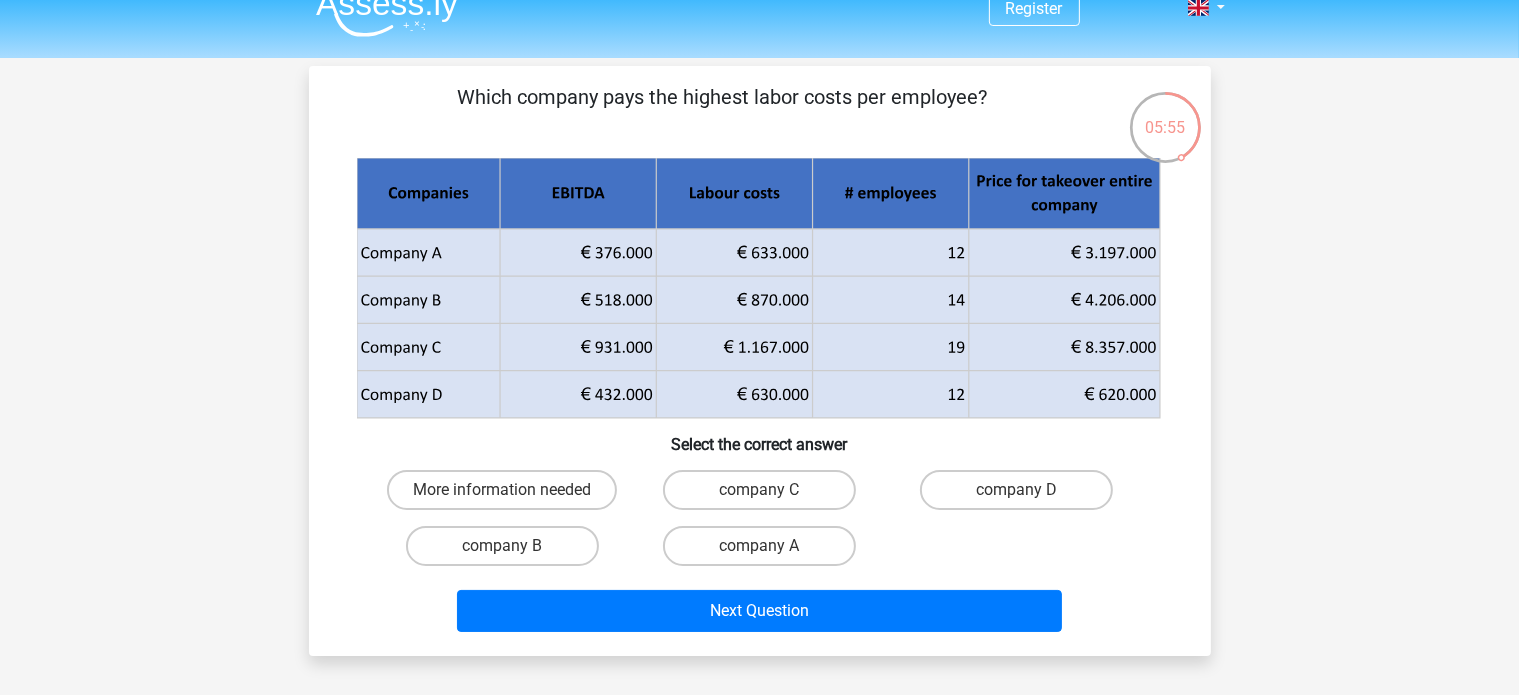 drag, startPoint x: 413, startPoint y: 205, endPoint x: 490, endPoint y: 351, distance: 165.0606 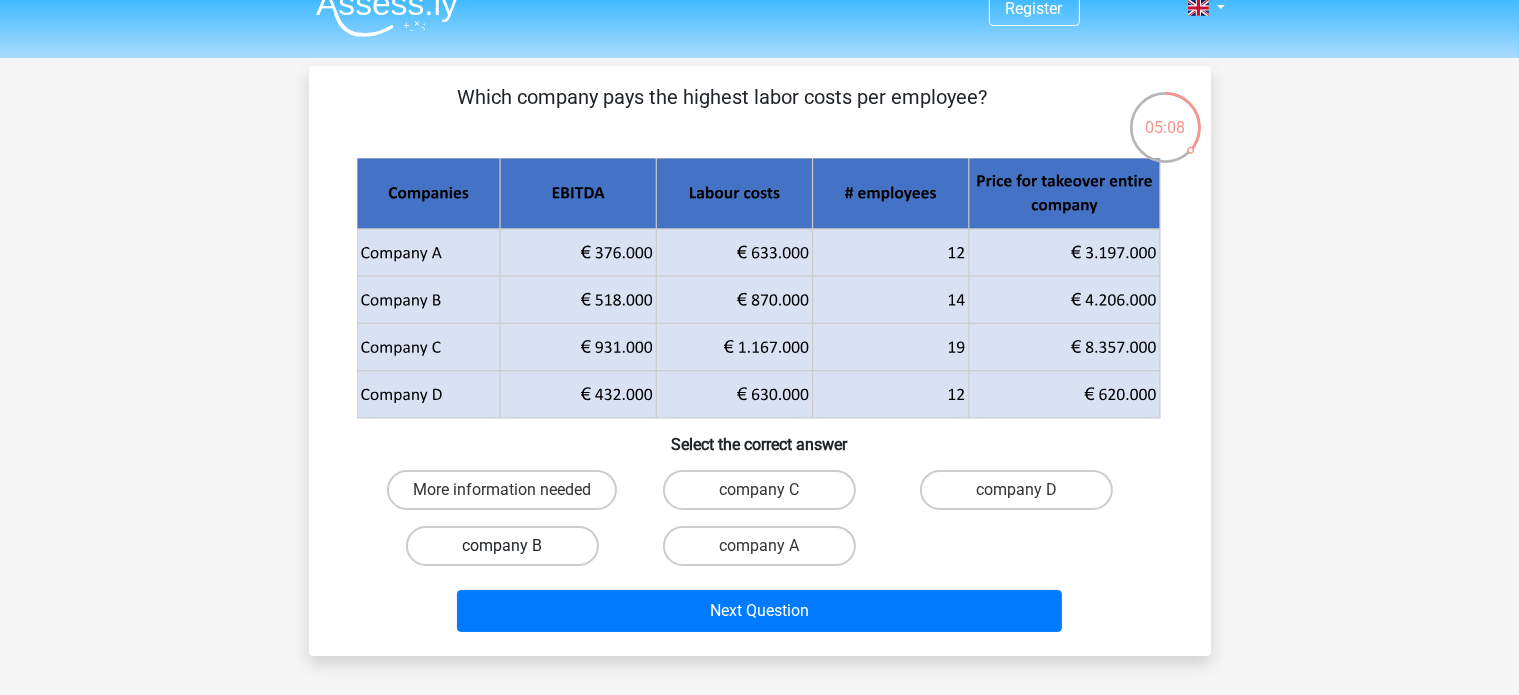 click on "company B" at bounding box center [502, 546] 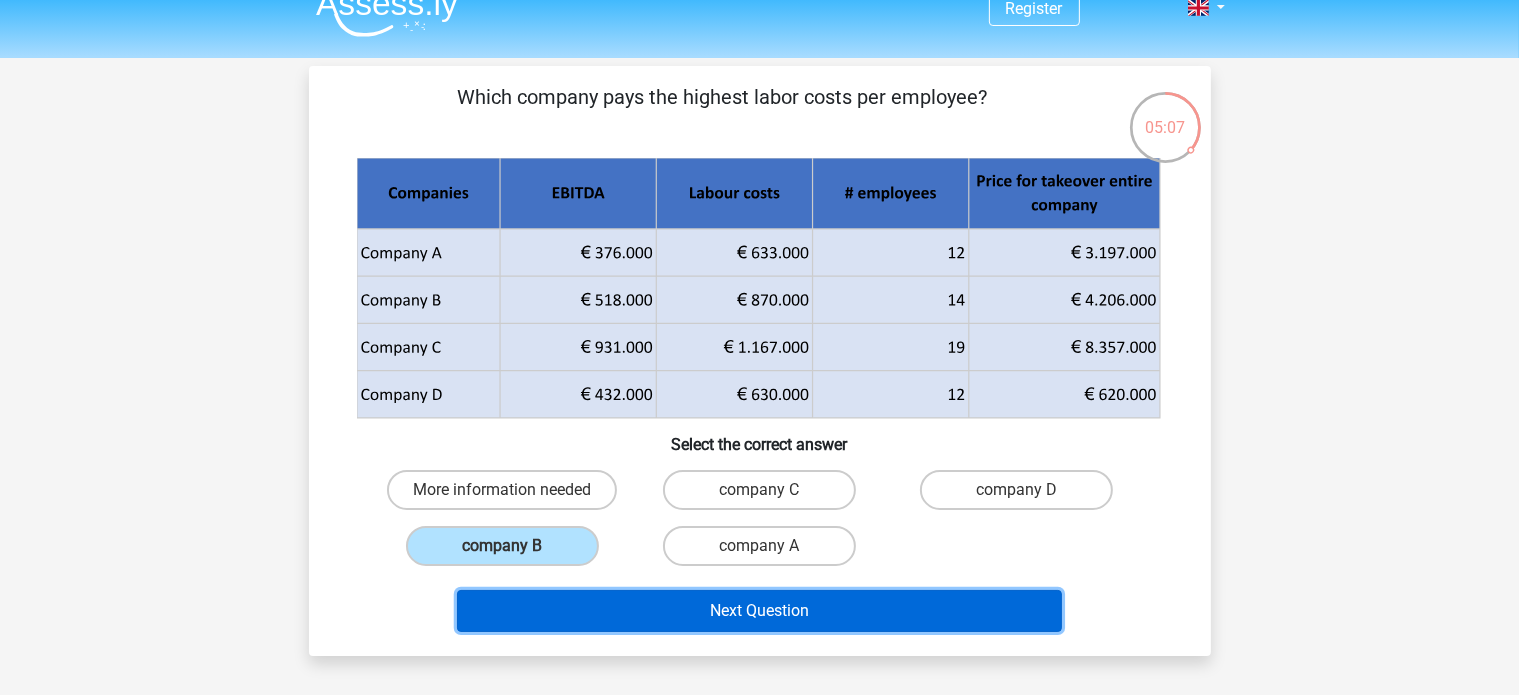 click on "Next Question" at bounding box center (759, 611) 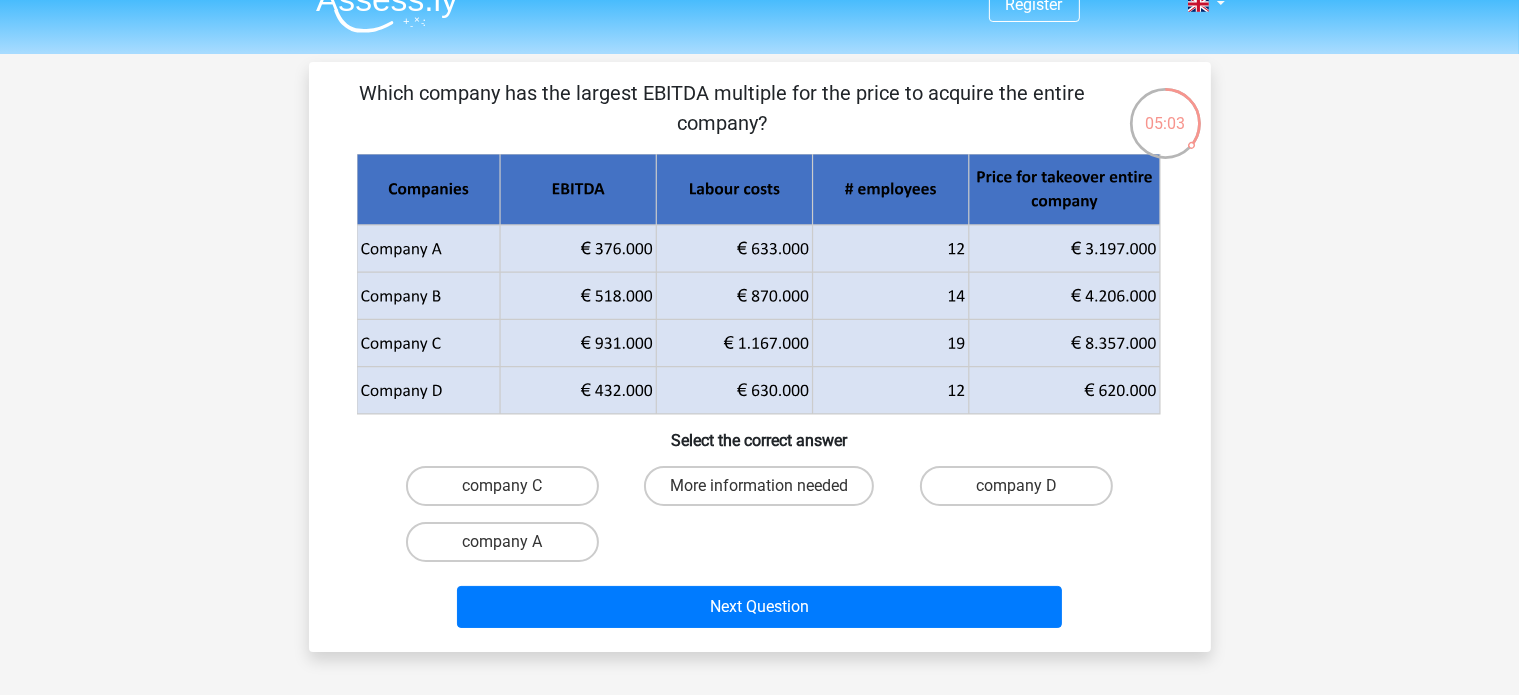scroll, scrollTop: 0, scrollLeft: 0, axis: both 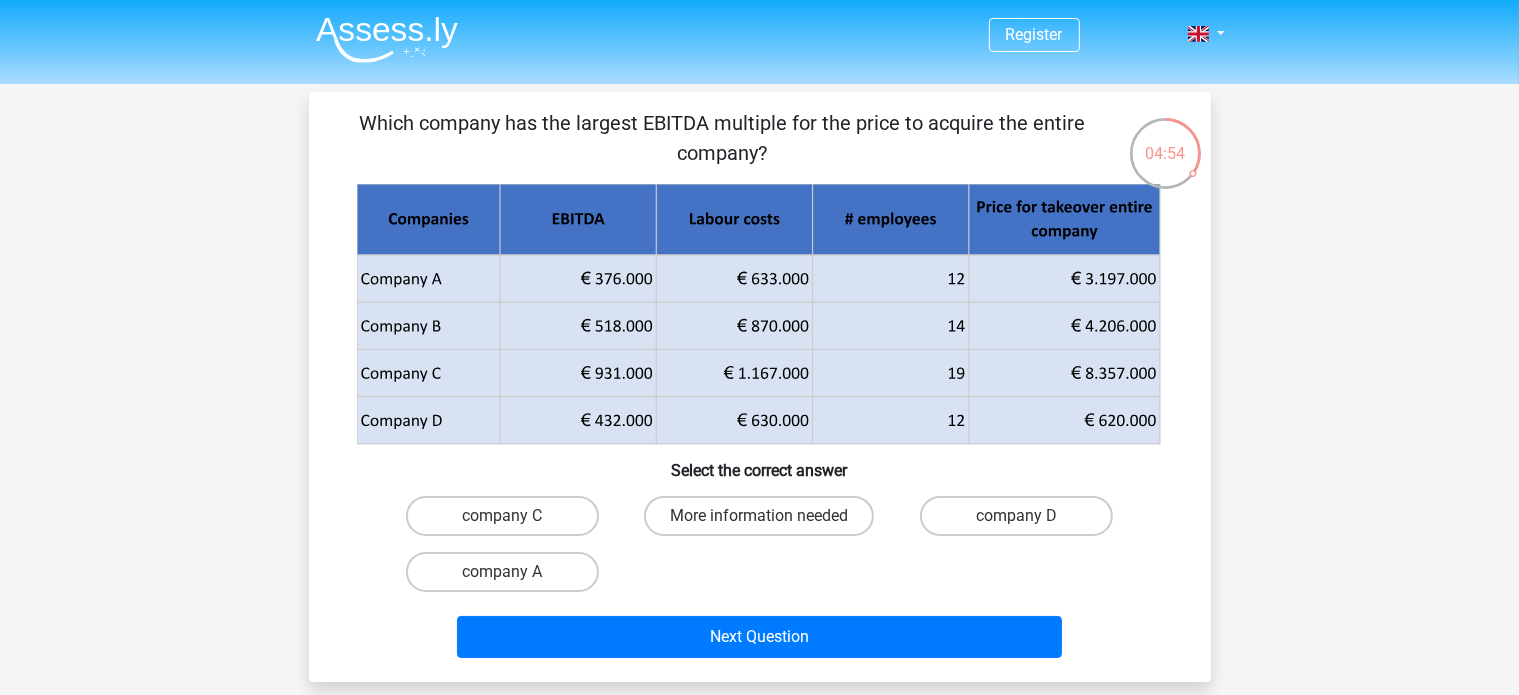drag, startPoint x: 795, startPoint y: 164, endPoint x: 300, endPoint y: 67, distance: 504.41452 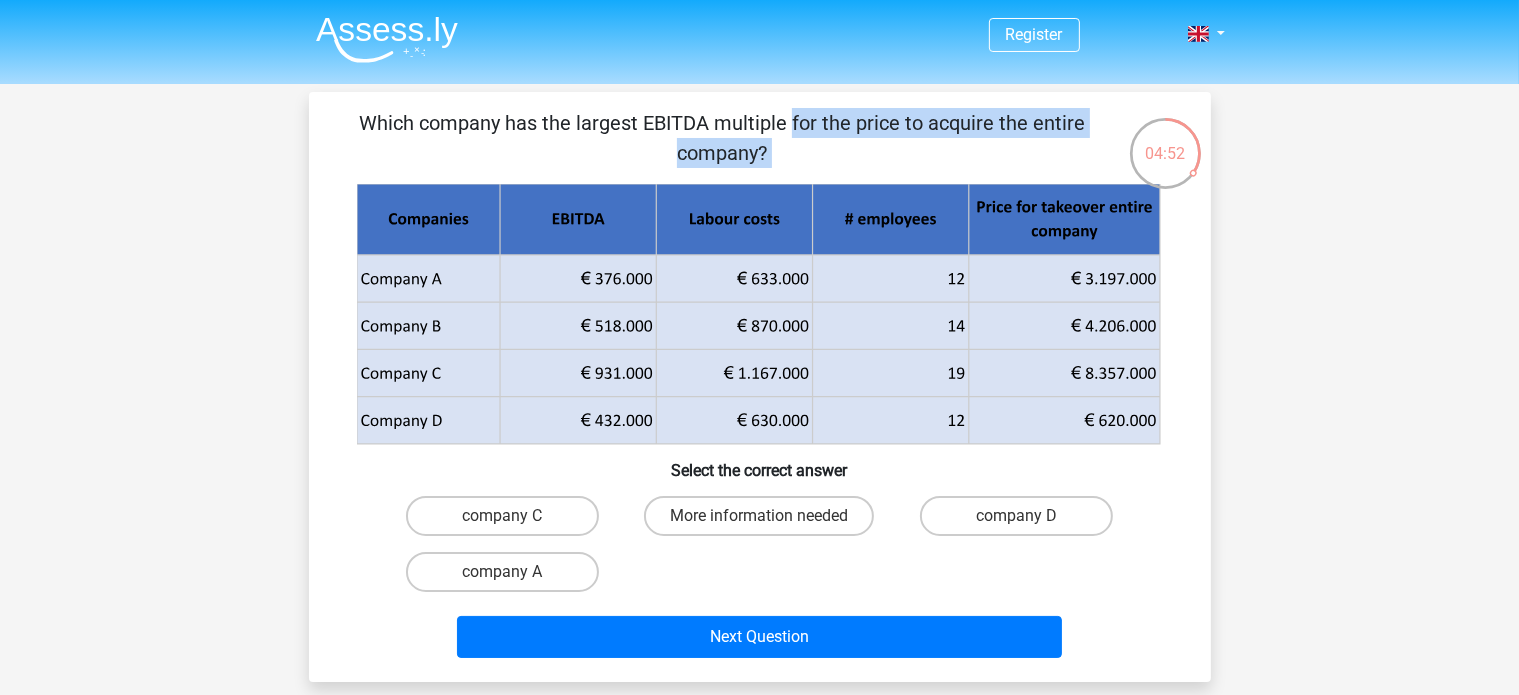 drag, startPoint x: 355, startPoint y: 121, endPoint x: 781, endPoint y: 159, distance: 427.69147 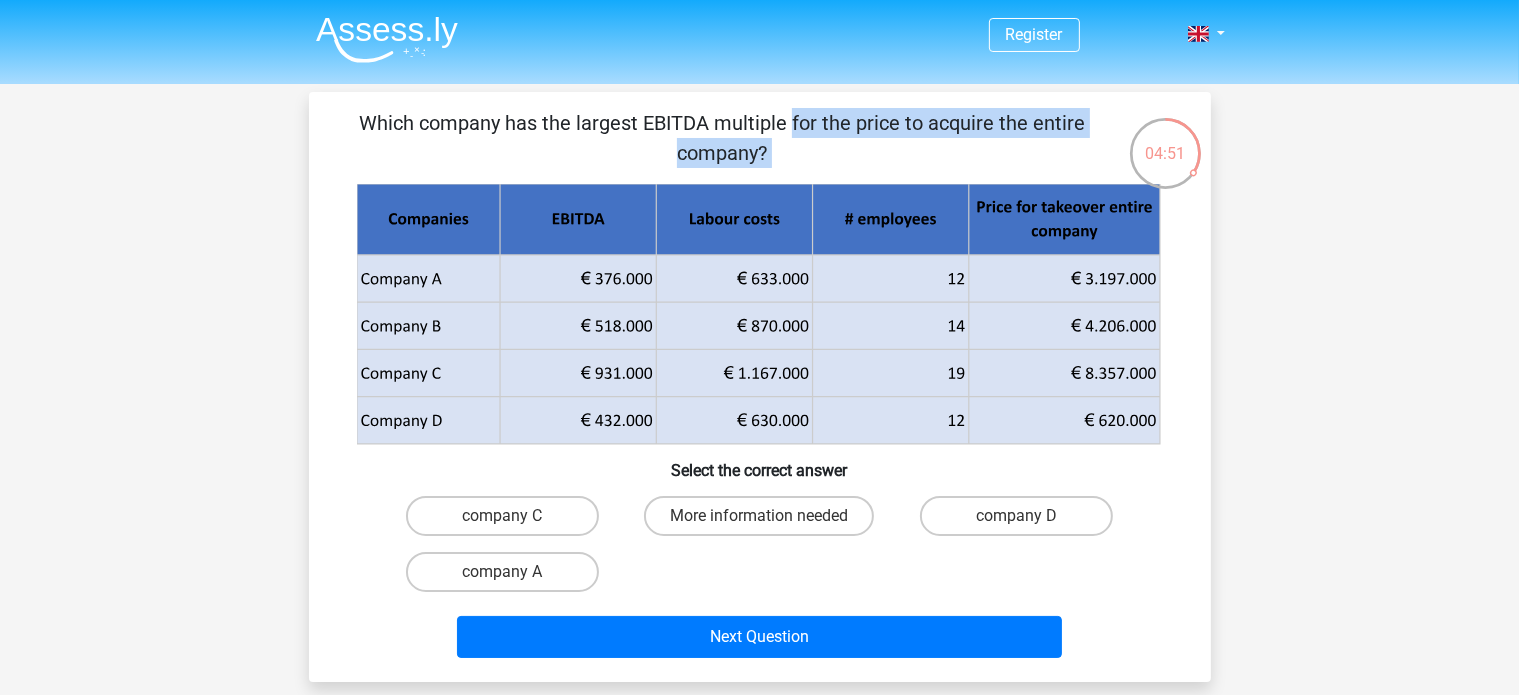 copy on "Which company has the largest EBITDA multiple for the price to acquire the entire company?" 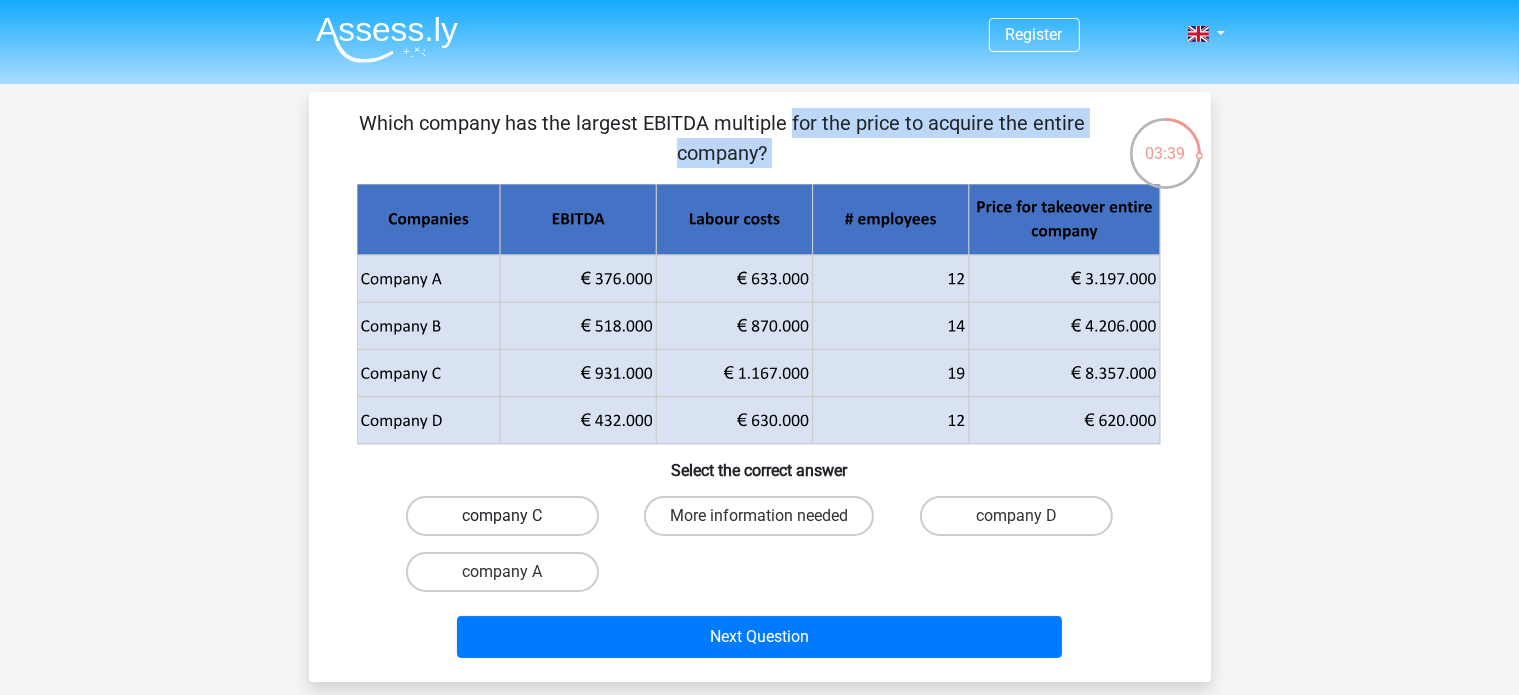 click on "company C" at bounding box center (502, 516) 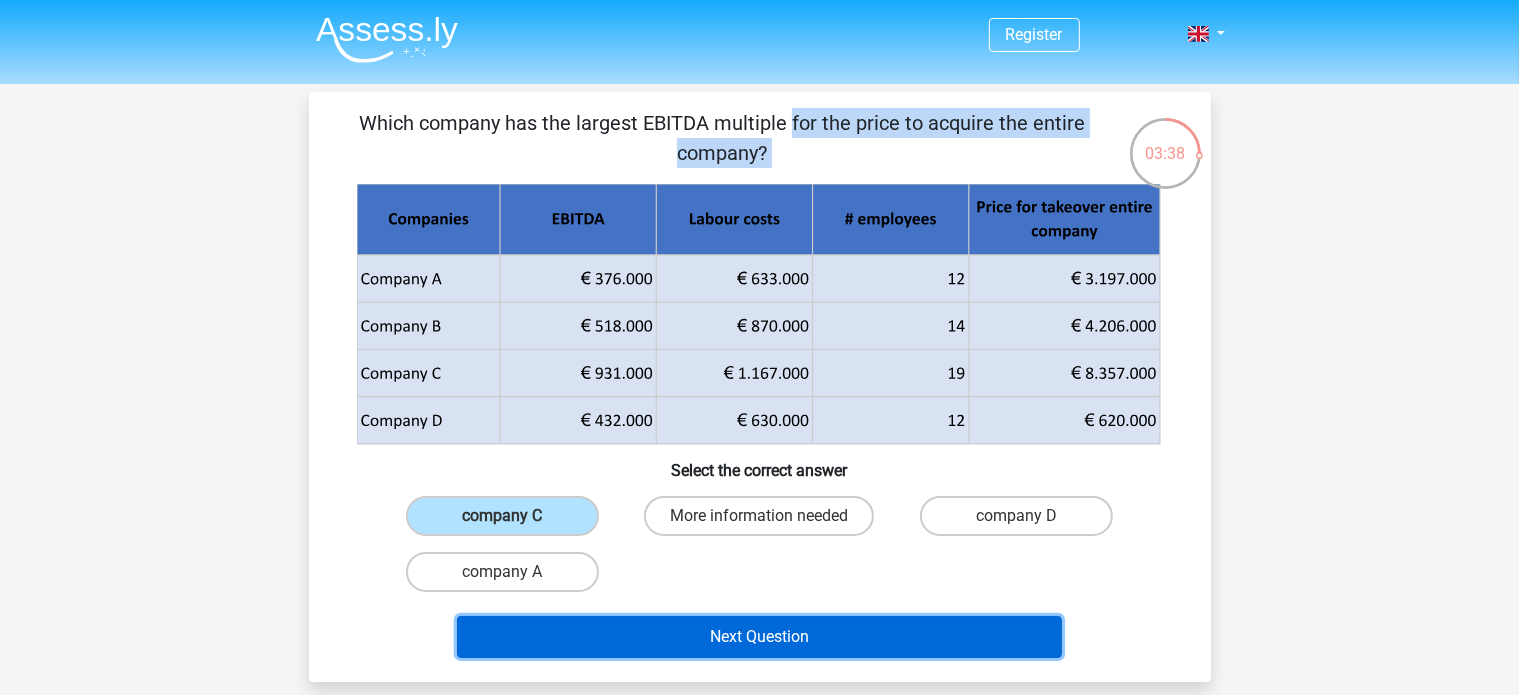 click on "Next Question" at bounding box center (759, 637) 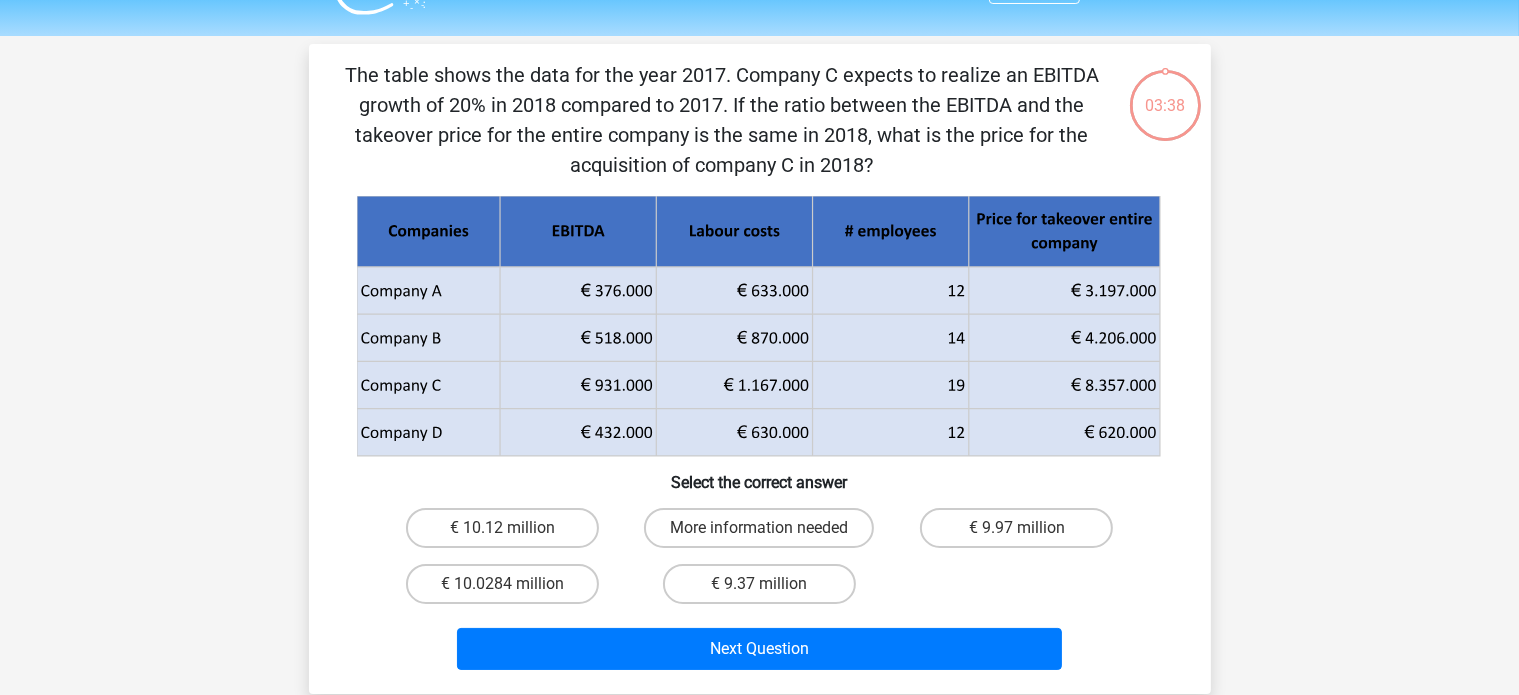 scroll, scrollTop: 92, scrollLeft: 0, axis: vertical 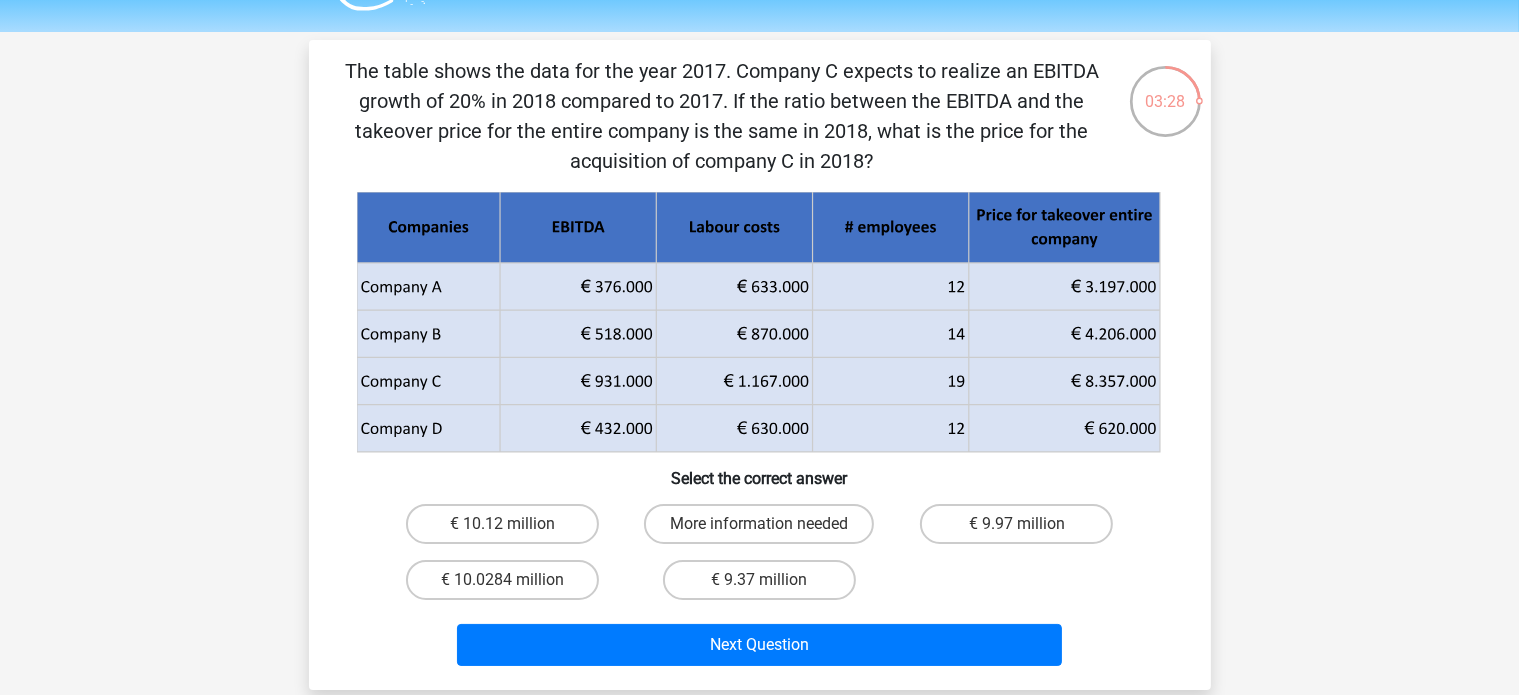 drag, startPoint x: 907, startPoint y: 175, endPoint x: 322, endPoint y: 44, distance: 599.4881 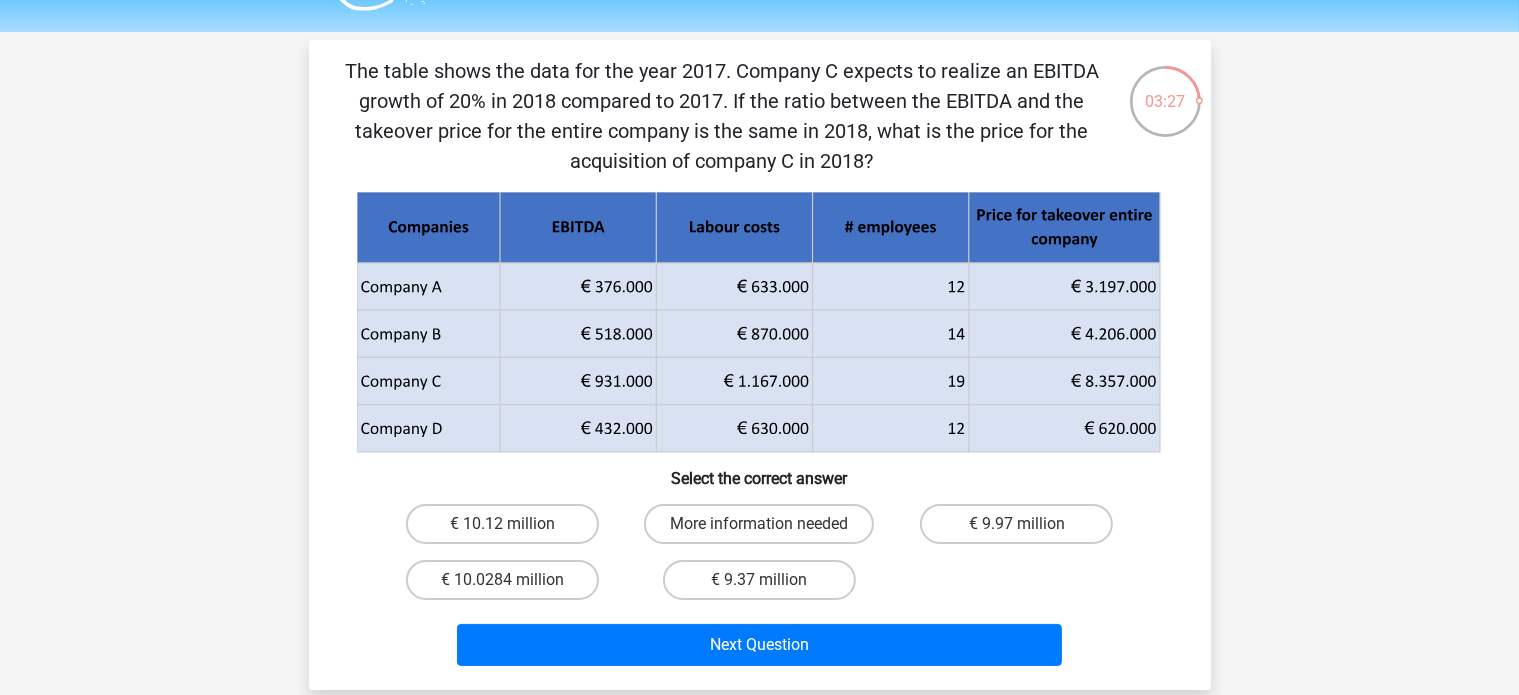 copy on "The table shows the data for the year 2017. Company C expects to realize an EBITDA growth of 20% in 2018 compared to 2017. If the ratio between the EBITDA and the takeover price for the entire company is the same in 2018, what is the price for the acquisition of company C in 2018?" 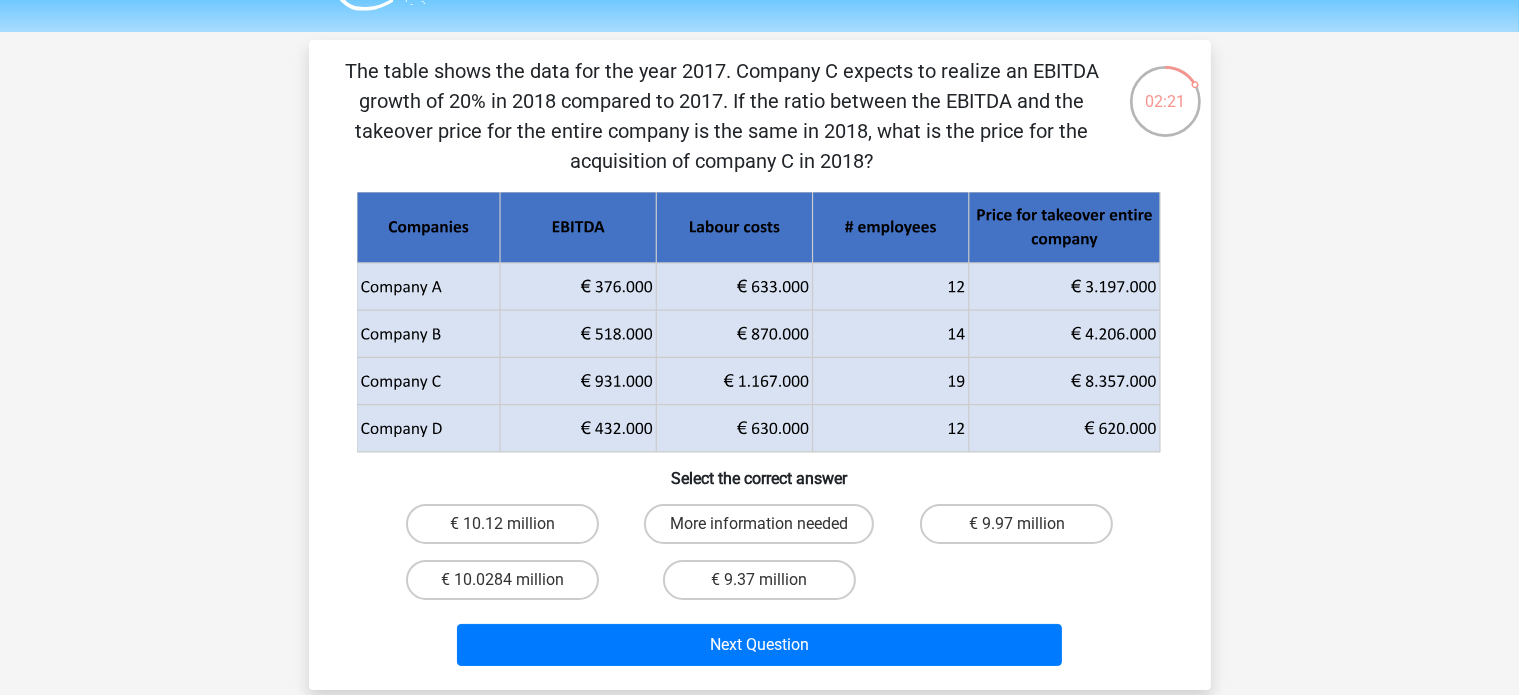 click on "€ 10.0284 million" at bounding box center (508, 586) 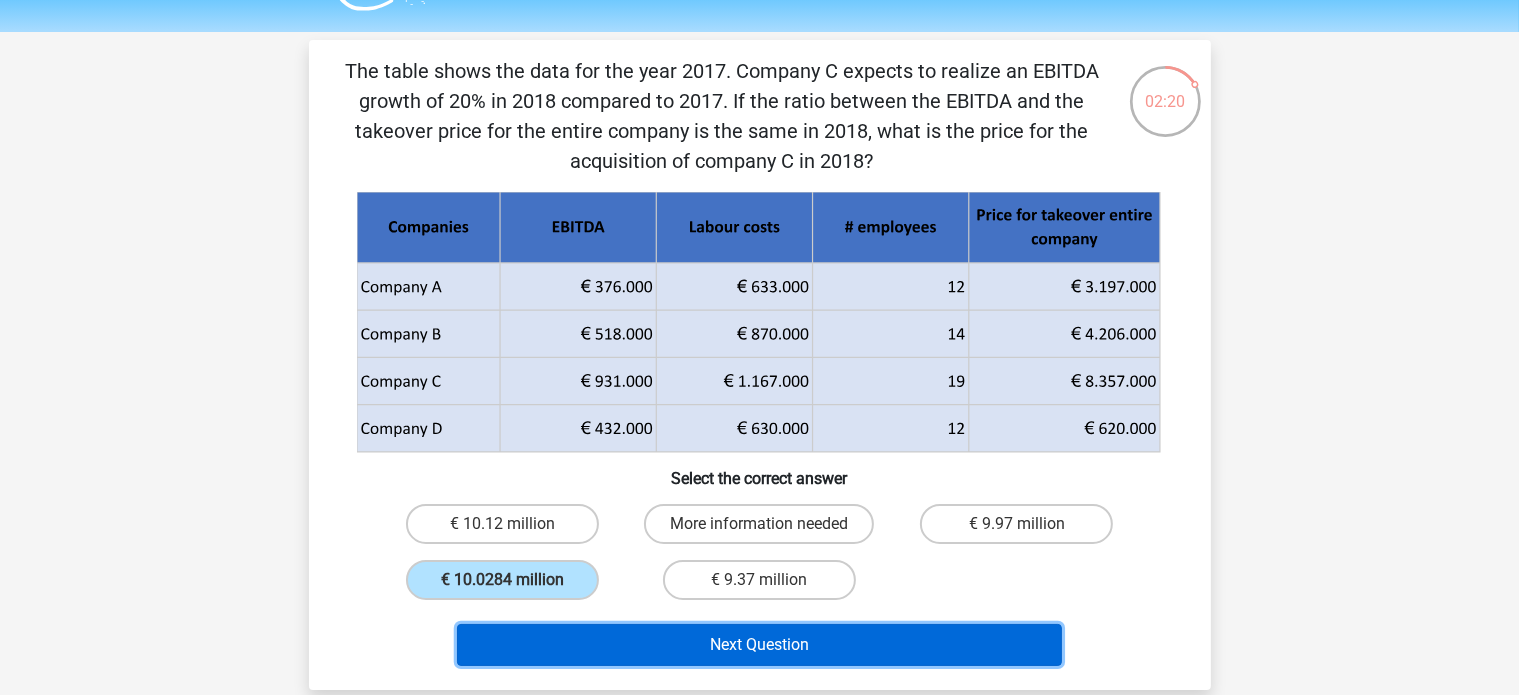 click on "Next Question" at bounding box center [759, 645] 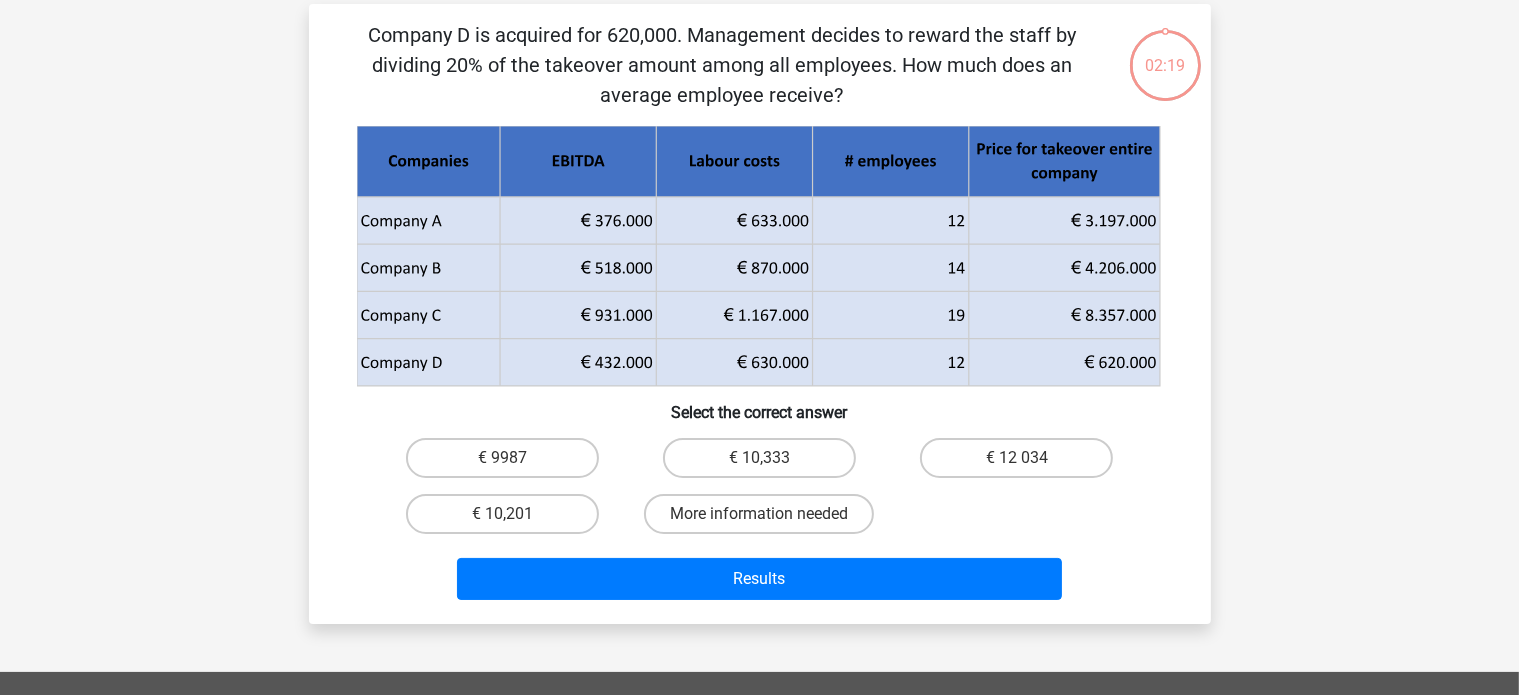 scroll, scrollTop: 92, scrollLeft: 0, axis: vertical 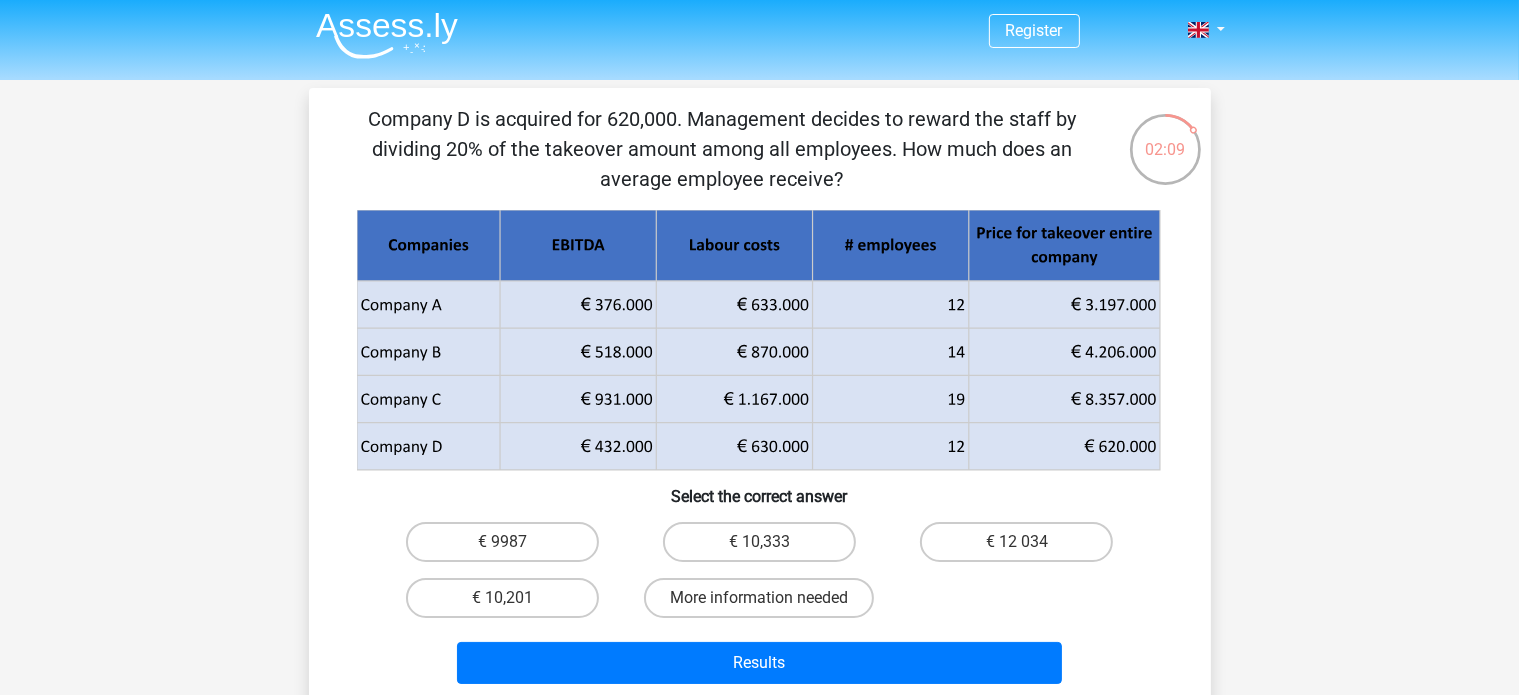 drag, startPoint x: 362, startPoint y: 118, endPoint x: 868, endPoint y: 174, distance: 509.0894 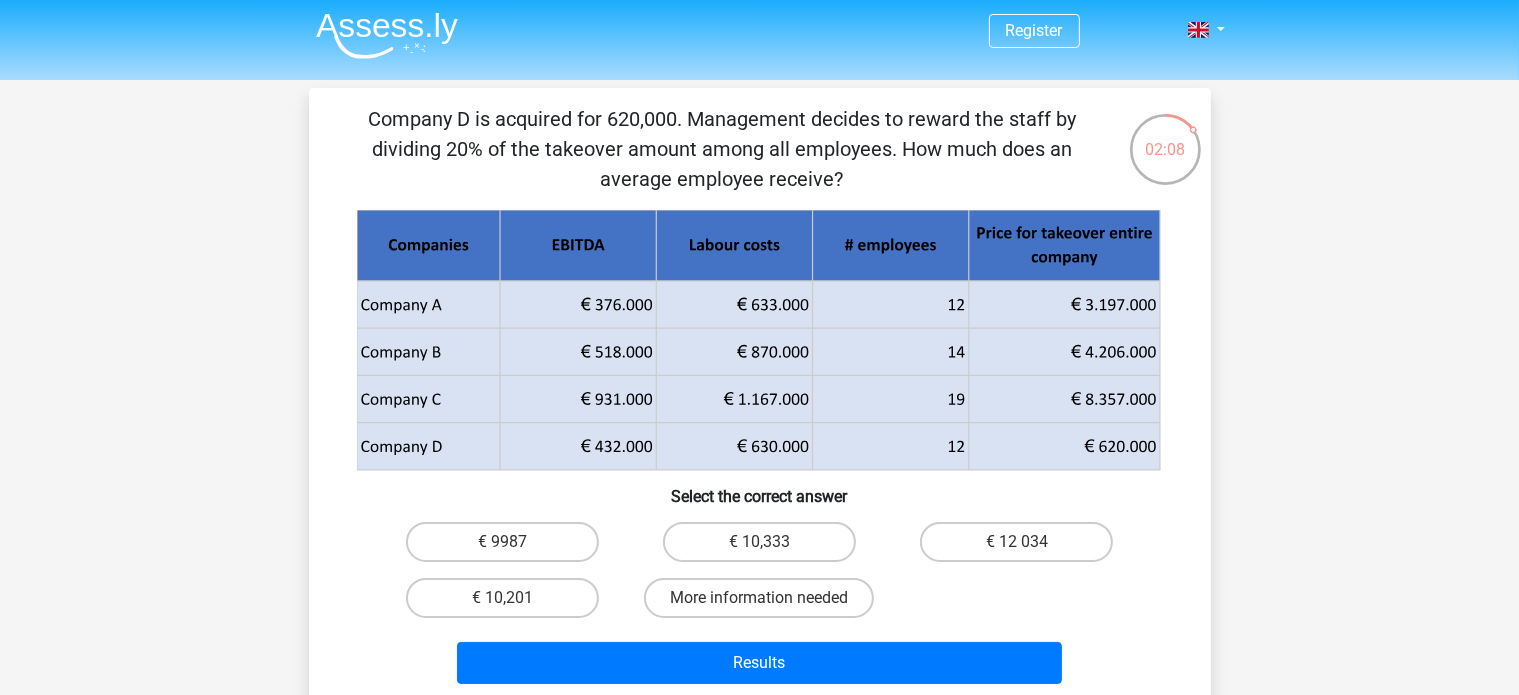 drag, startPoint x: 763, startPoint y: 143, endPoint x: 771, endPoint y: 151, distance: 11.313708 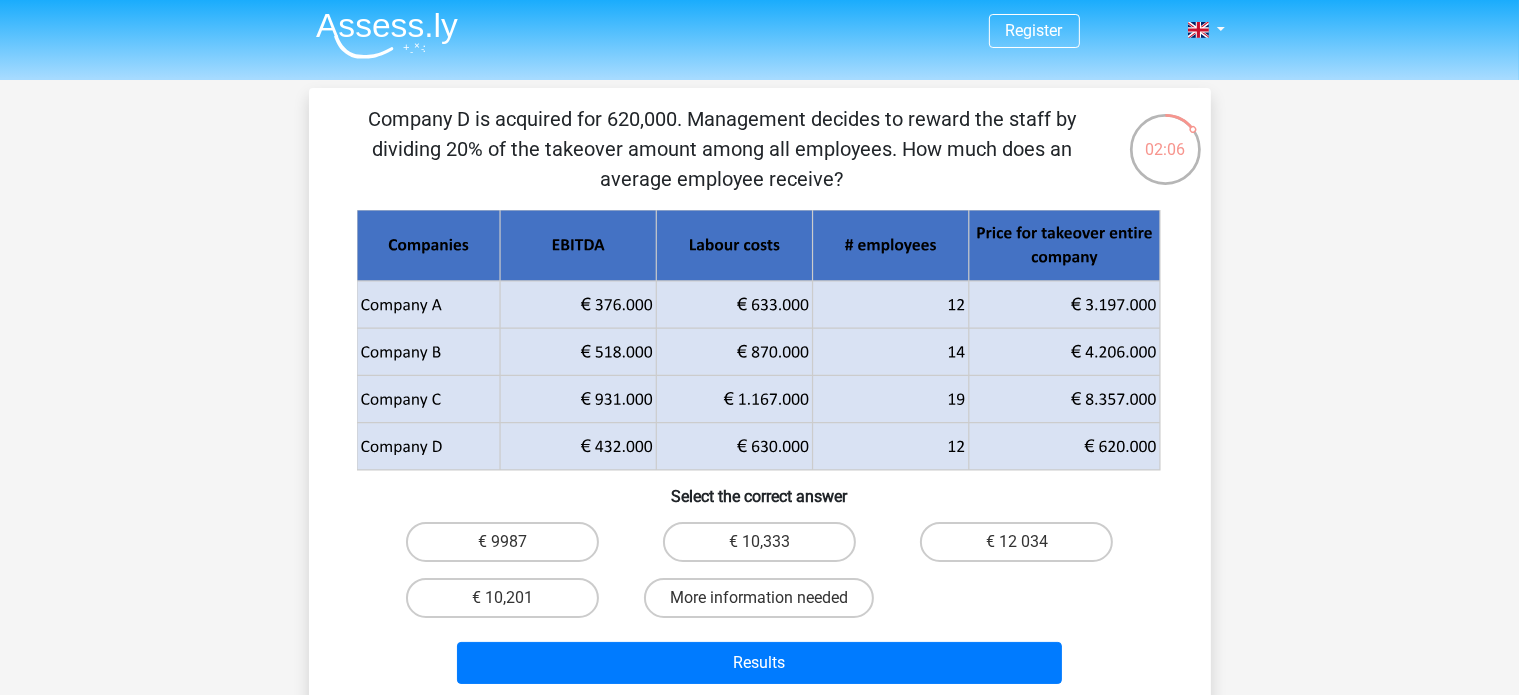 copy on "Company D is acquired for 620,000. Management decides to reward the staff by dividing 20% ​​of the takeover amount among all employees. How much does an average employee receive?" 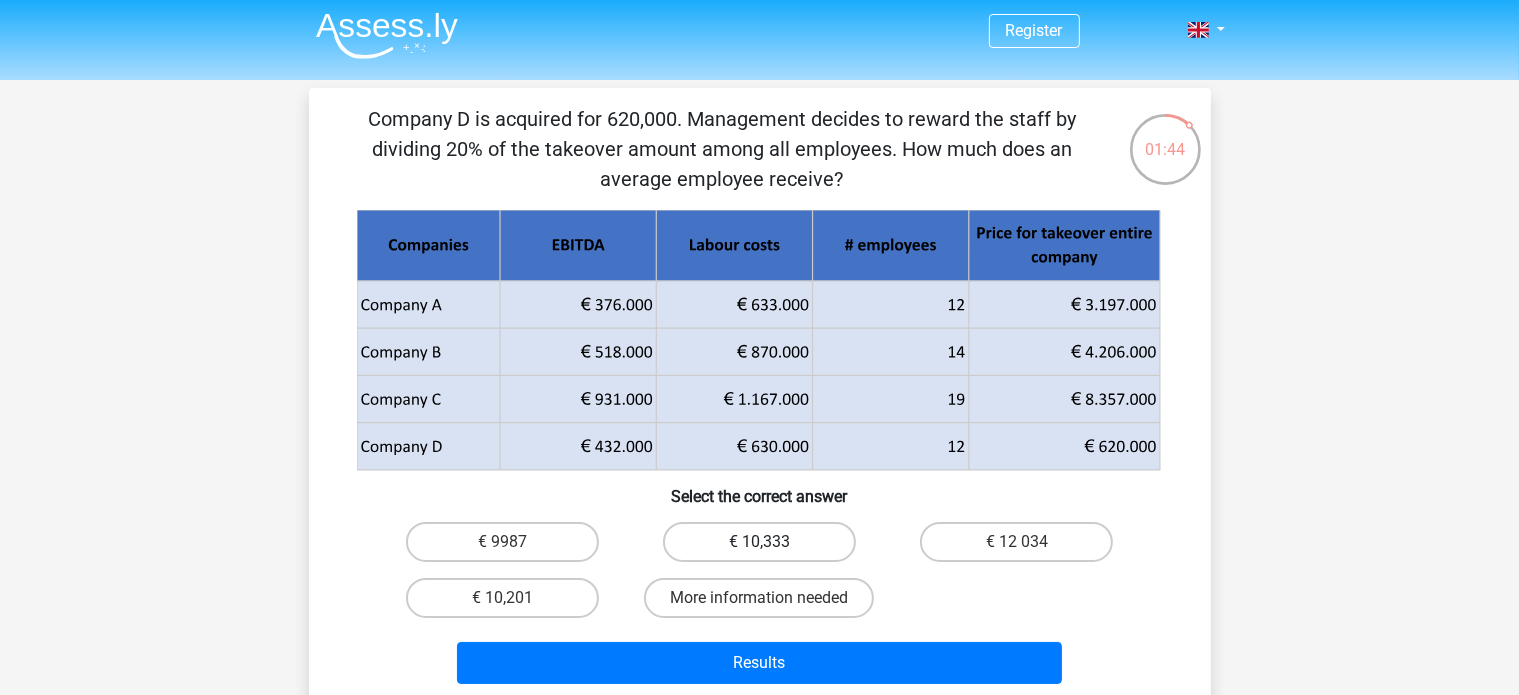 click on "€ 10,333" at bounding box center (759, 542) 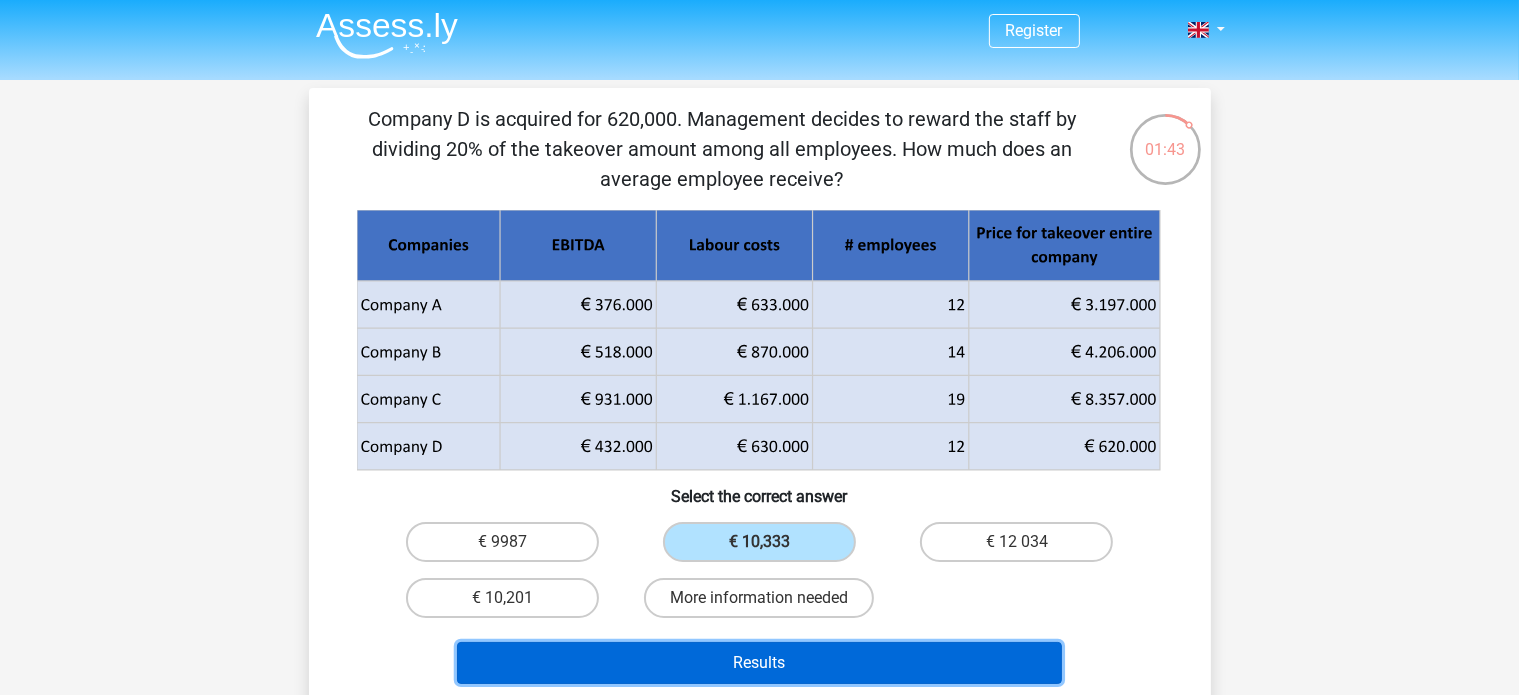 click on "Results" at bounding box center [759, 663] 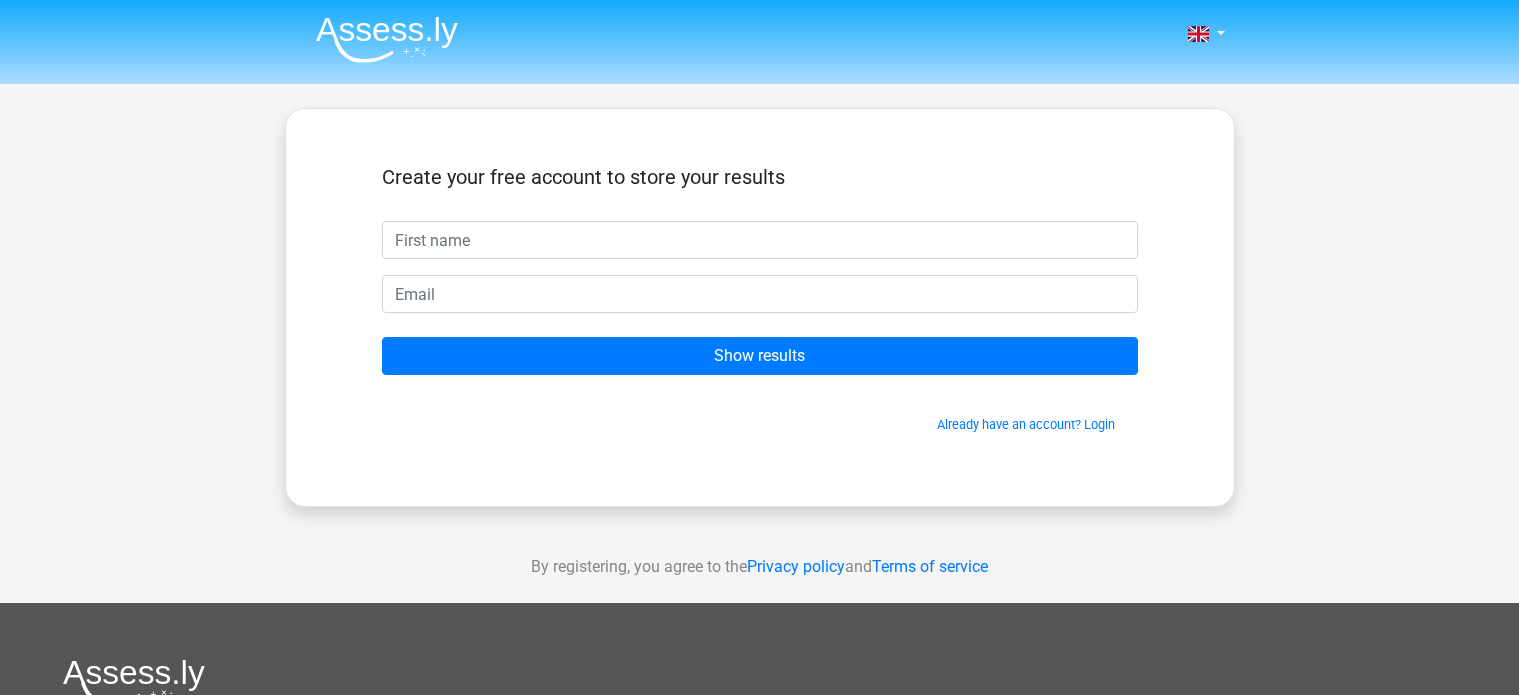 scroll, scrollTop: 0, scrollLeft: 0, axis: both 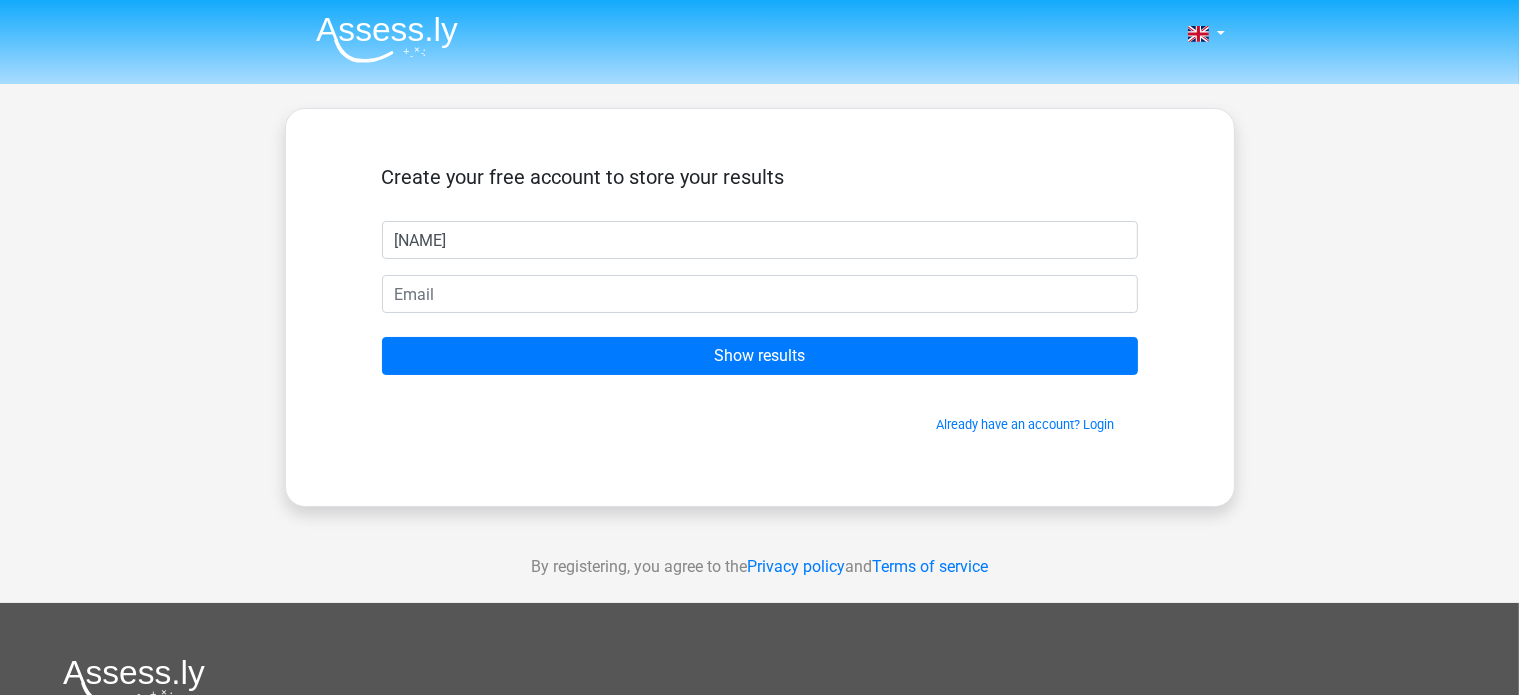type on "[NAME]" 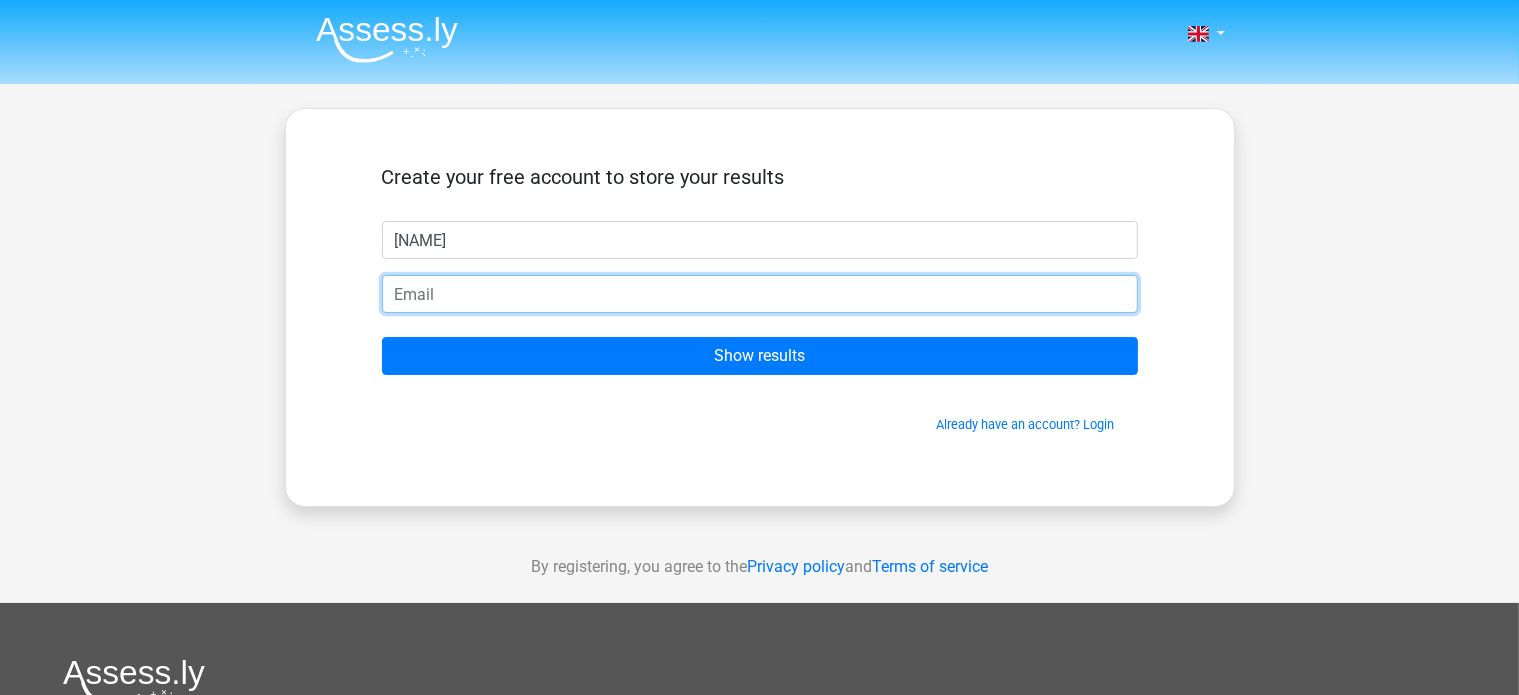 click at bounding box center (760, 294) 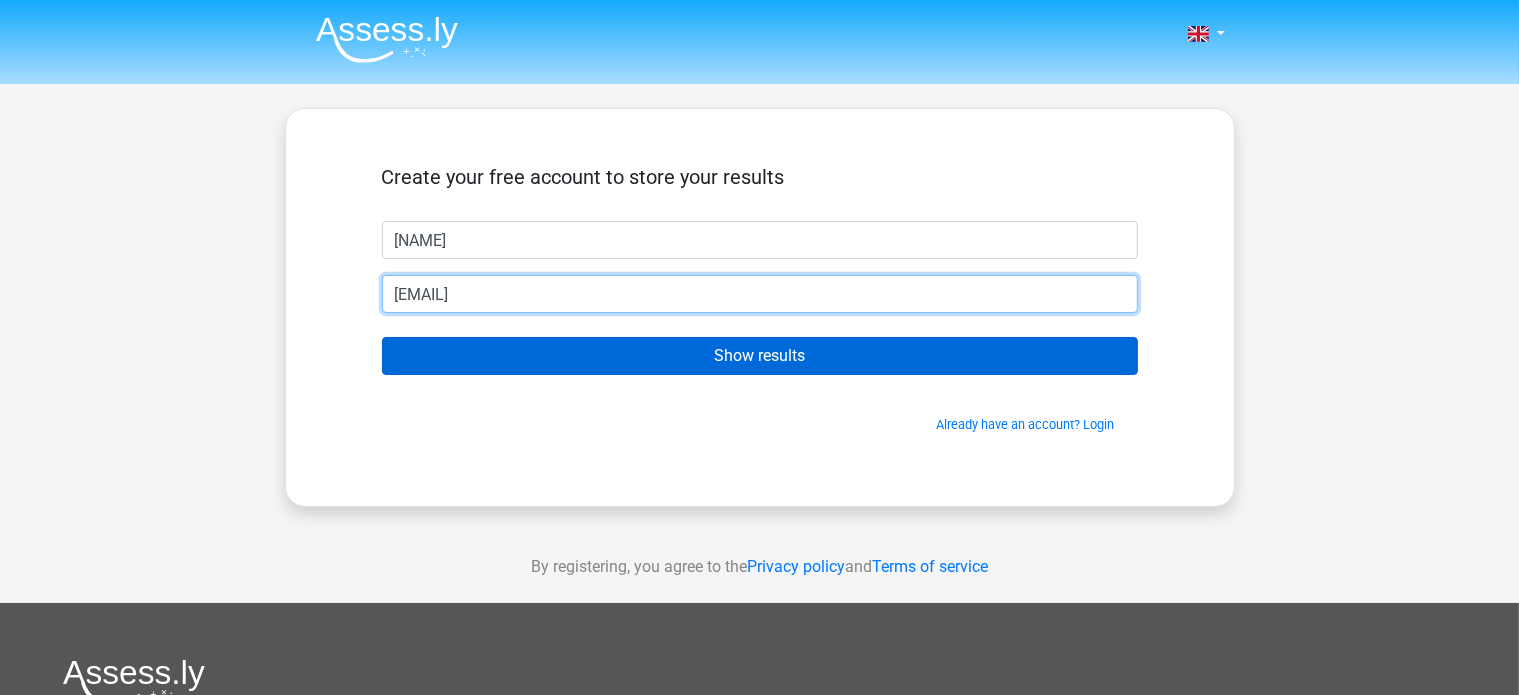 type on "[EMAIL]" 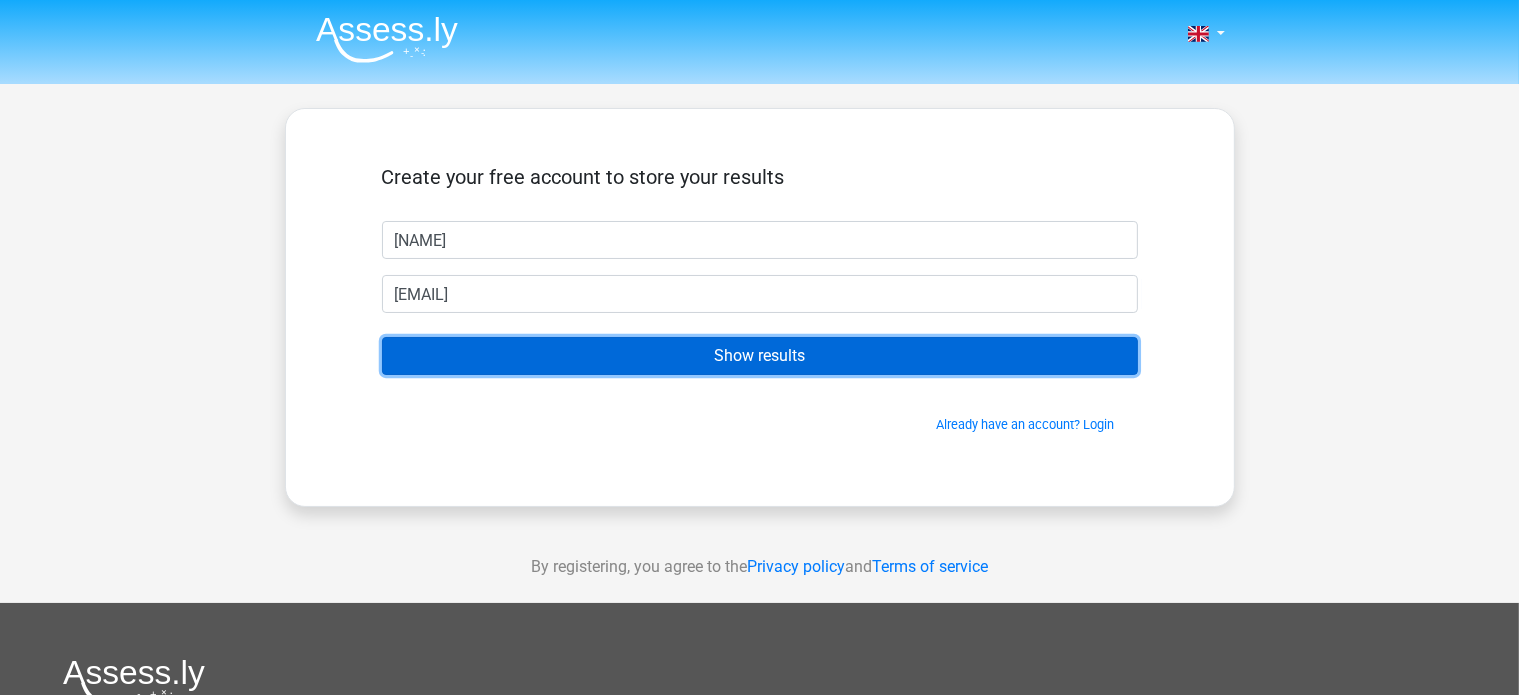 click on "Show results" at bounding box center [760, 356] 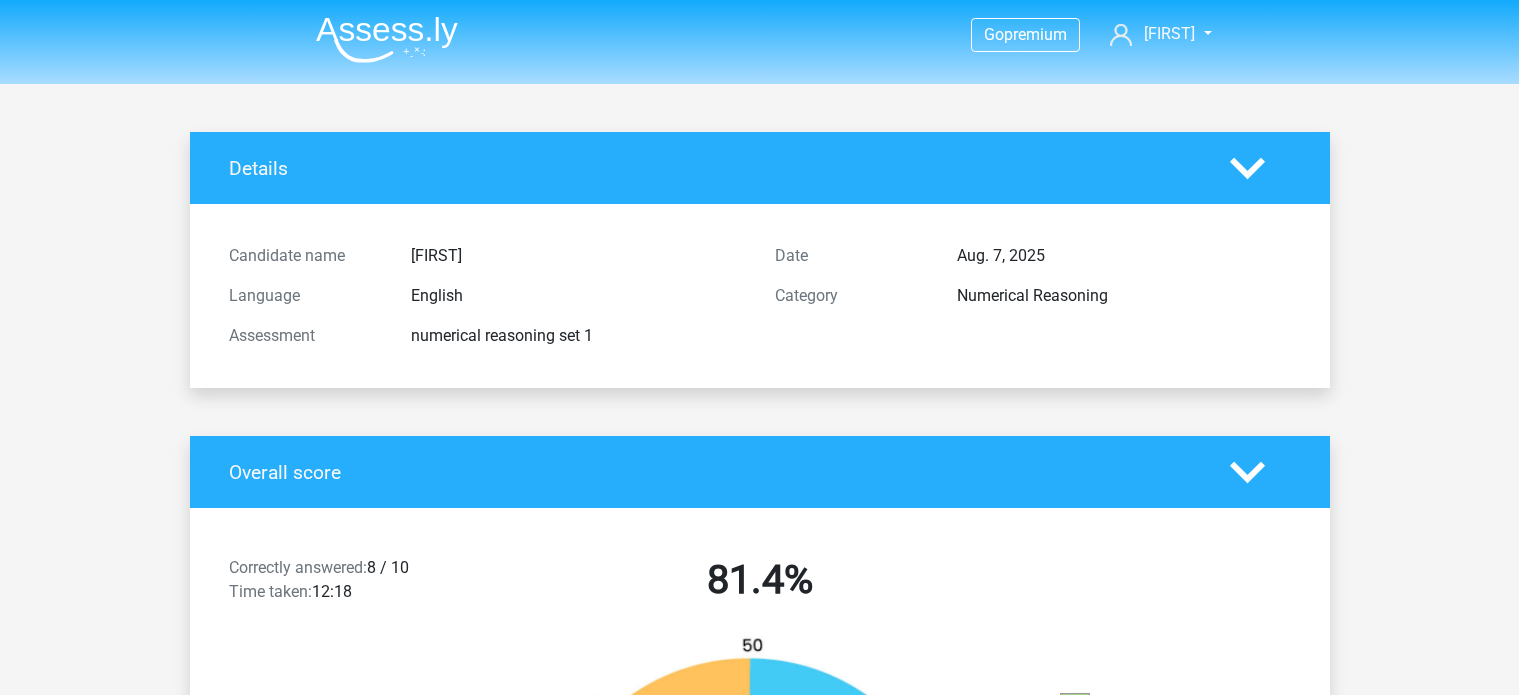 scroll, scrollTop: 0, scrollLeft: 0, axis: both 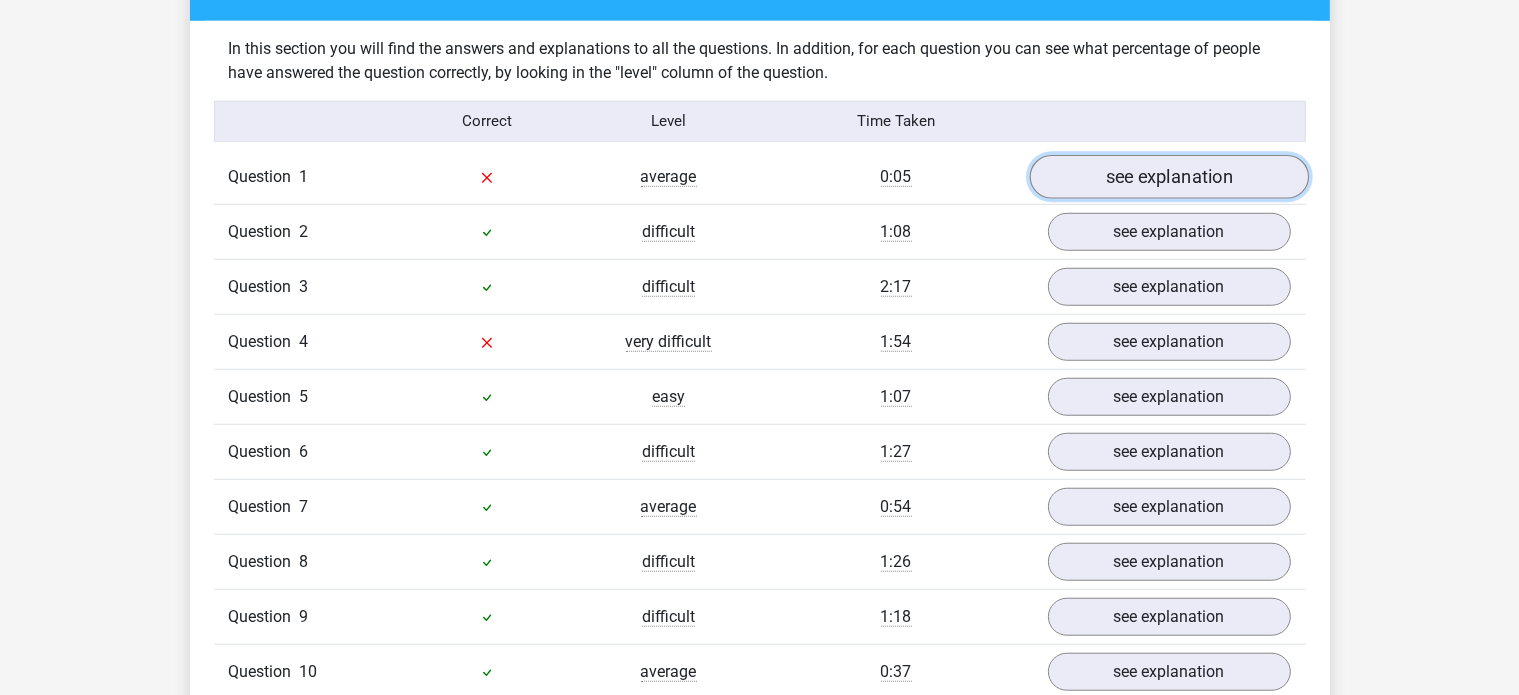 click on "see explanation" at bounding box center [1168, 177] 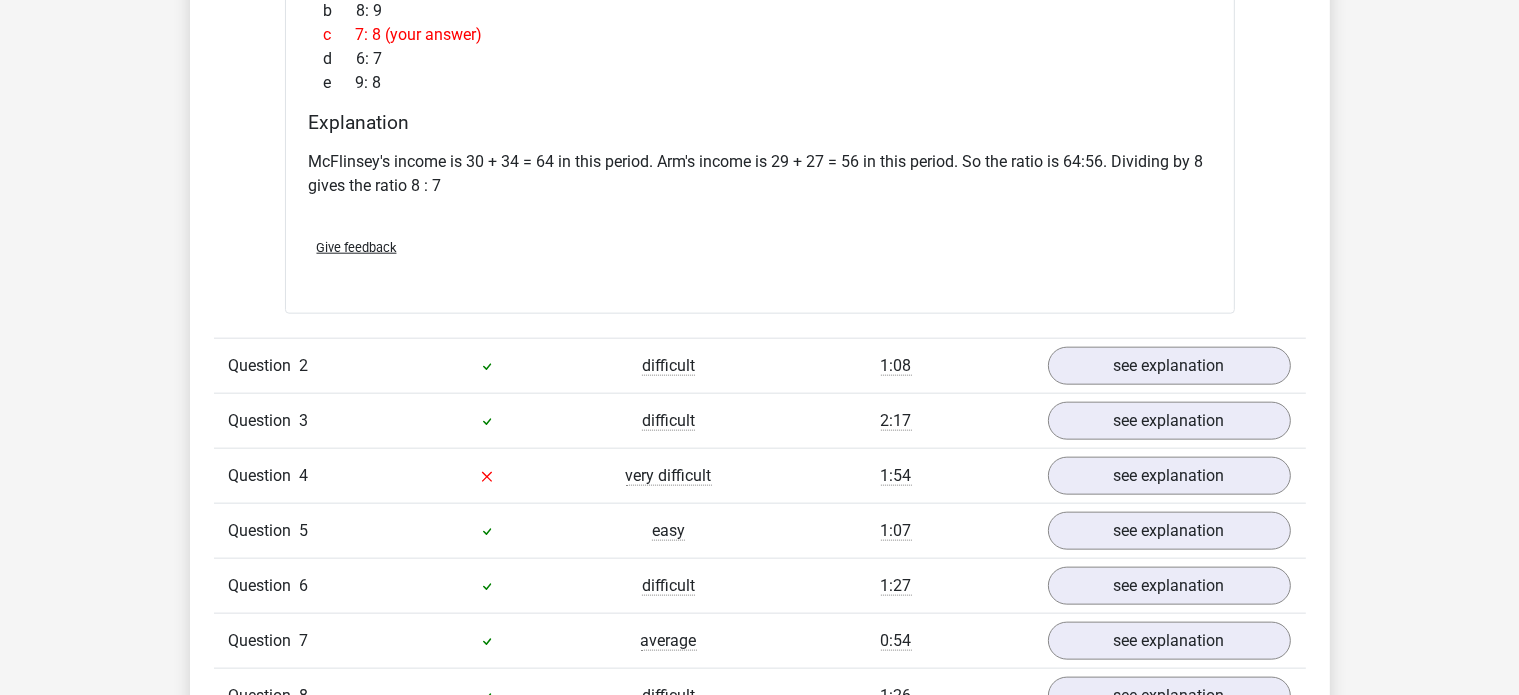 scroll, scrollTop: 2212, scrollLeft: 0, axis: vertical 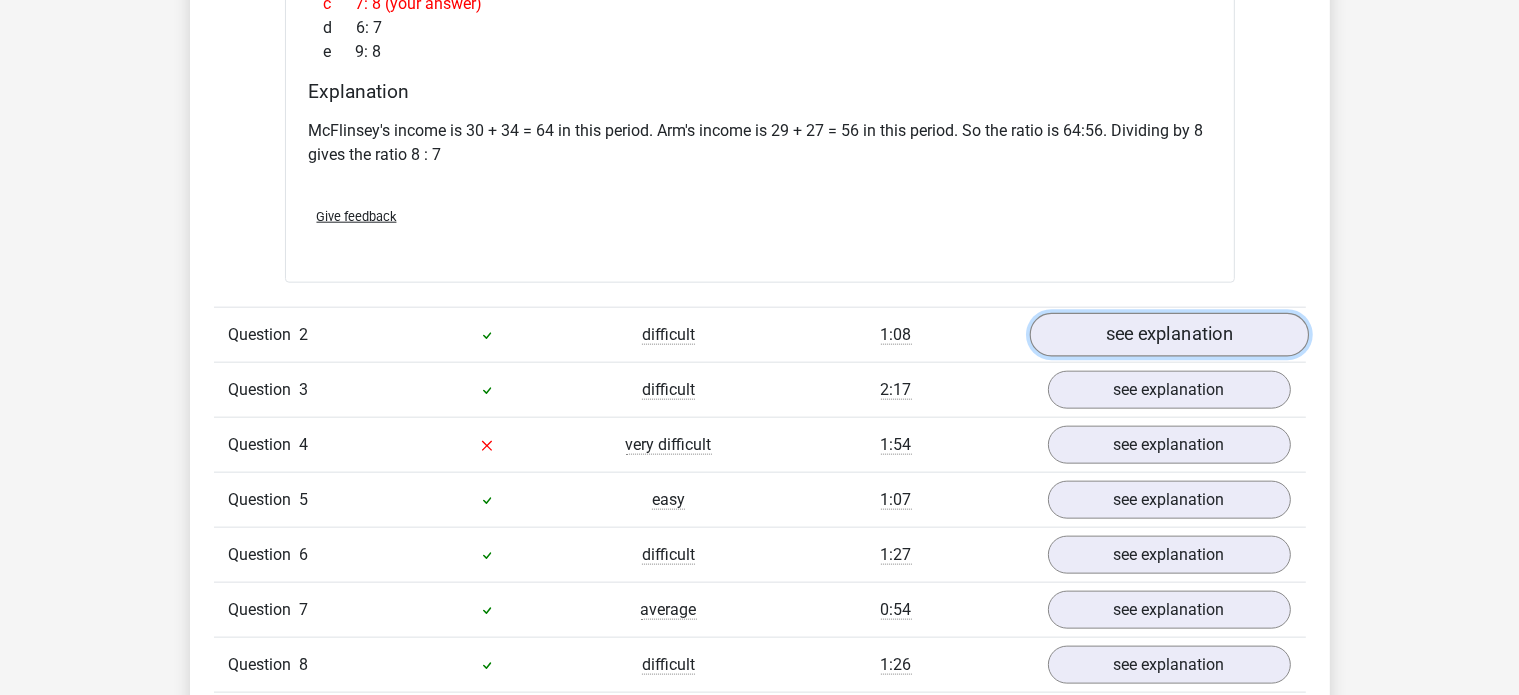 click on "see explanation" at bounding box center [1168, 335] 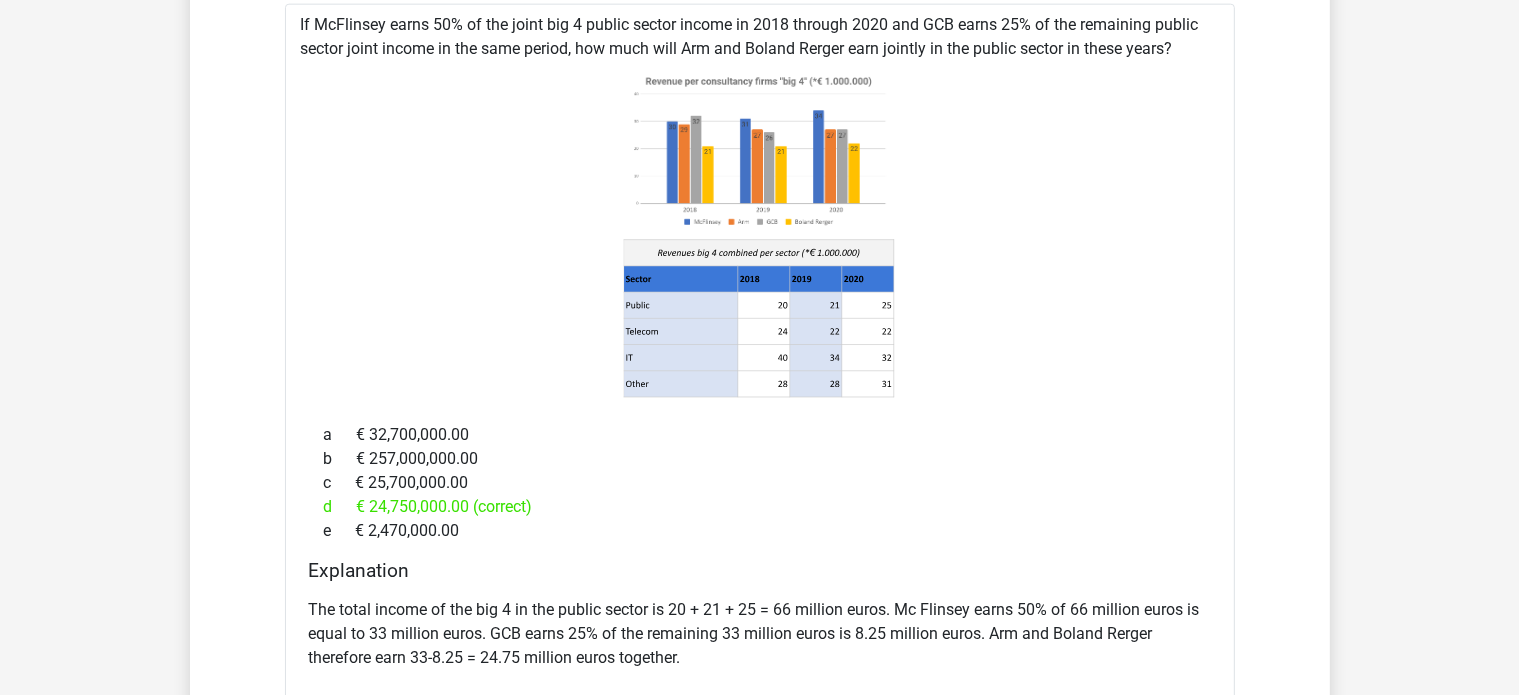 scroll, scrollTop: 2587, scrollLeft: 0, axis: vertical 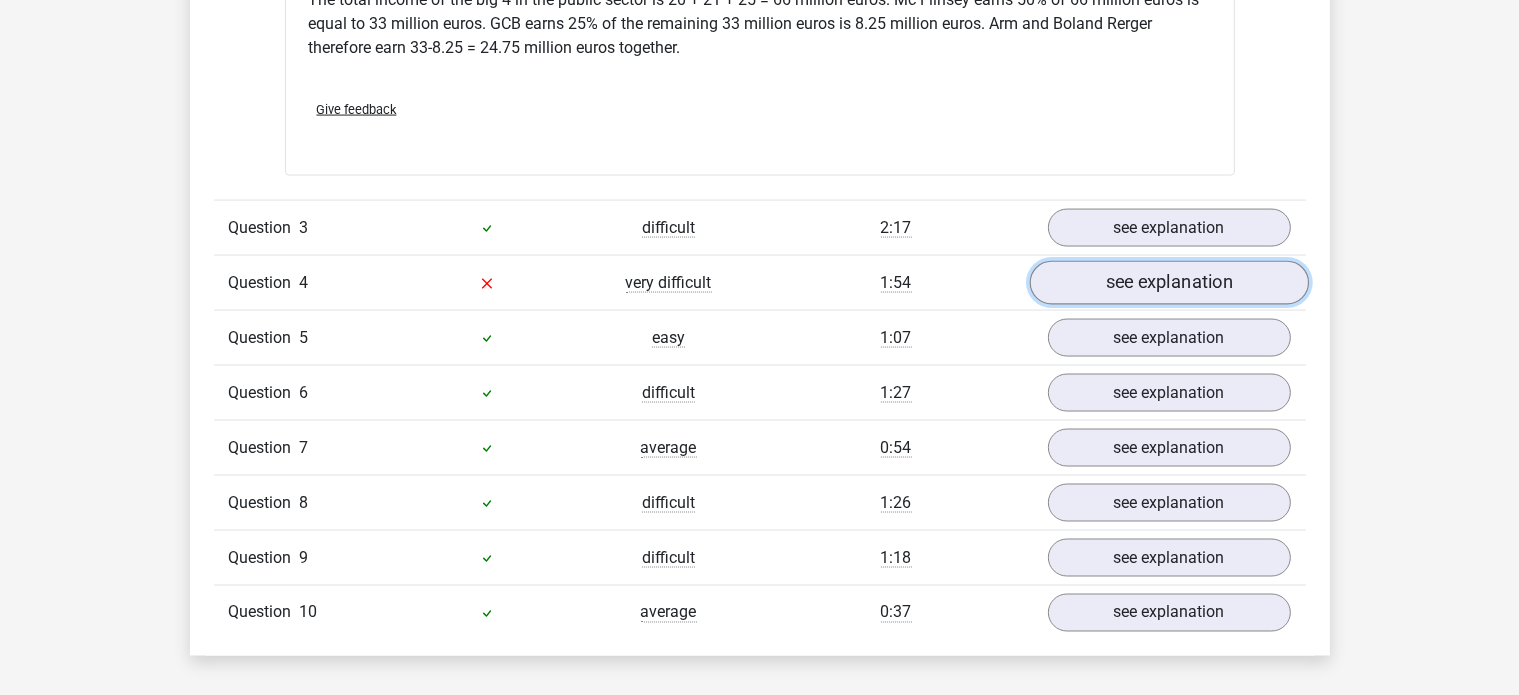 click on "see explanation" at bounding box center [1168, 283] 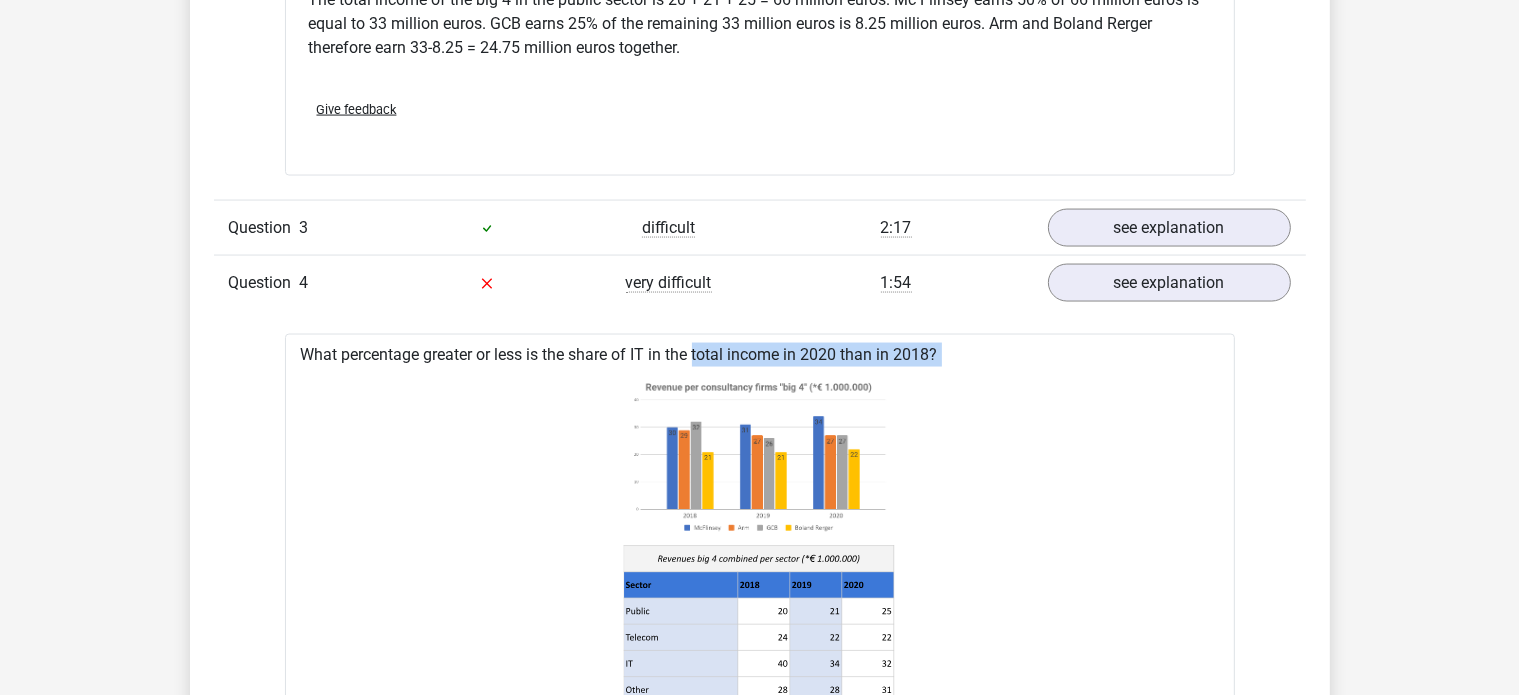 drag, startPoint x: 643, startPoint y: 347, endPoint x: 807, endPoint y: 385, distance: 168.34488 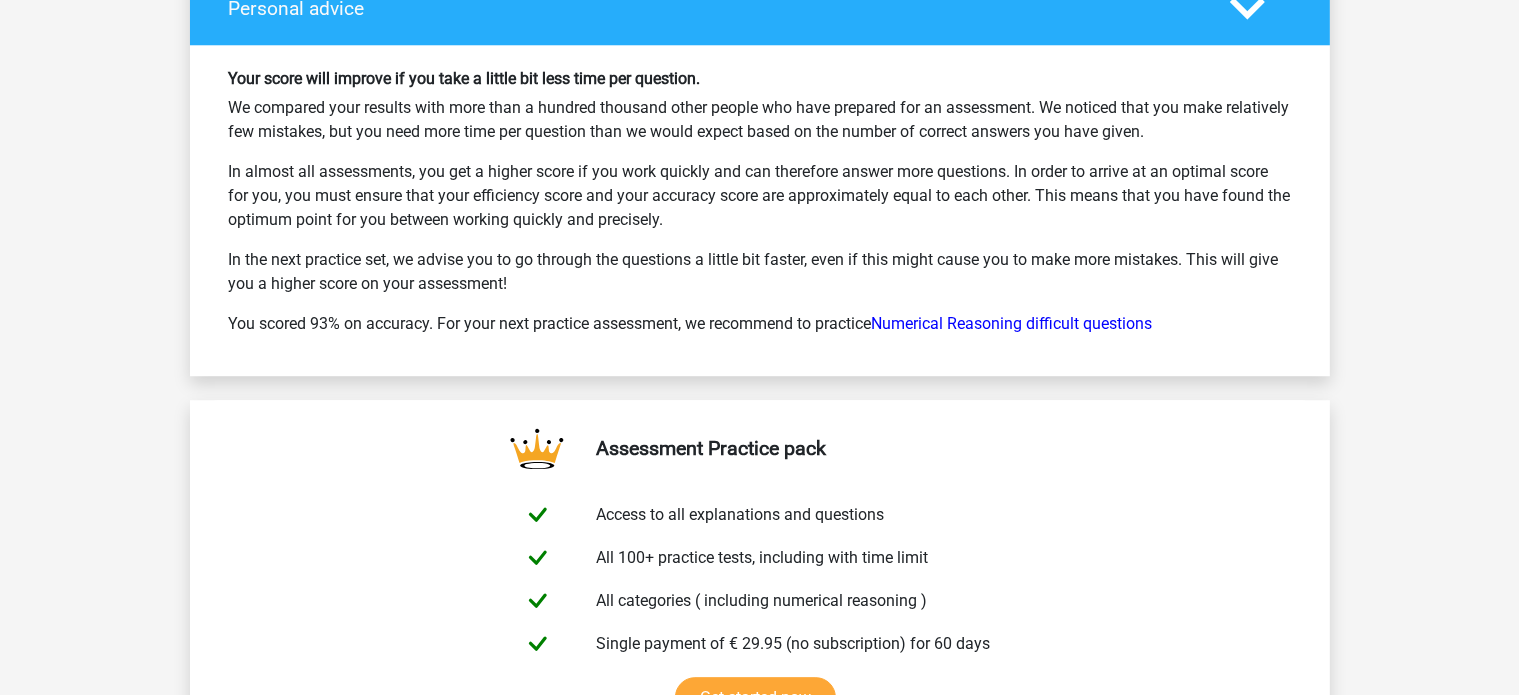 scroll, scrollTop: 5477, scrollLeft: 0, axis: vertical 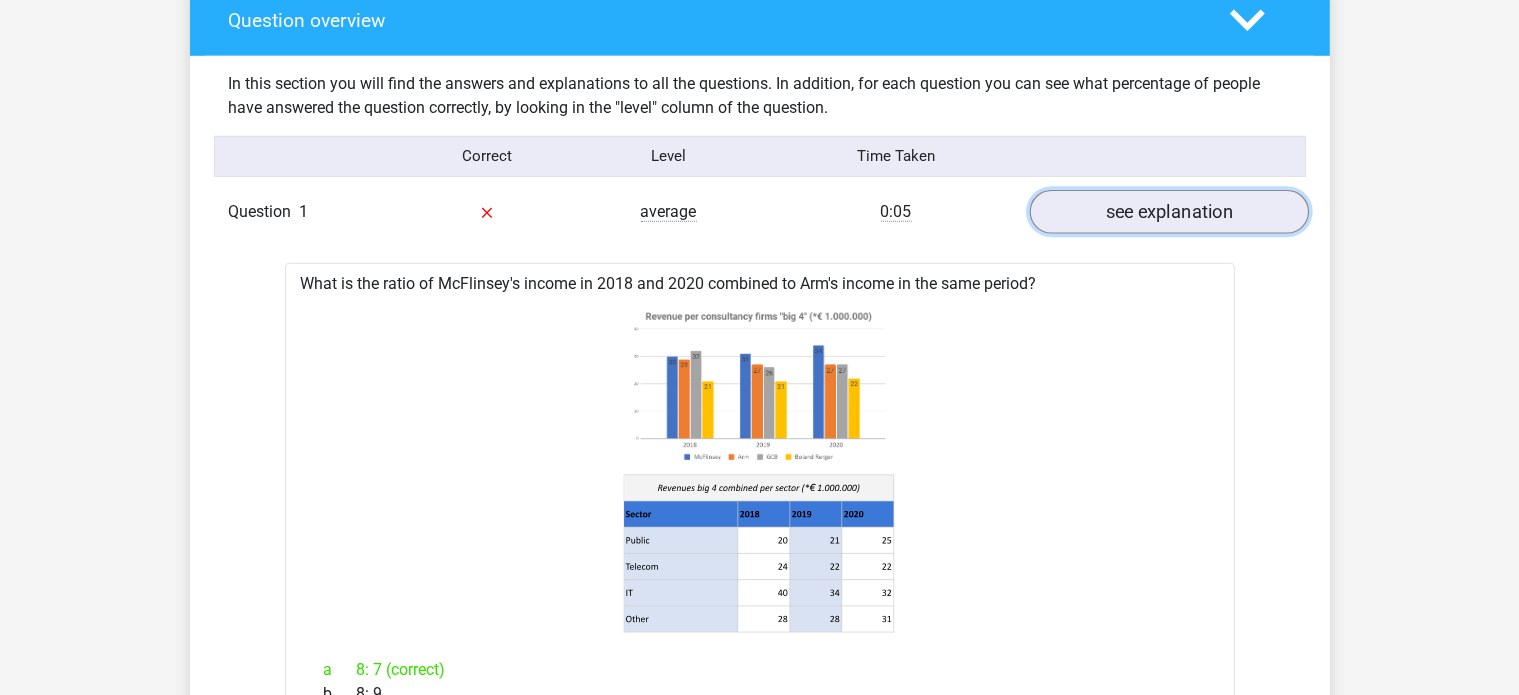 click on "see explanation" at bounding box center [1168, 212] 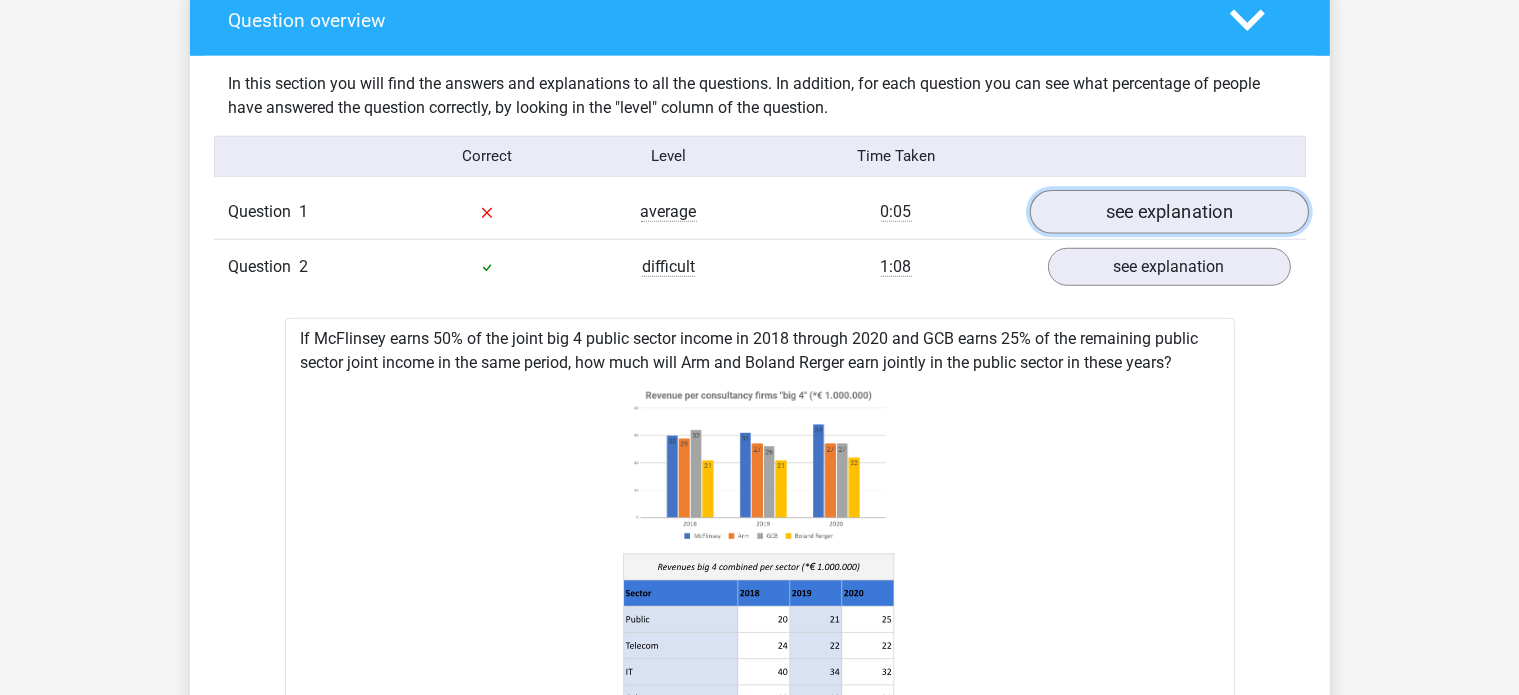 click on "see explanation" at bounding box center (1168, 212) 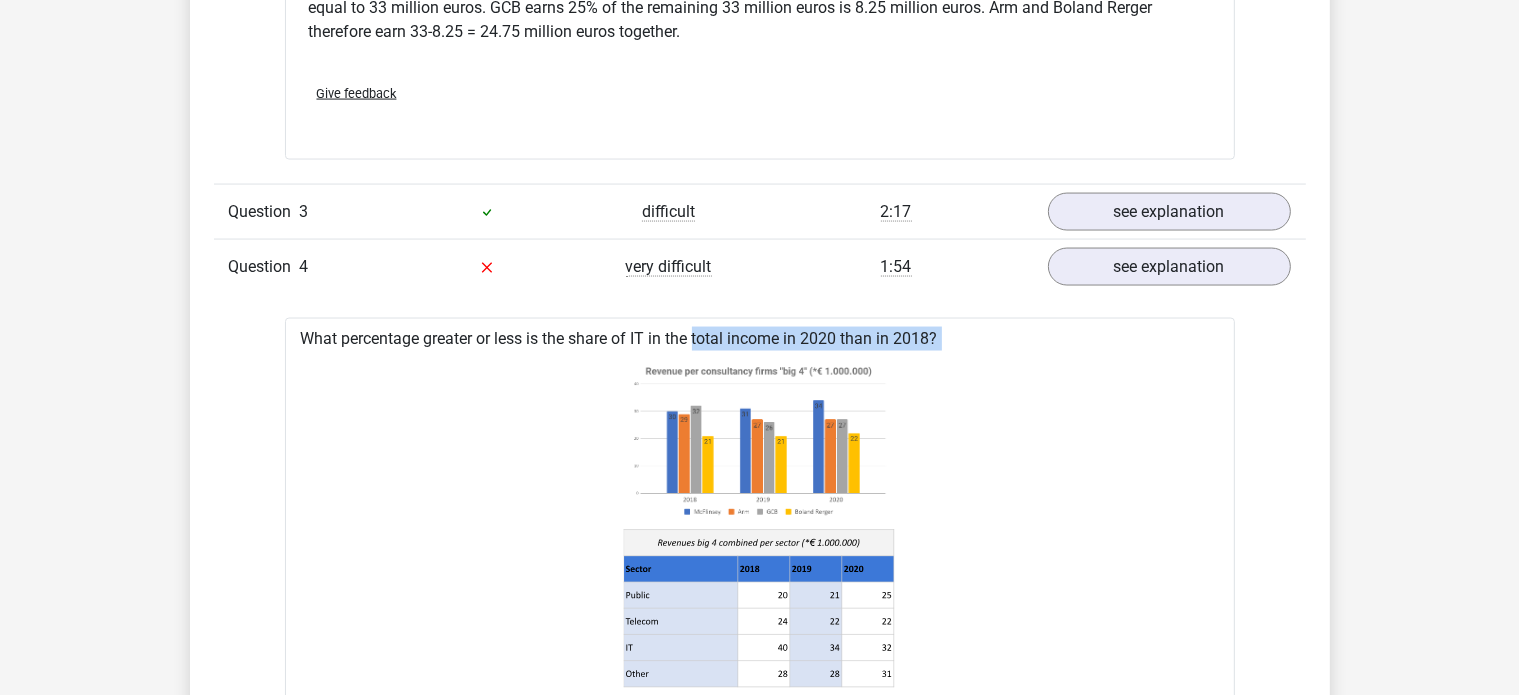 scroll, scrollTop: 3261, scrollLeft: 0, axis: vertical 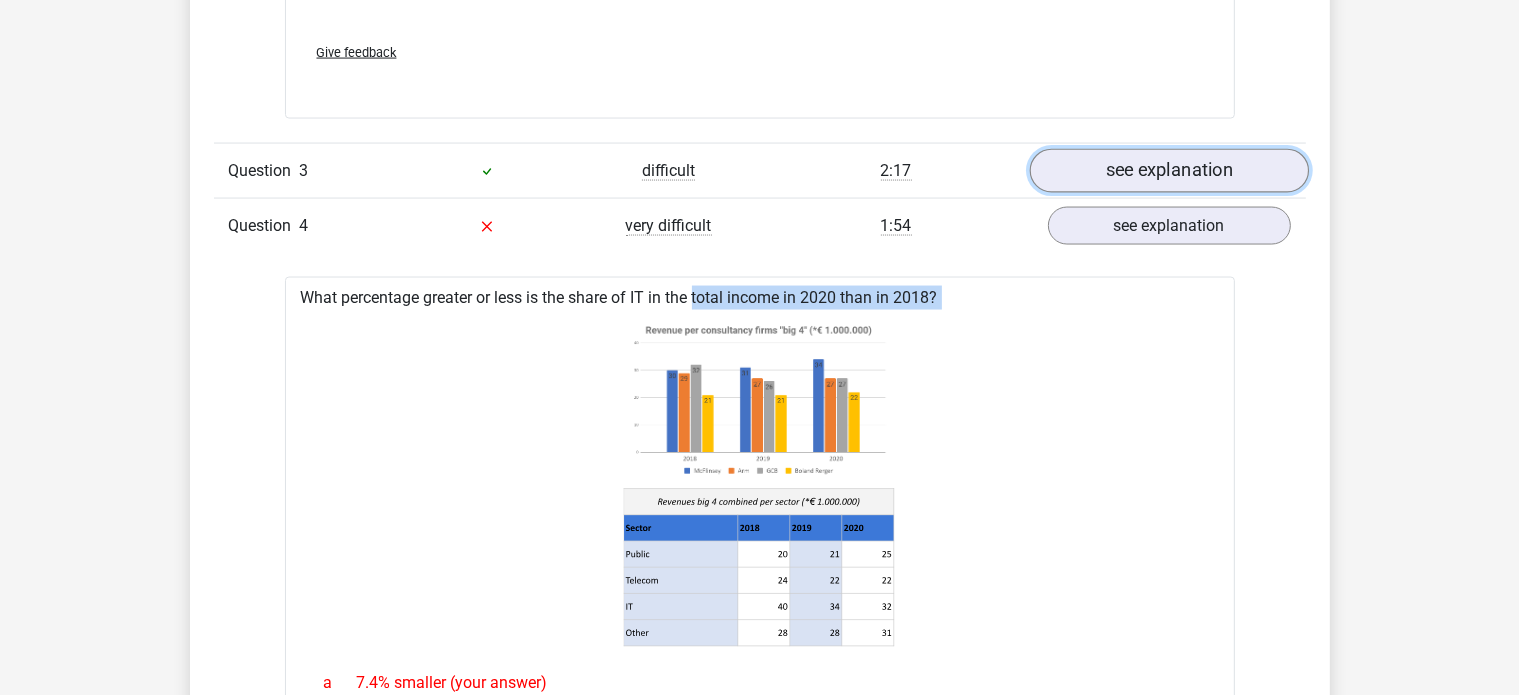 click on "see explanation" at bounding box center [1168, 171] 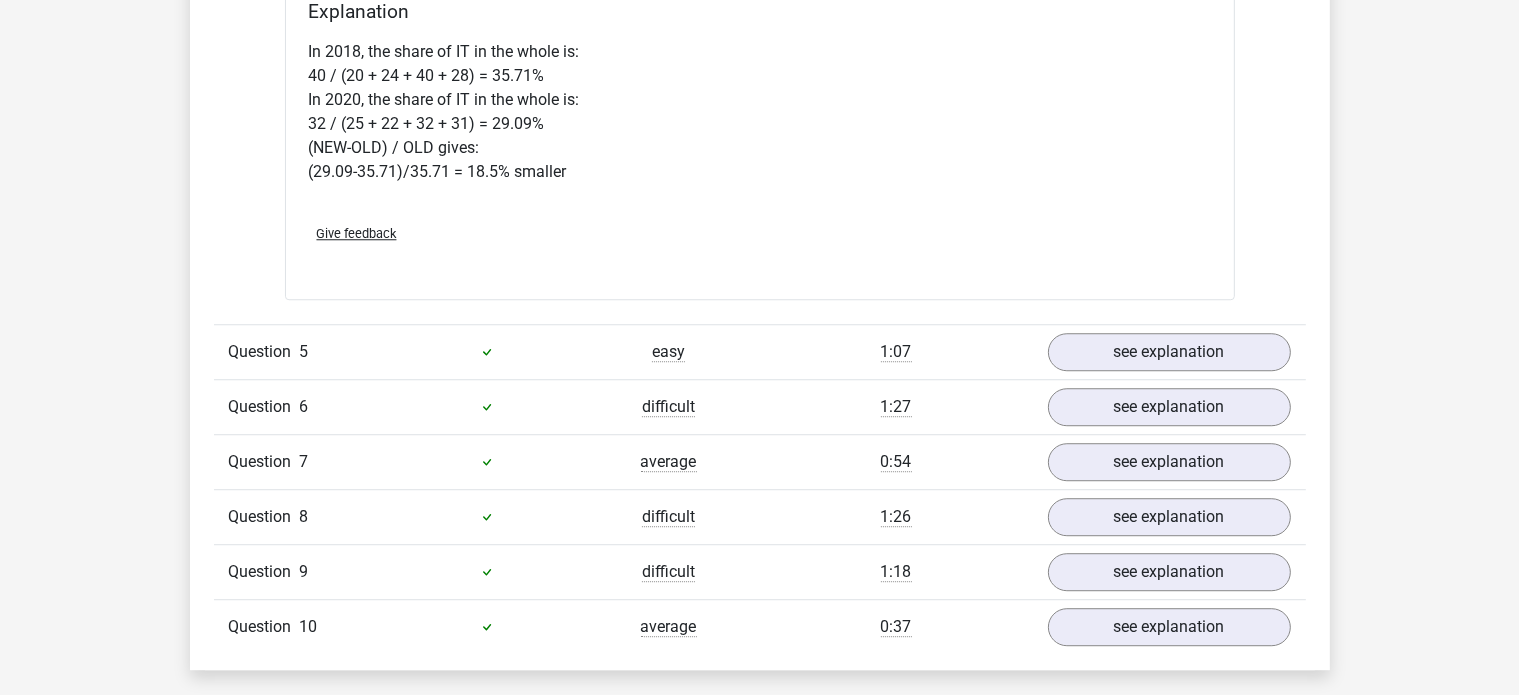 scroll, scrollTop: 5520, scrollLeft: 0, axis: vertical 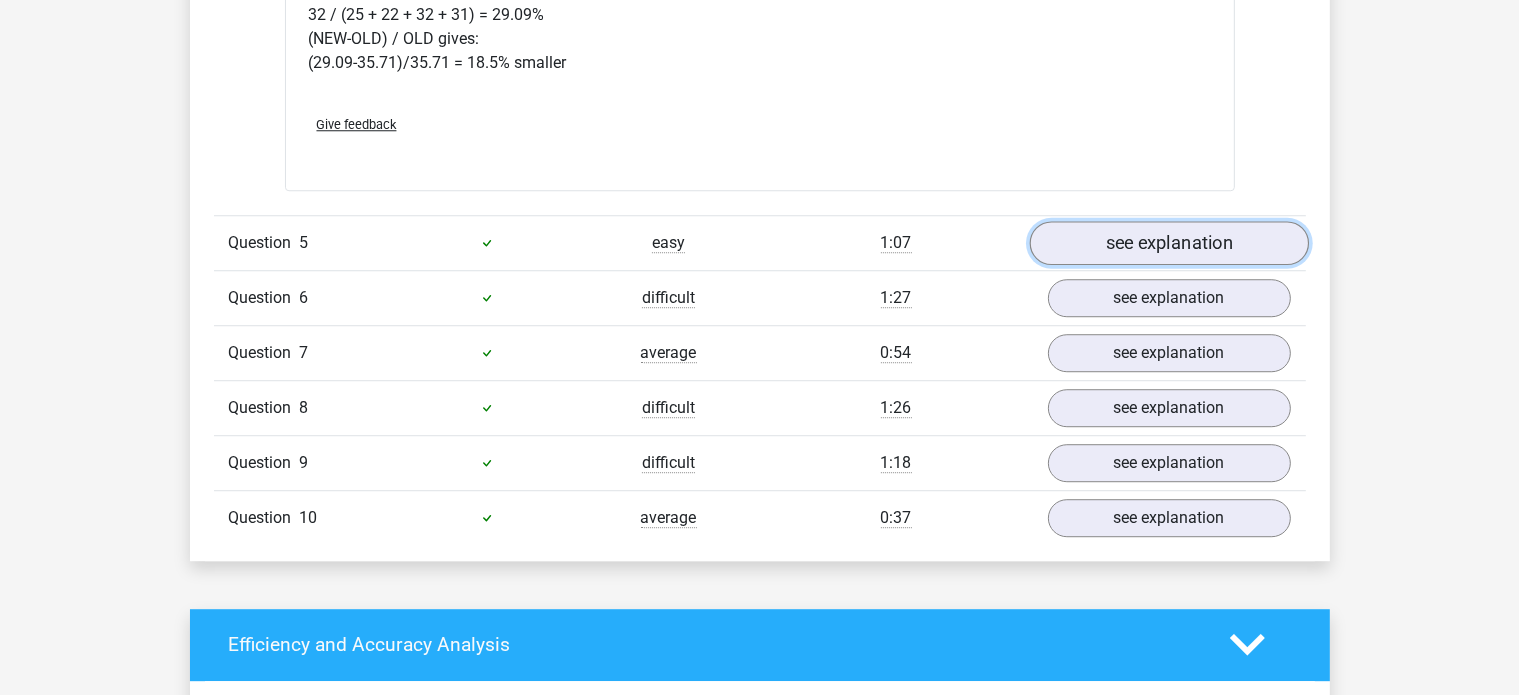 click on "see explanation" at bounding box center (1168, 243) 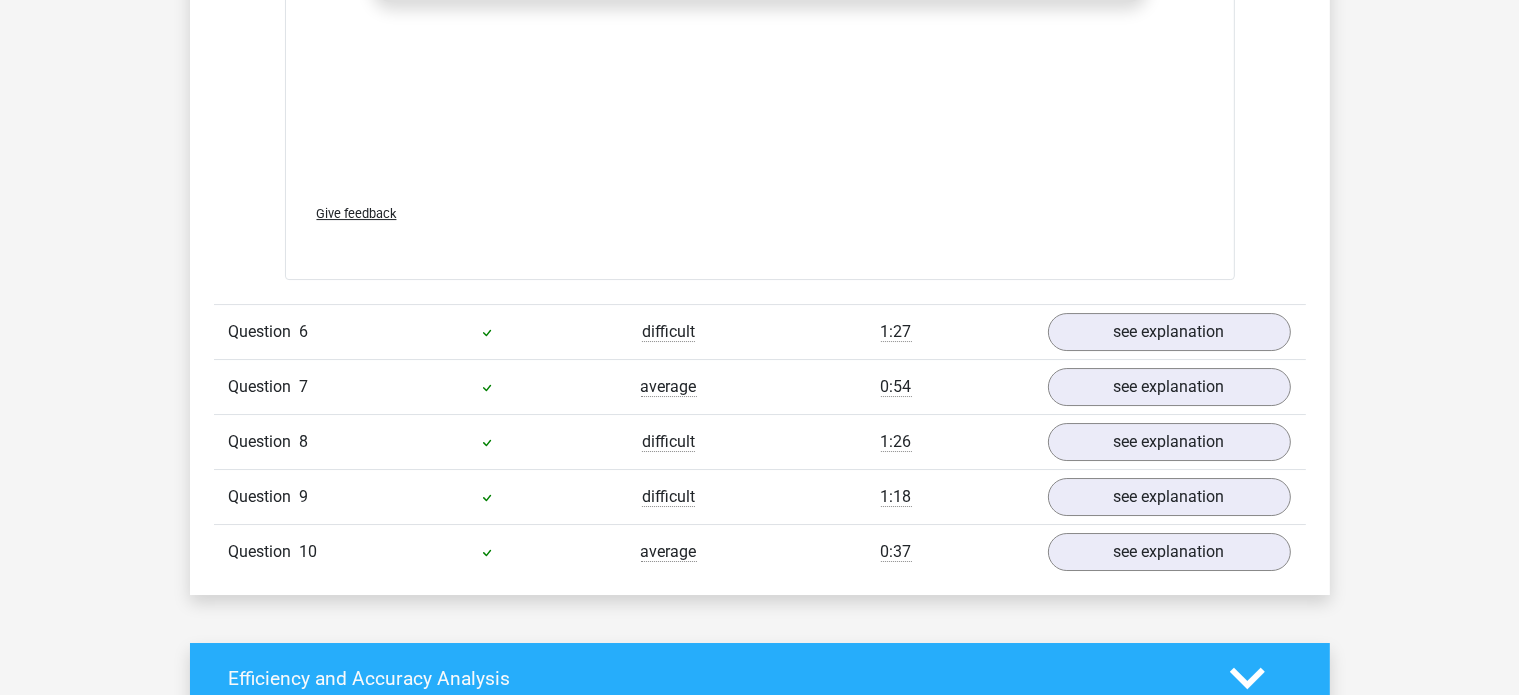 scroll, scrollTop: 6816, scrollLeft: 0, axis: vertical 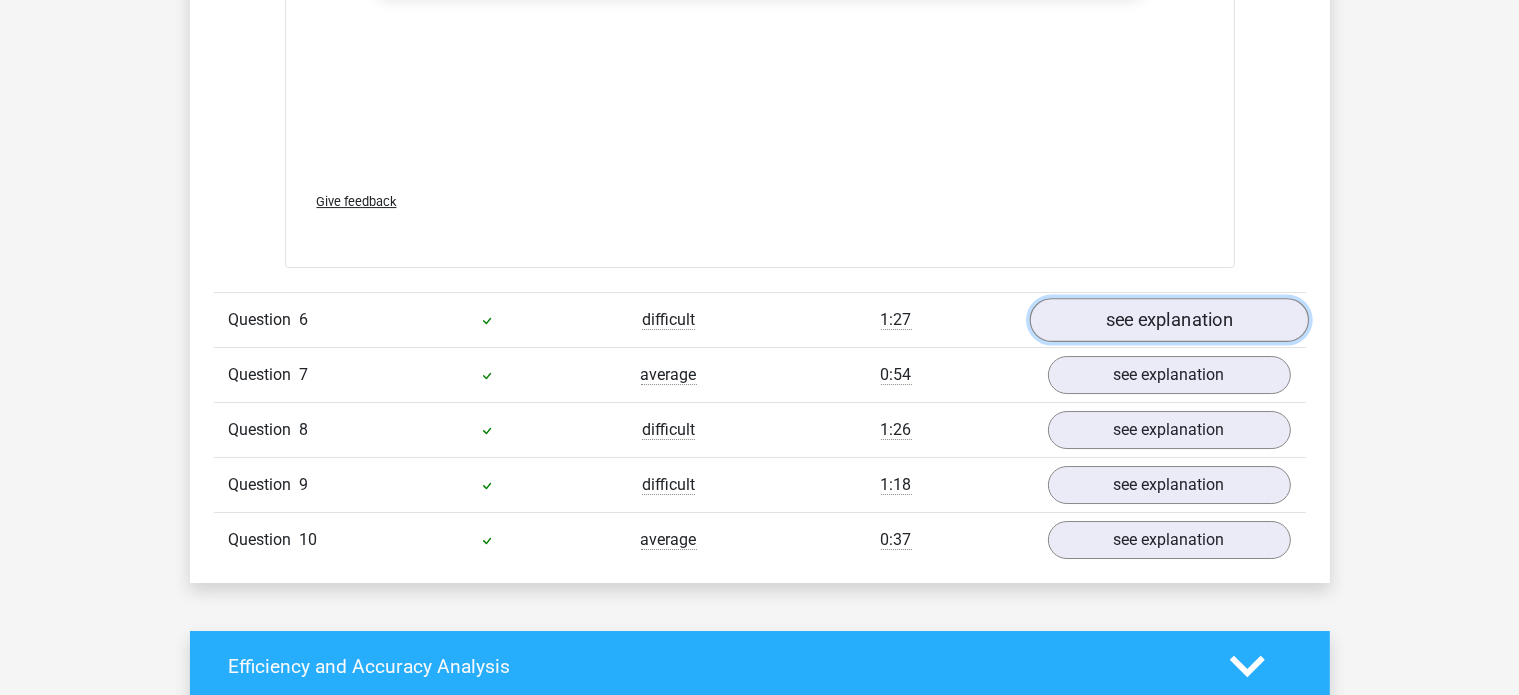 click on "see explanation" at bounding box center [1168, 320] 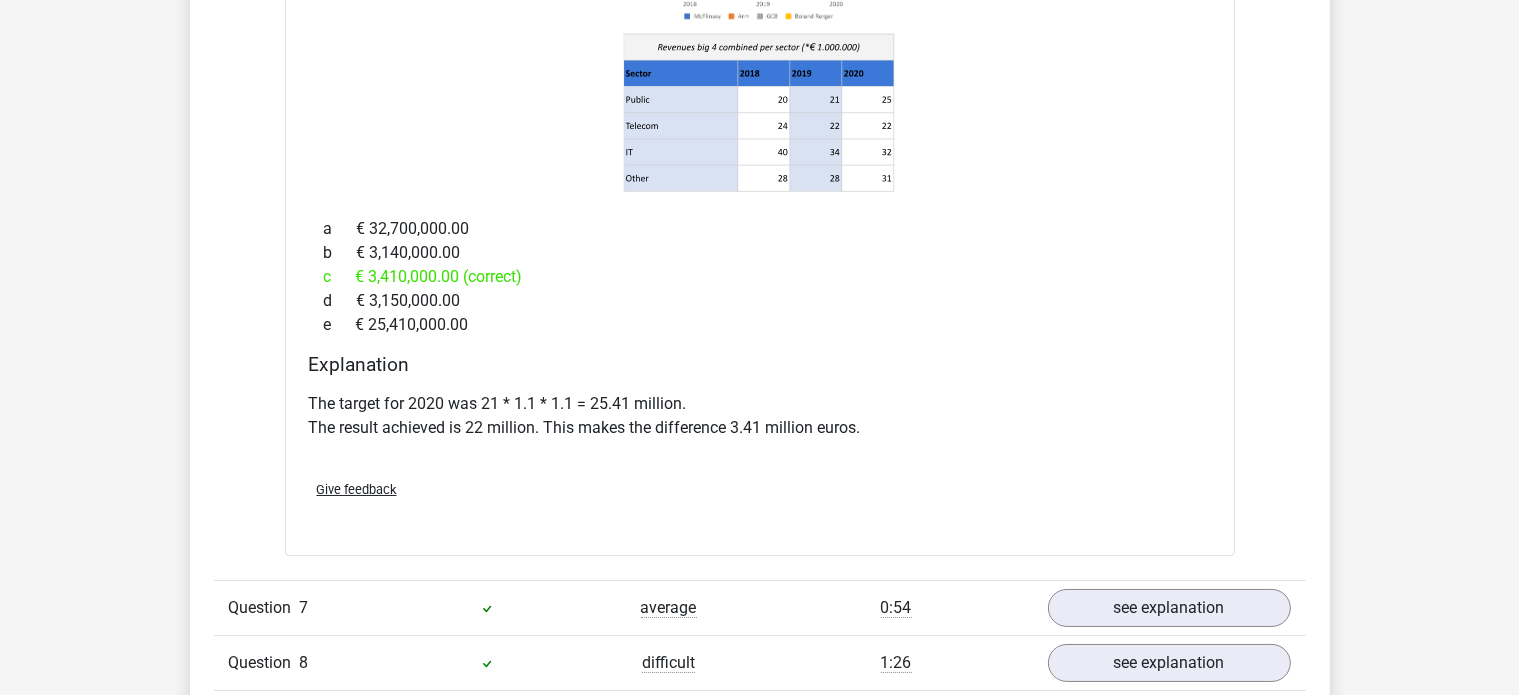 scroll, scrollTop: 7440, scrollLeft: 0, axis: vertical 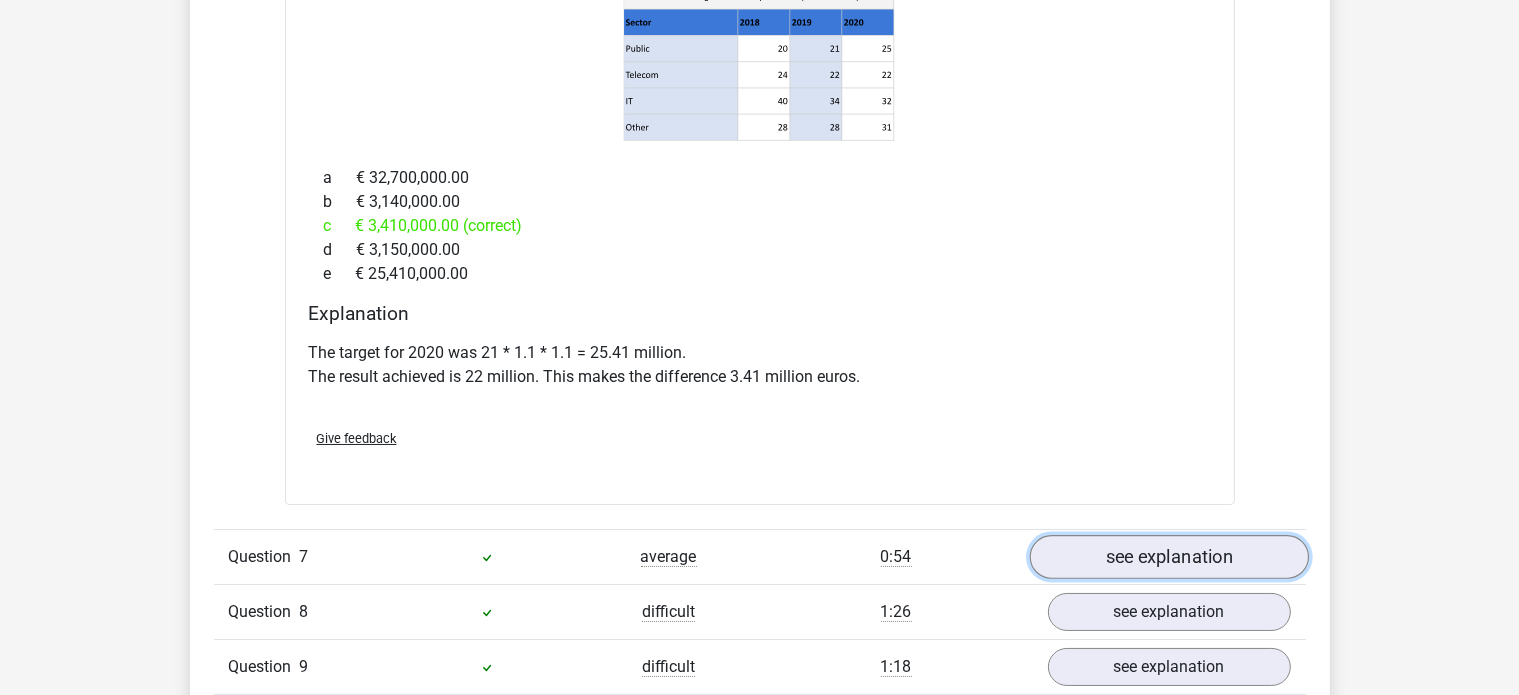 click on "see explanation" at bounding box center [1168, 557] 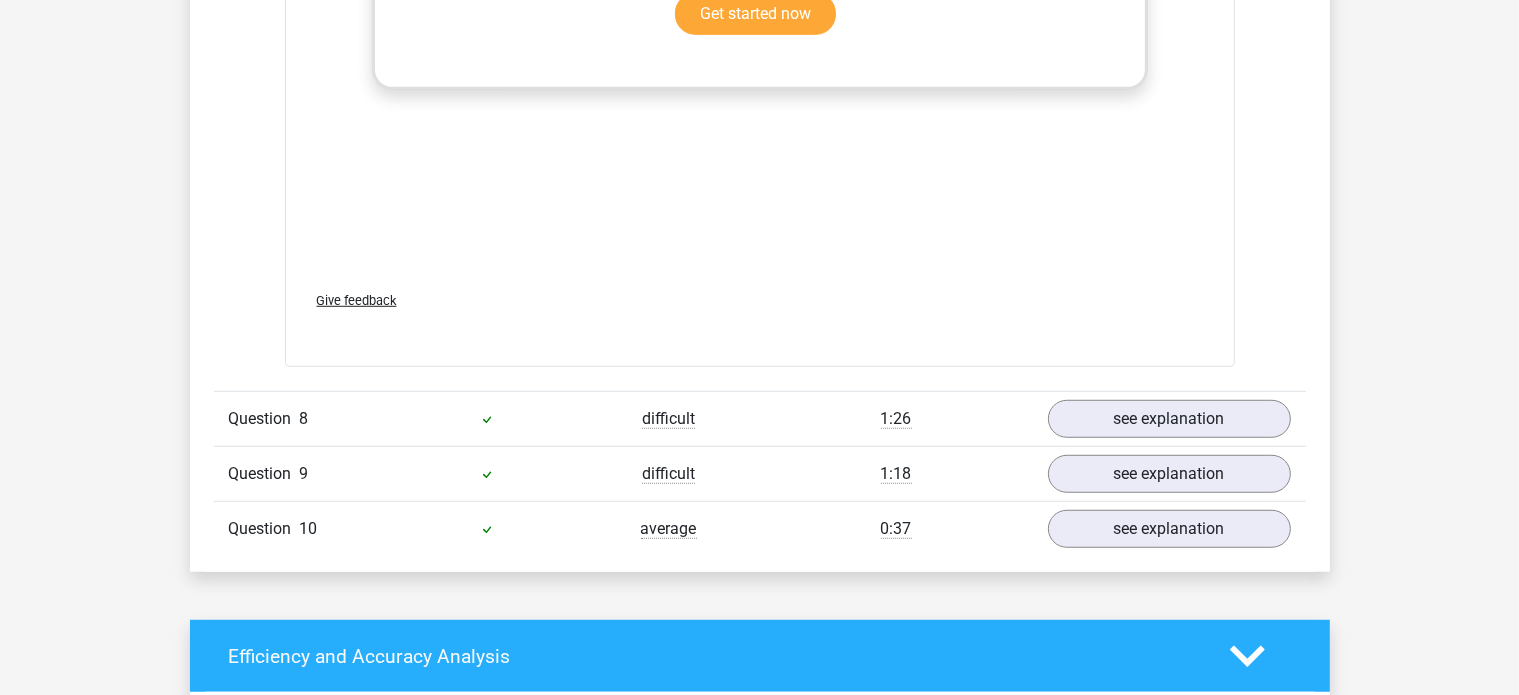 scroll, scrollTop: 8936, scrollLeft: 0, axis: vertical 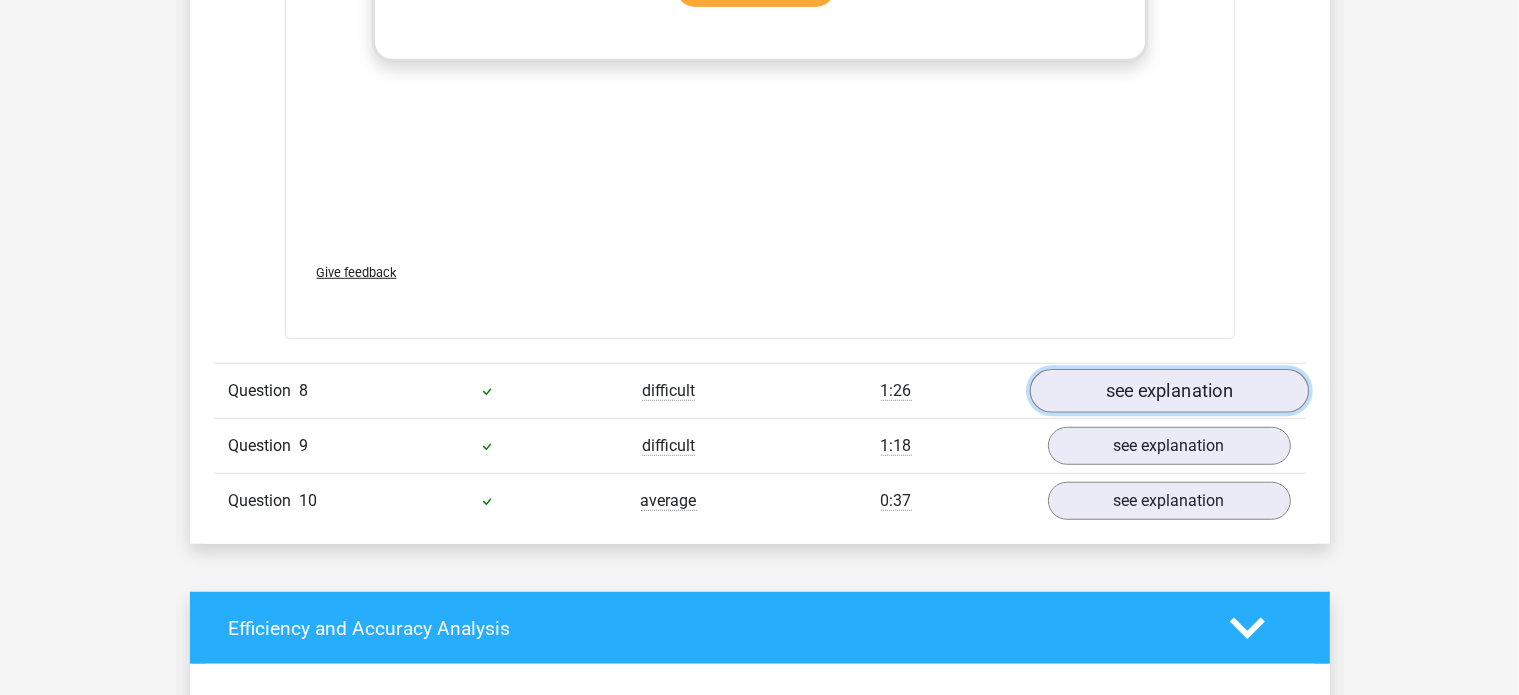 click on "see explanation" at bounding box center [1168, 391] 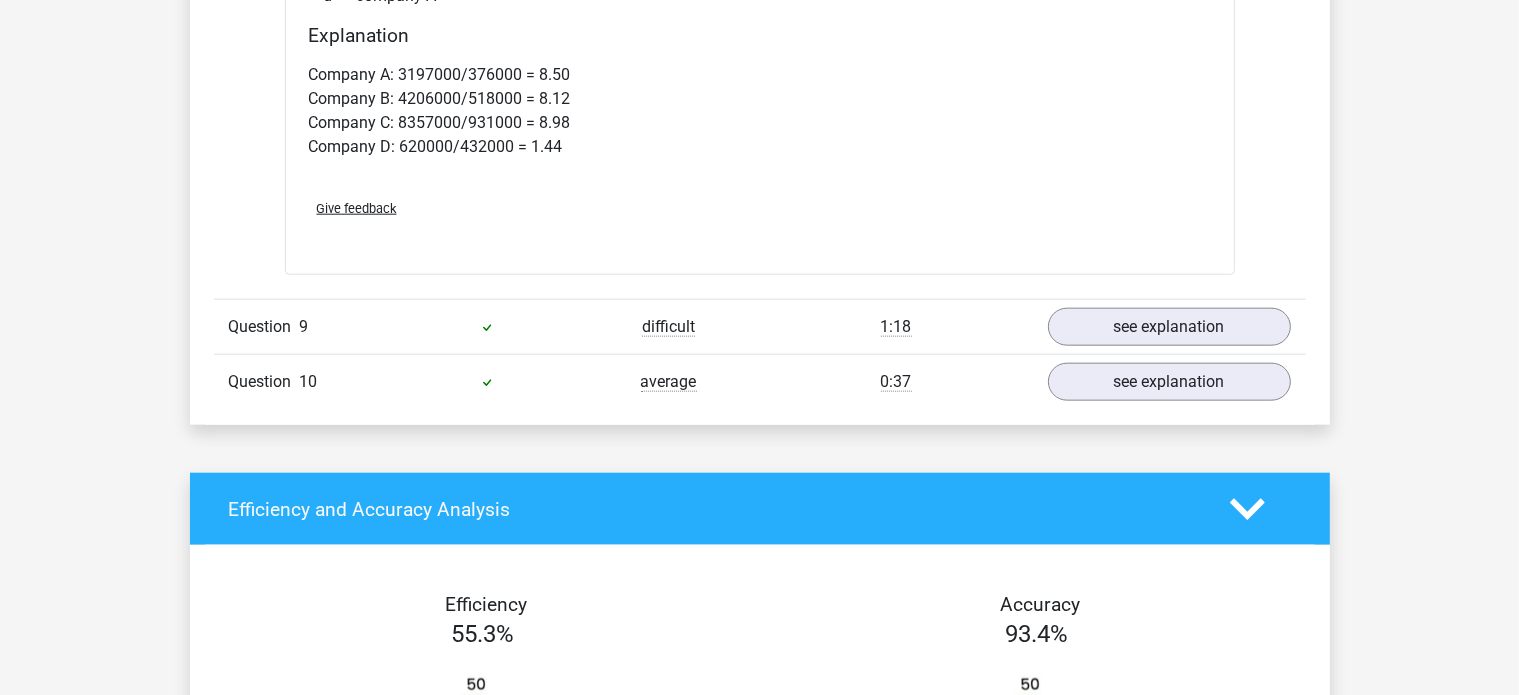 scroll, scrollTop: 9892, scrollLeft: 0, axis: vertical 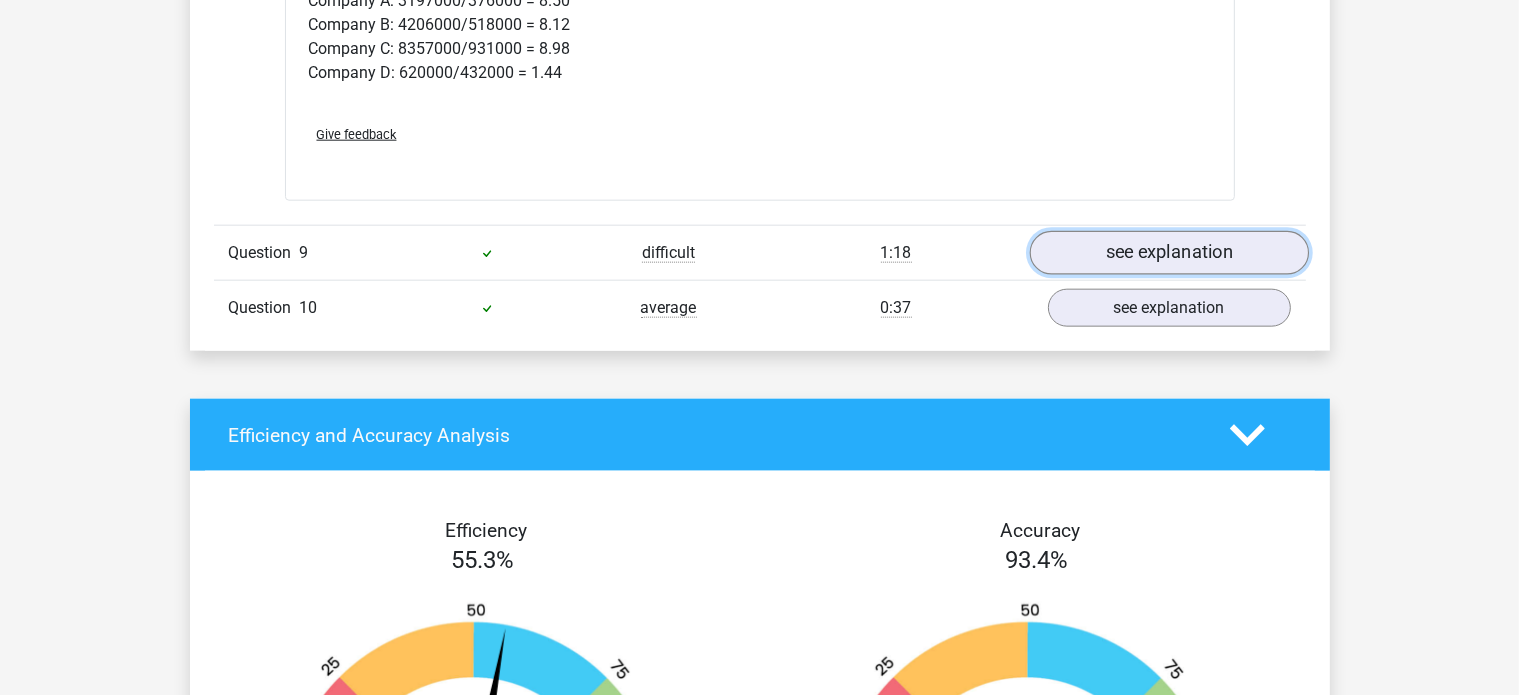 click on "see explanation" at bounding box center [1168, 254] 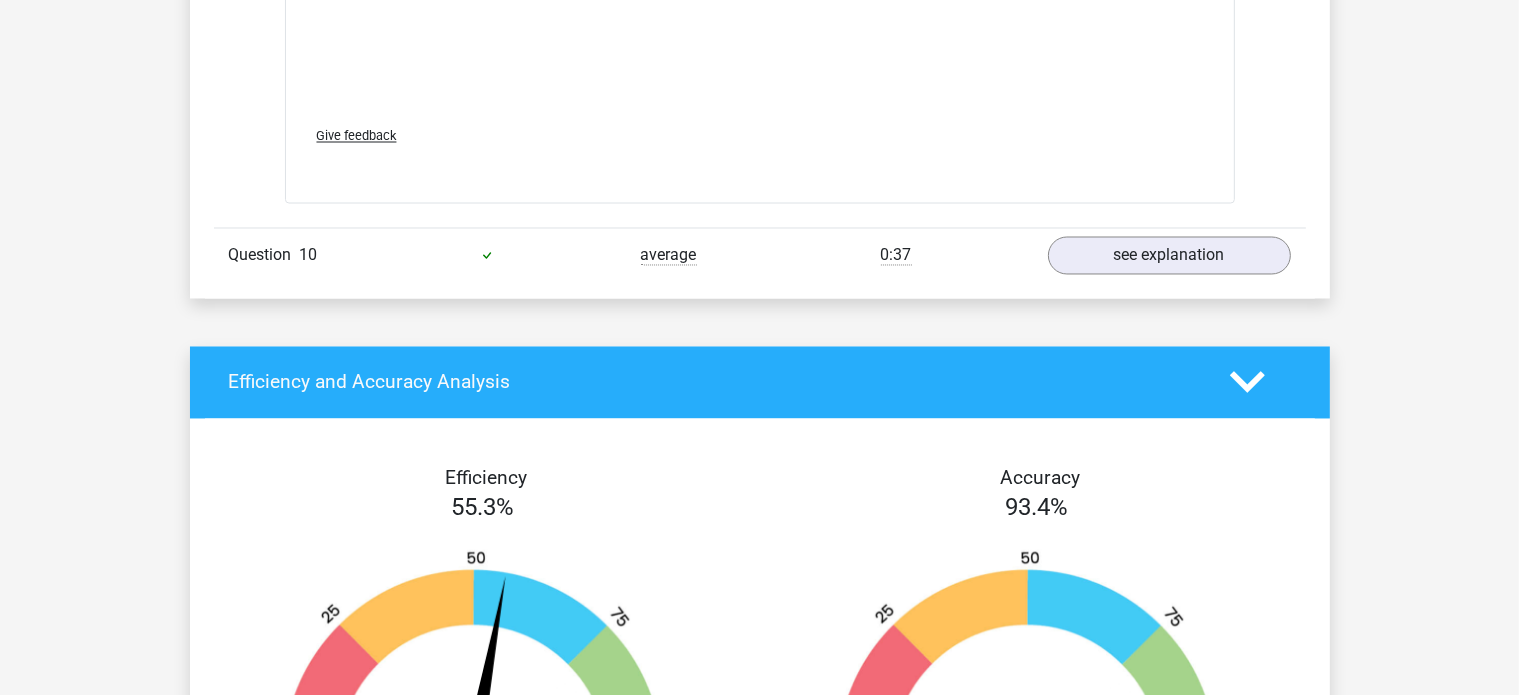 scroll, scrollTop: 11351, scrollLeft: 0, axis: vertical 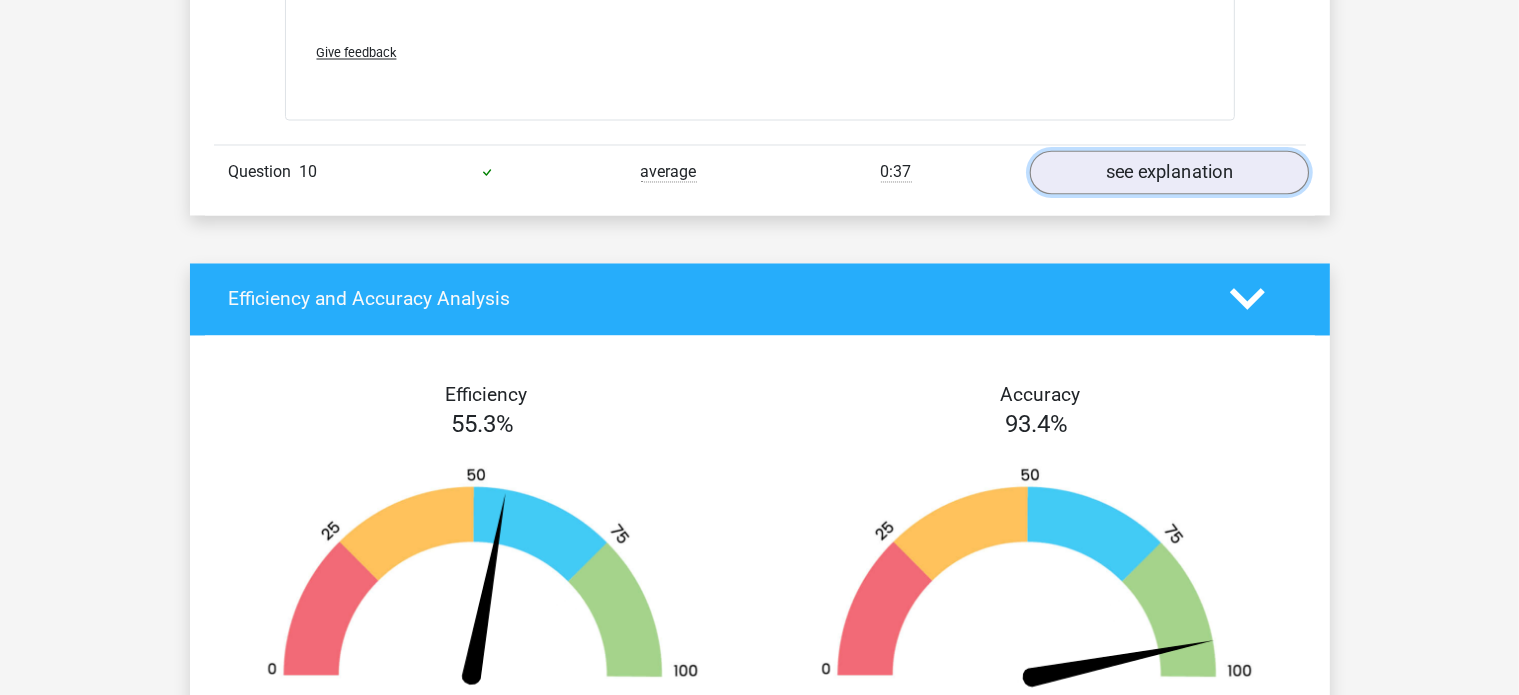 click on "see explanation" at bounding box center (1168, 173) 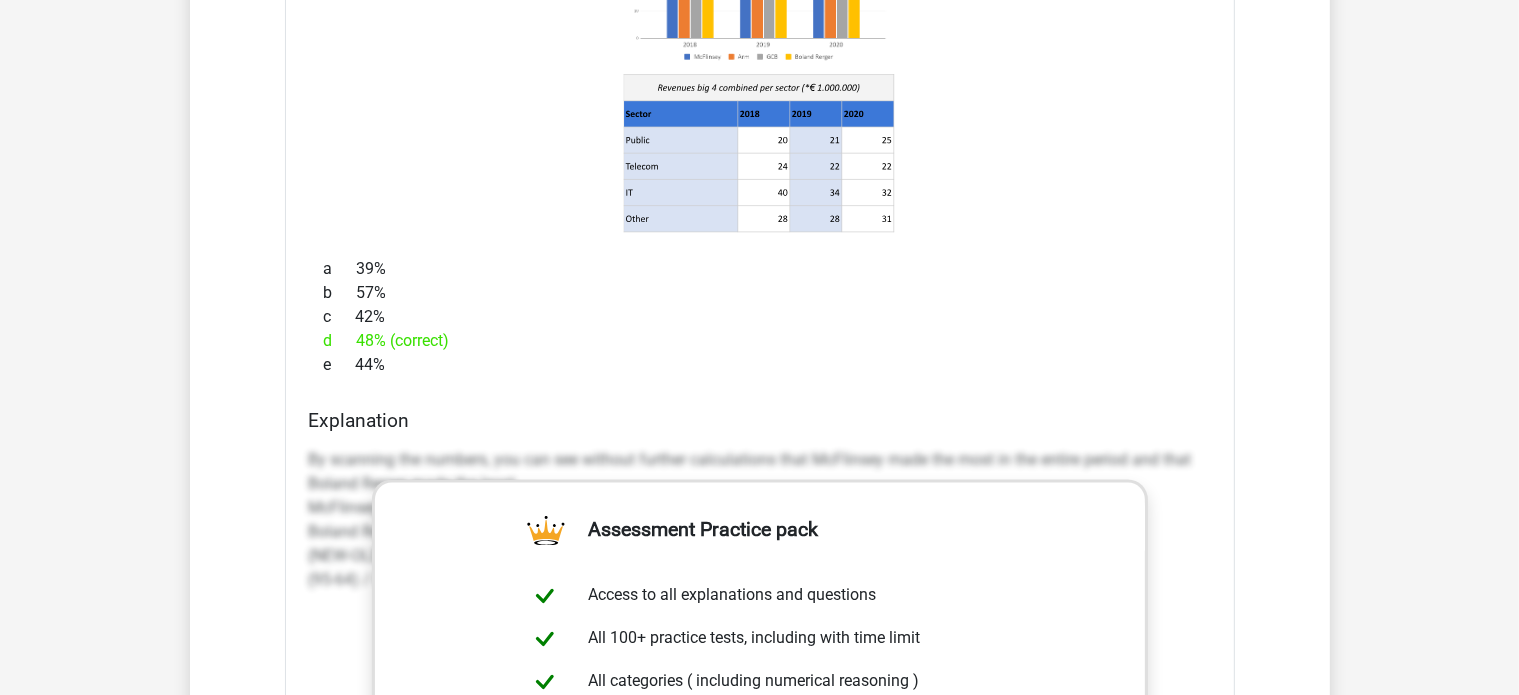 scroll, scrollTop: 2813, scrollLeft: 0, axis: vertical 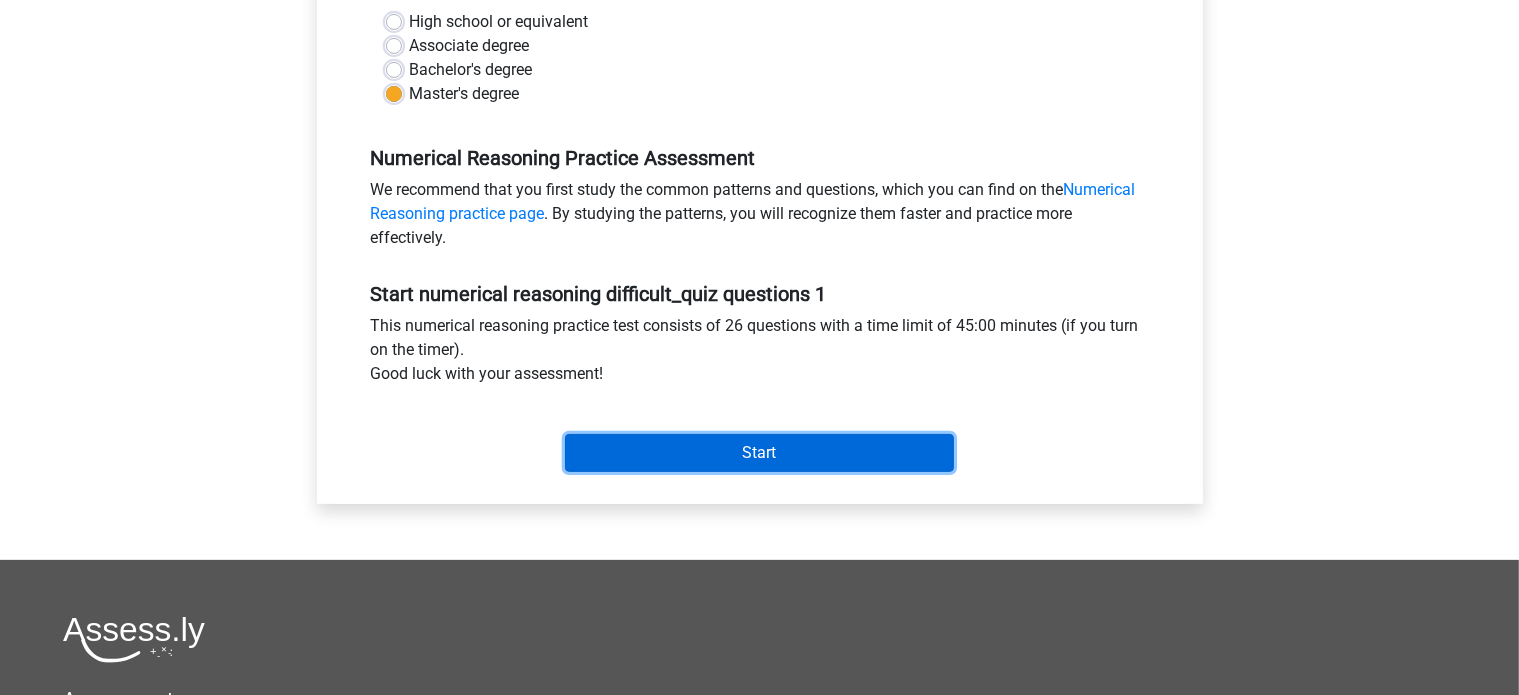 click on "Start" at bounding box center (759, 453) 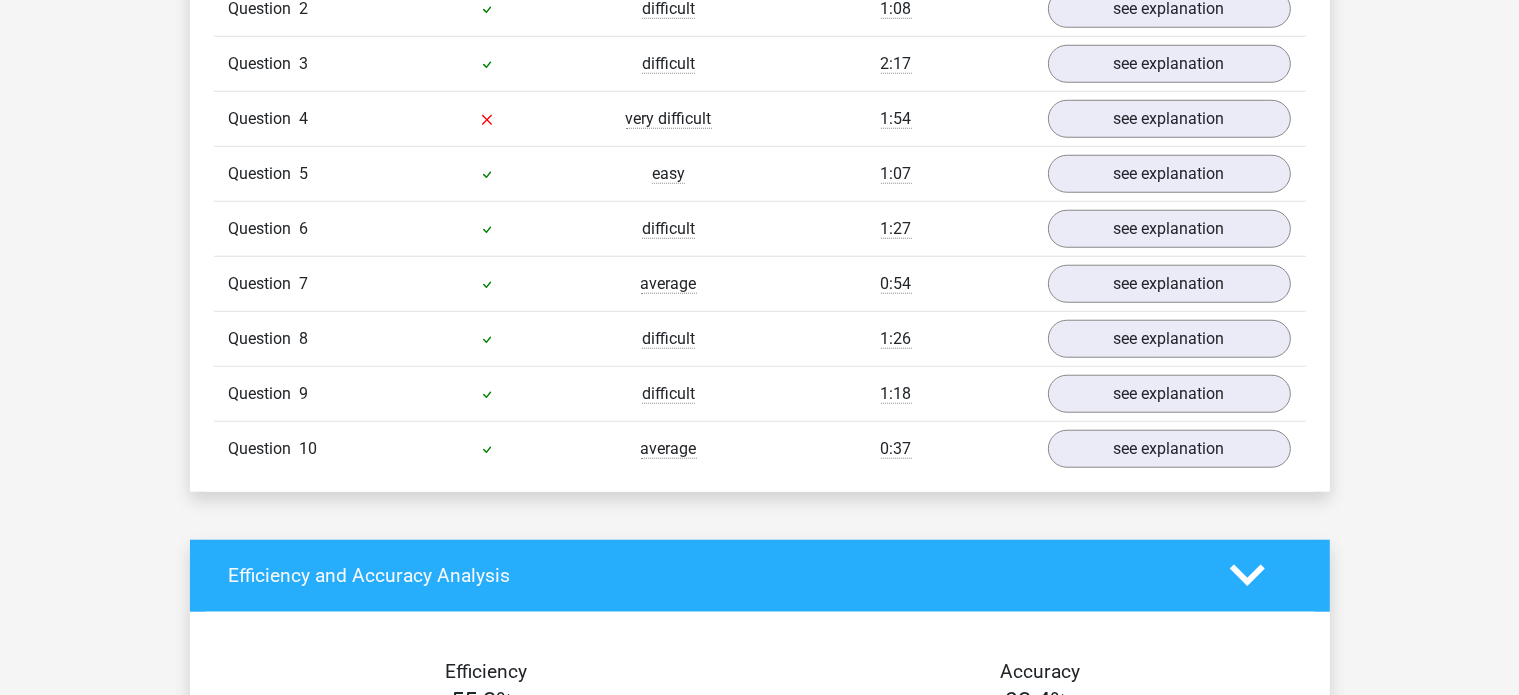 scroll, scrollTop: 1501, scrollLeft: 0, axis: vertical 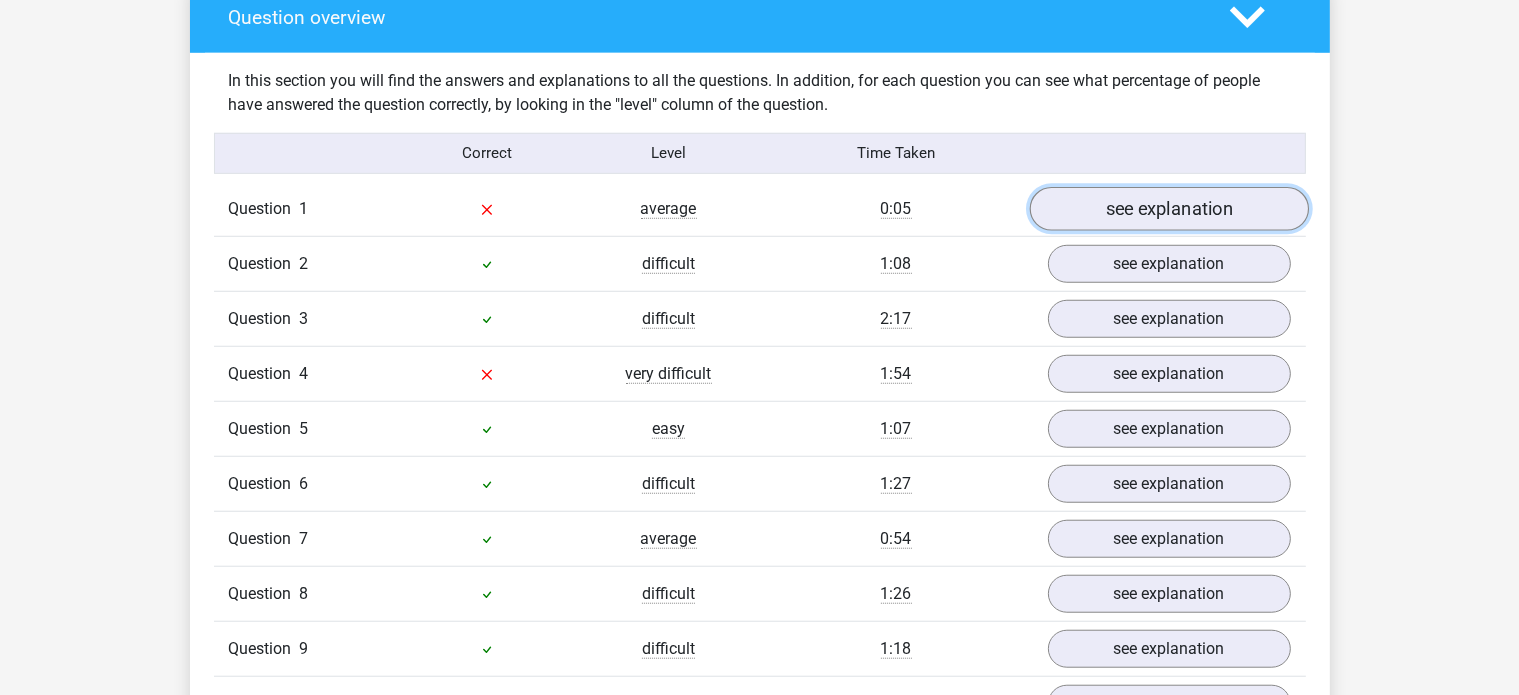 click on "see explanation" at bounding box center (1168, 209) 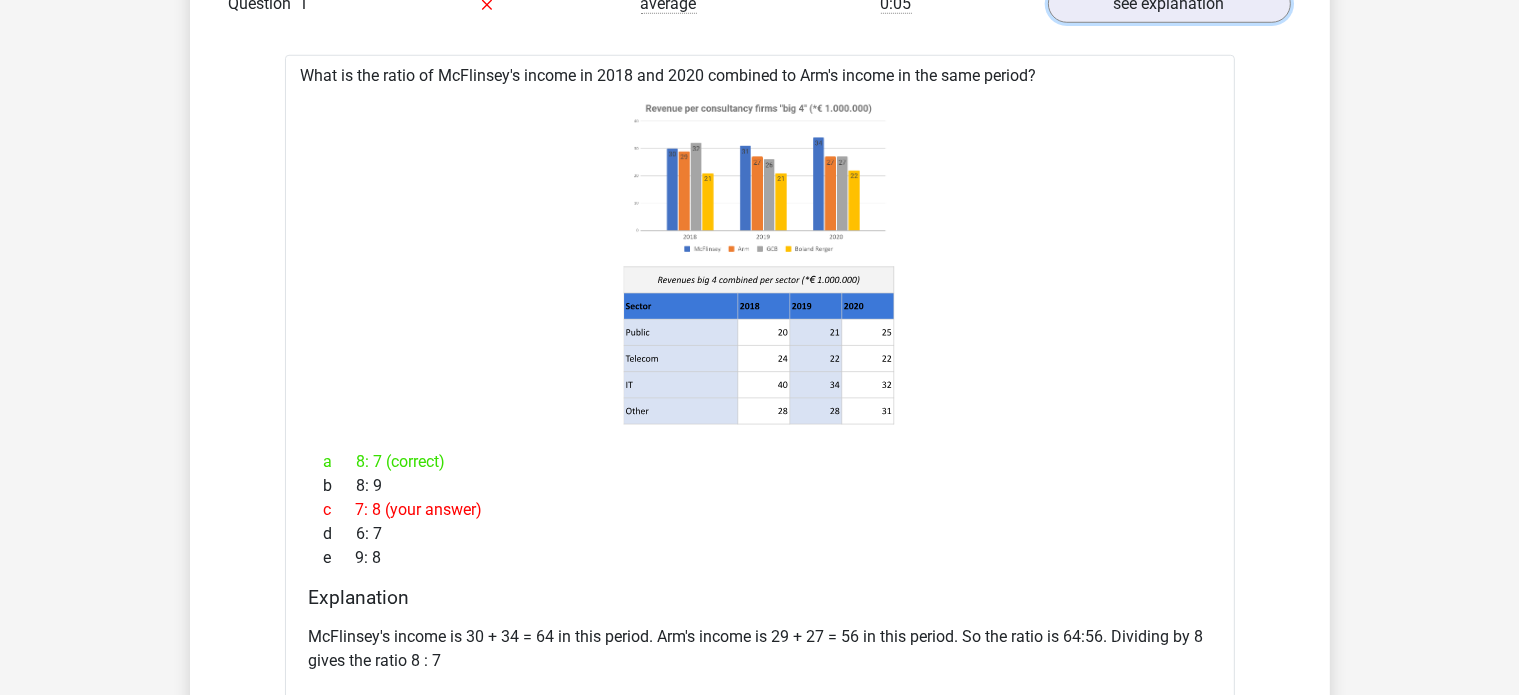 scroll, scrollTop: 1724, scrollLeft: 0, axis: vertical 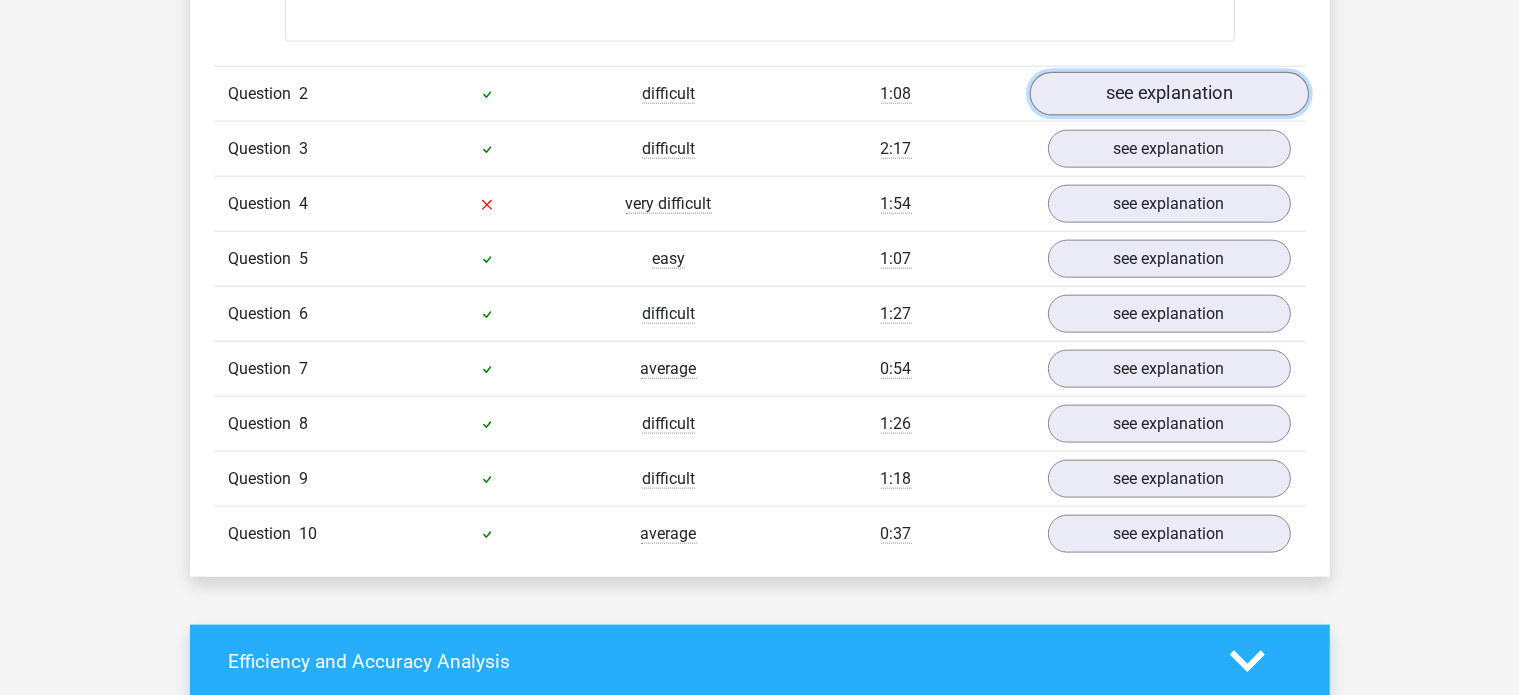 click on "see explanation" at bounding box center (1168, 94) 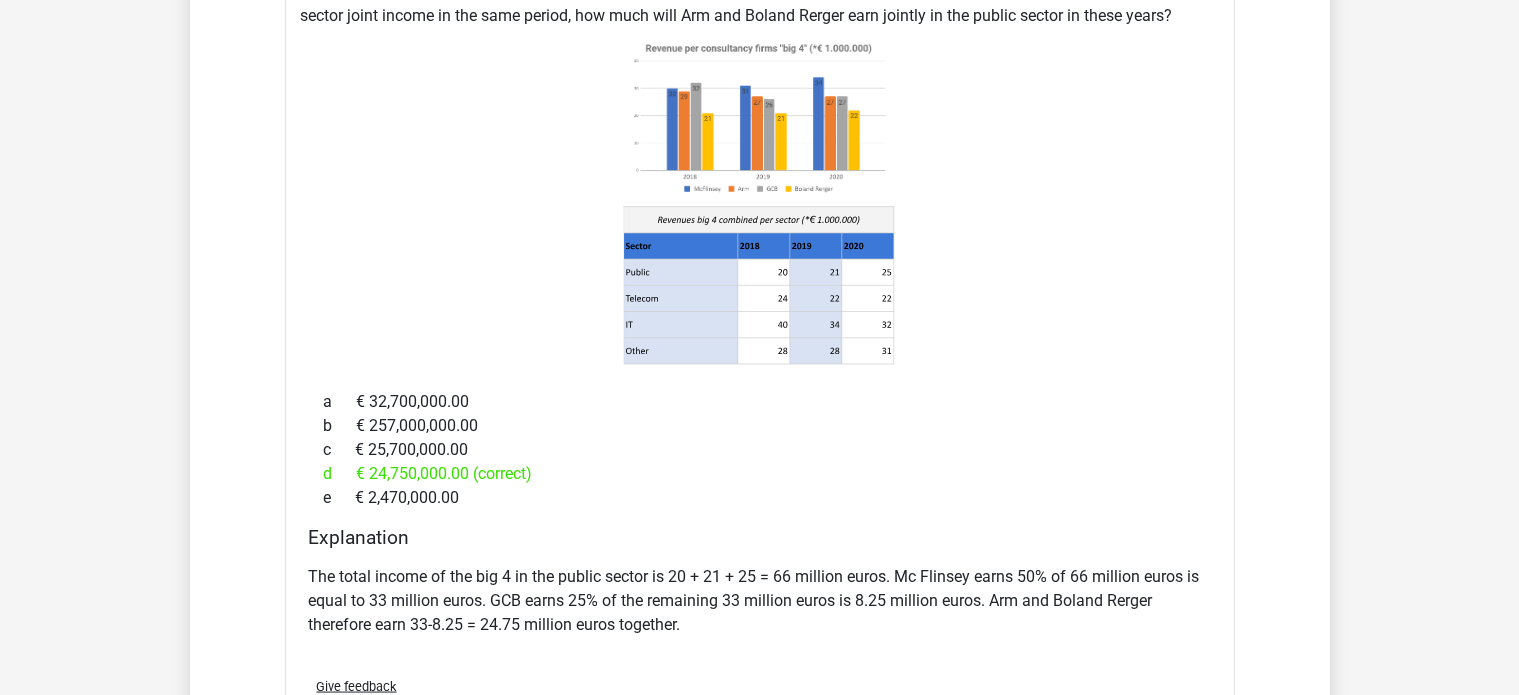 scroll, scrollTop: 2591, scrollLeft: 0, axis: vertical 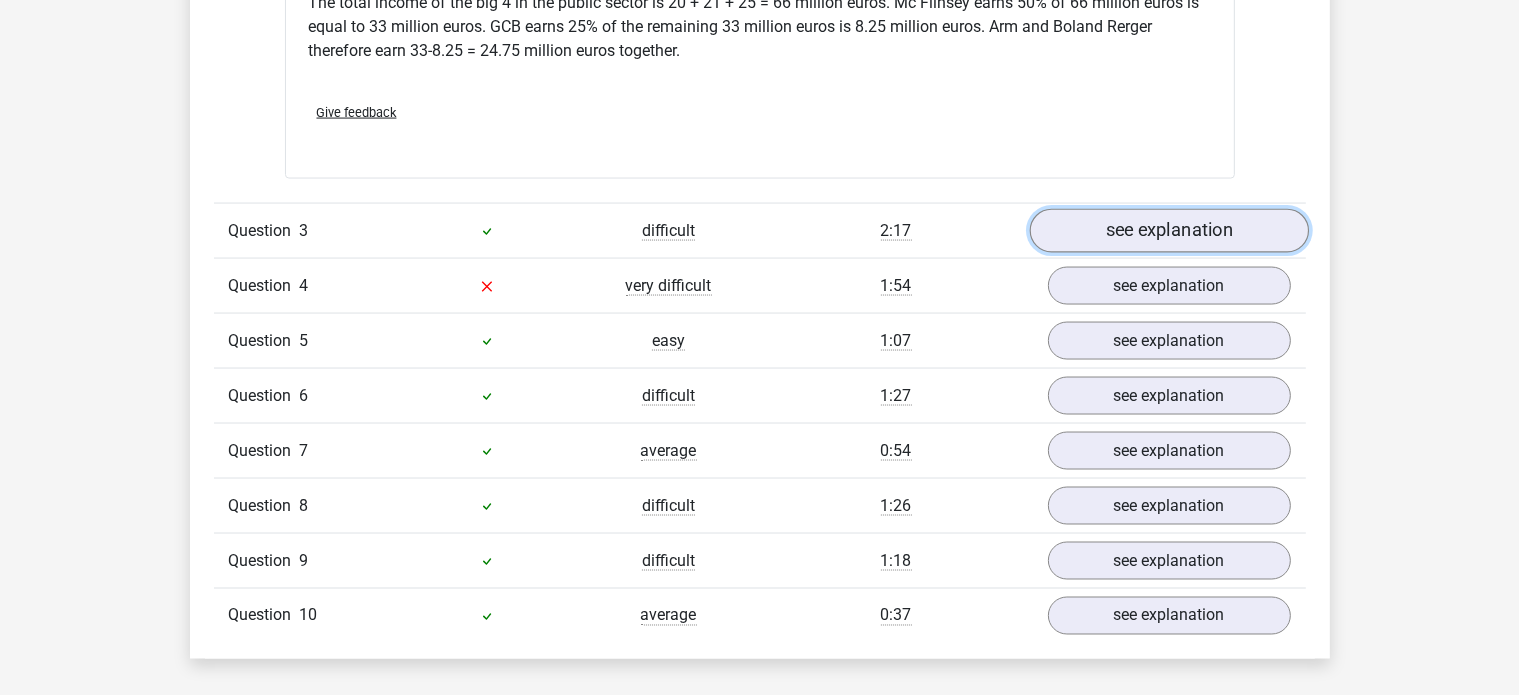 click on "see explanation" at bounding box center (1168, 231) 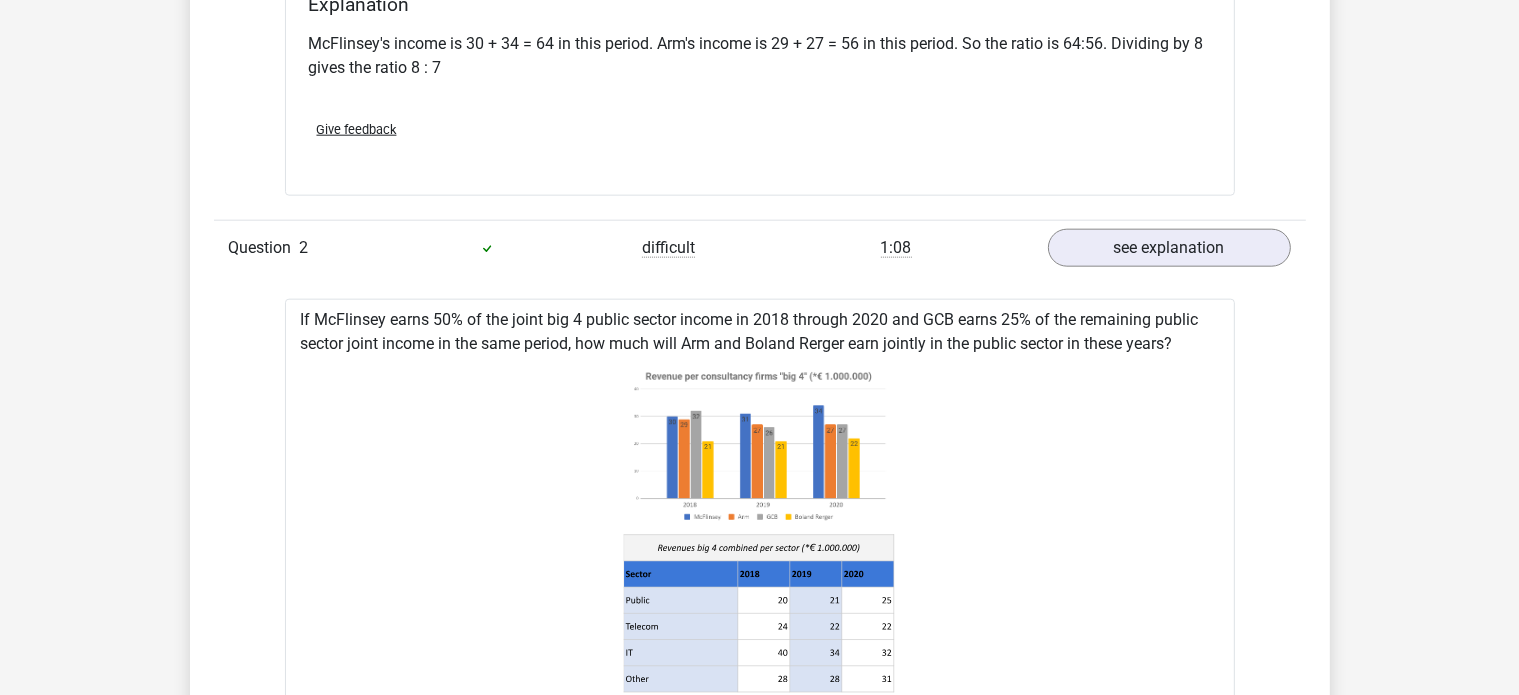scroll, scrollTop: 2290, scrollLeft: 0, axis: vertical 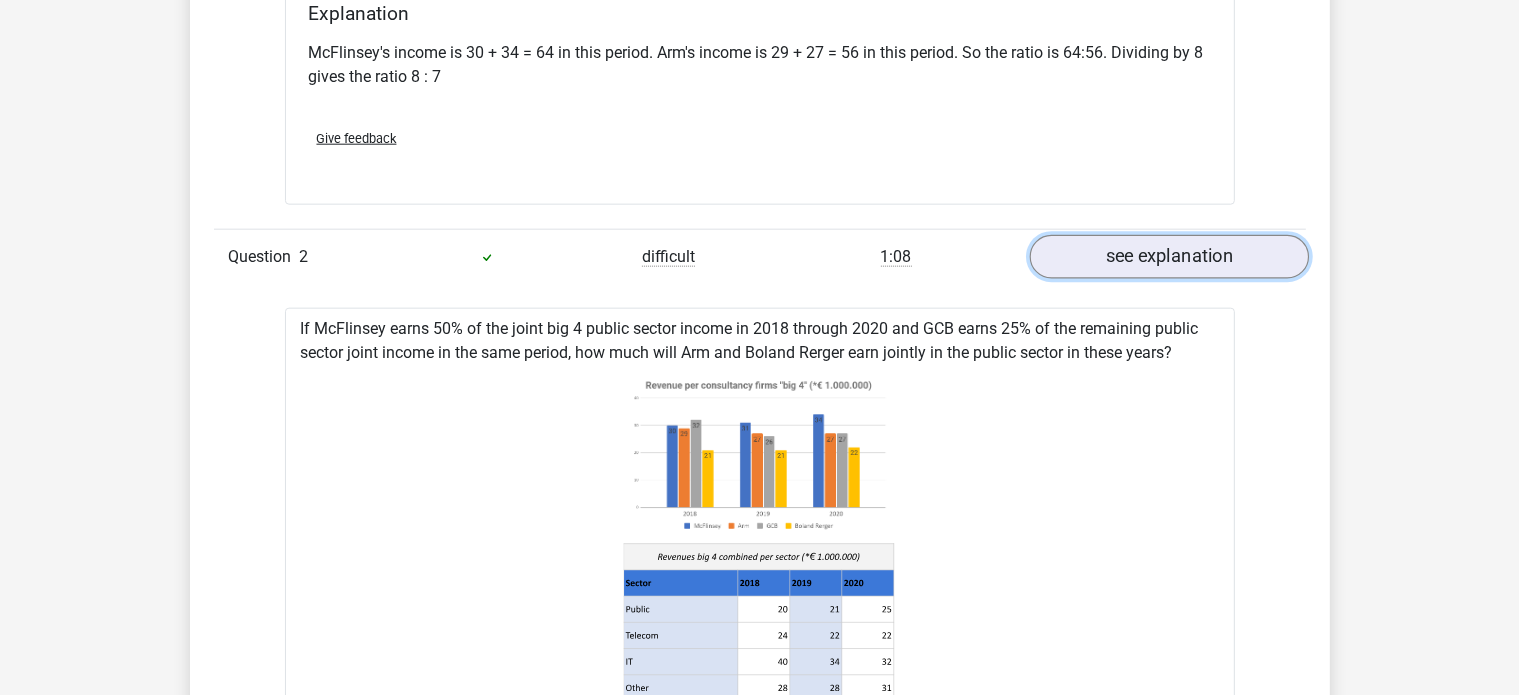 click on "see explanation" at bounding box center [1168, 257] 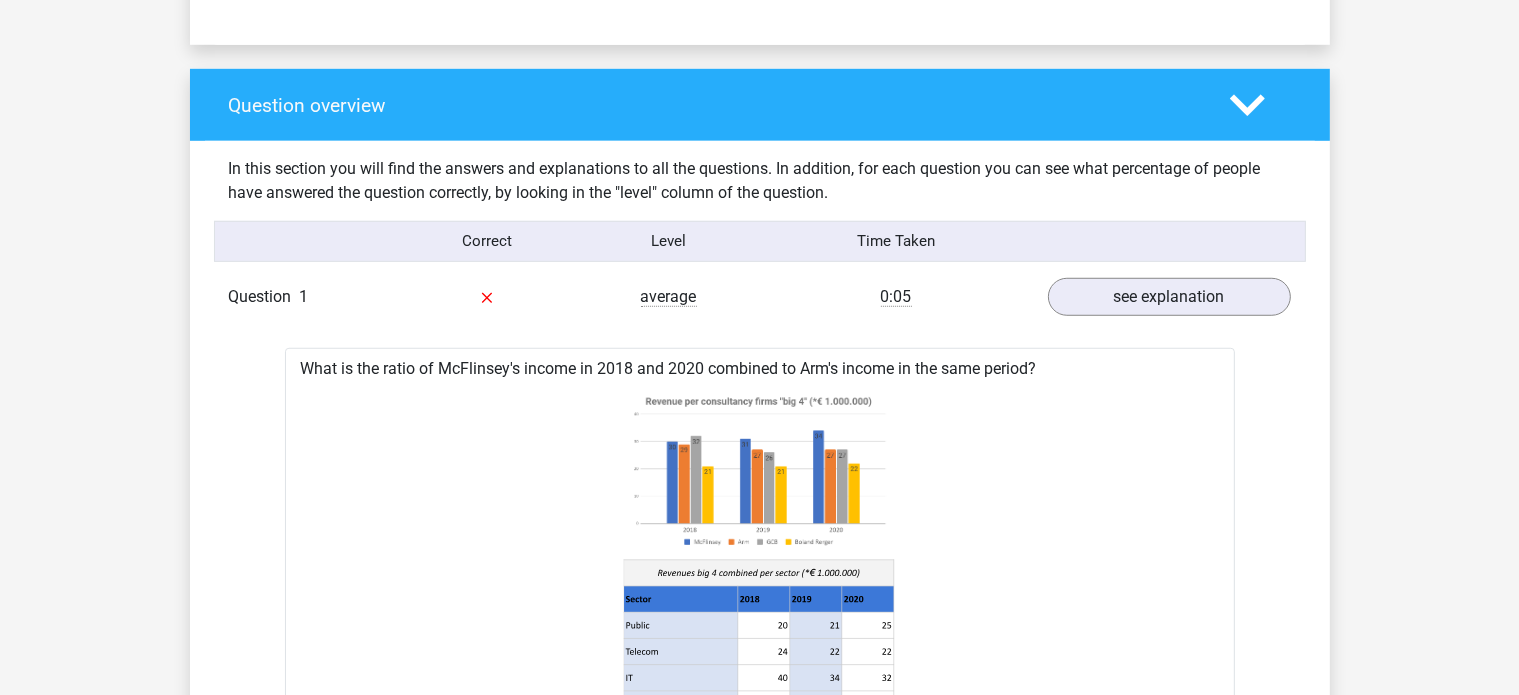 scroll, scrollTop: 1366, scrollLeft: 0, axis: vertical 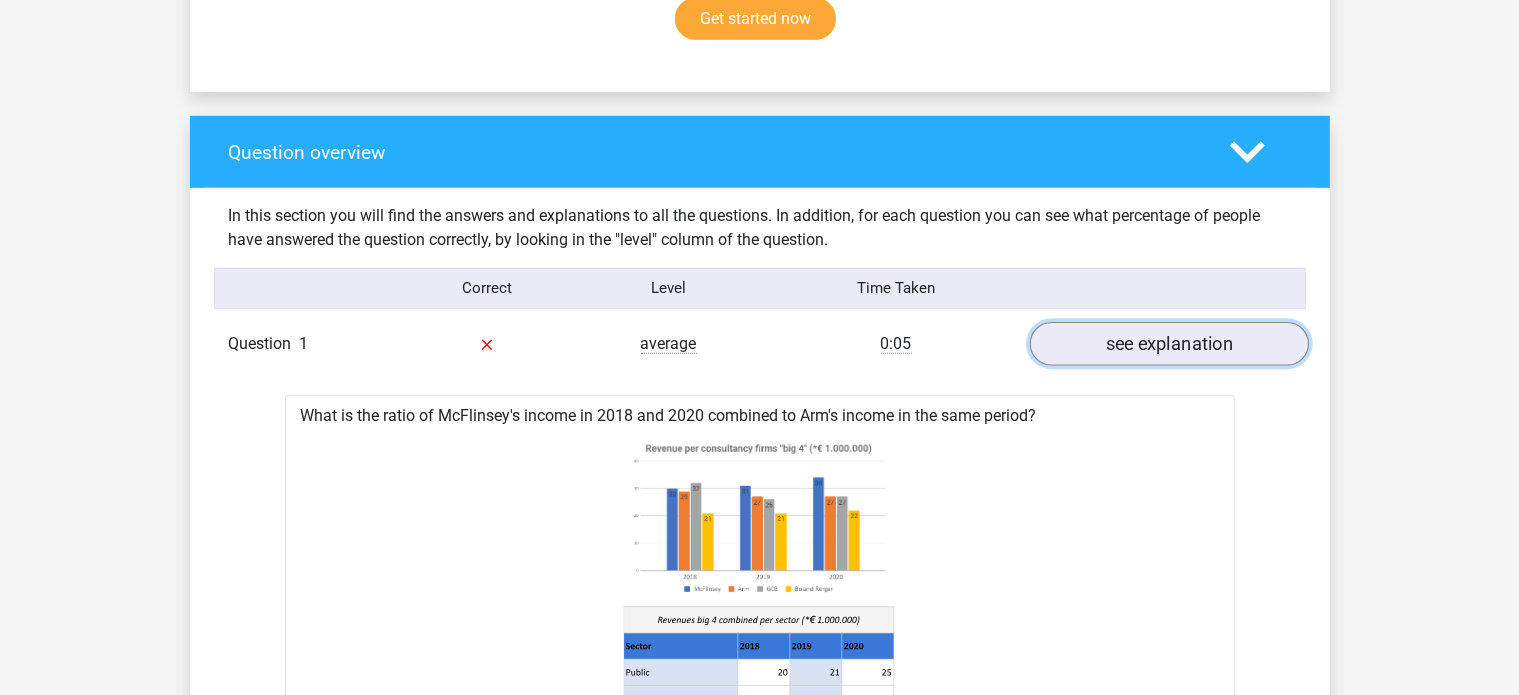 click on "see explanation" at bounding box center [1168, 344] 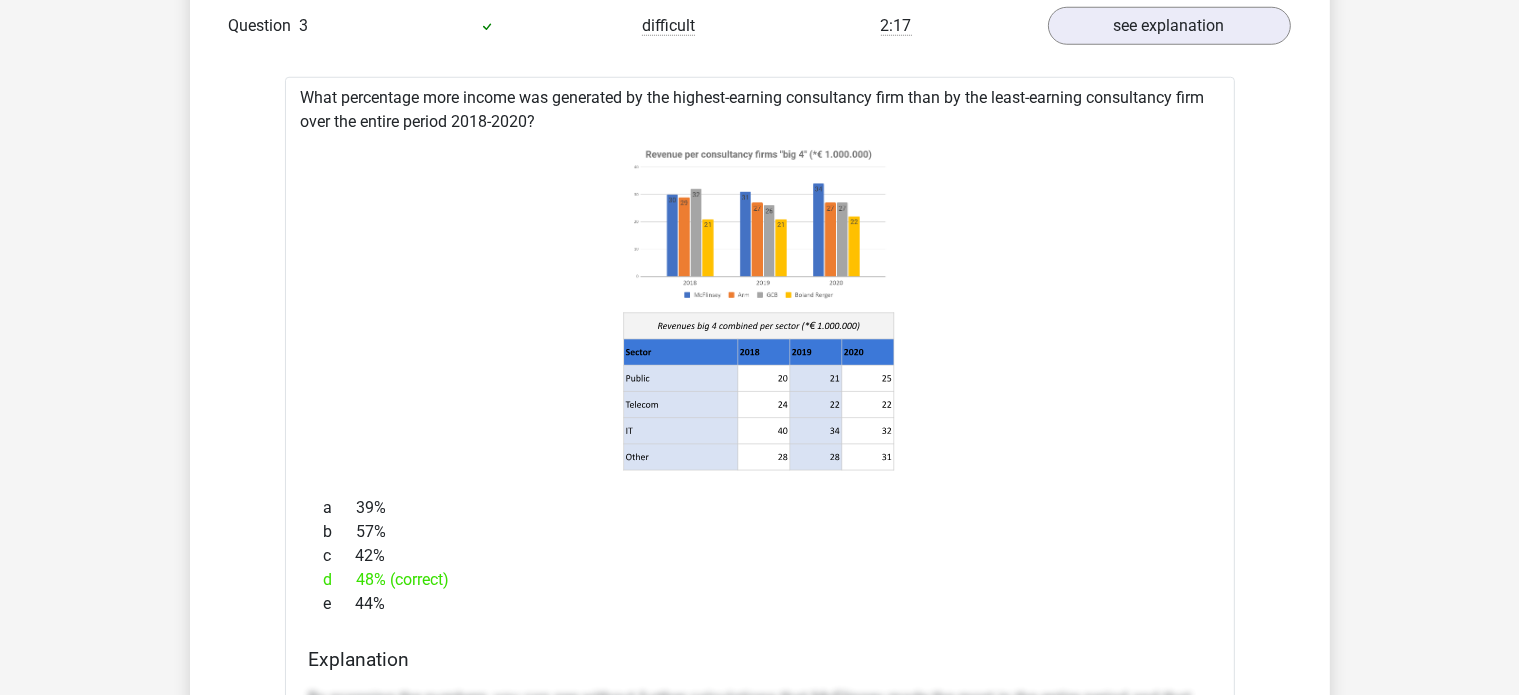 scroll, scrollTop: 1753, scrollLeft: 0, axis: vertical 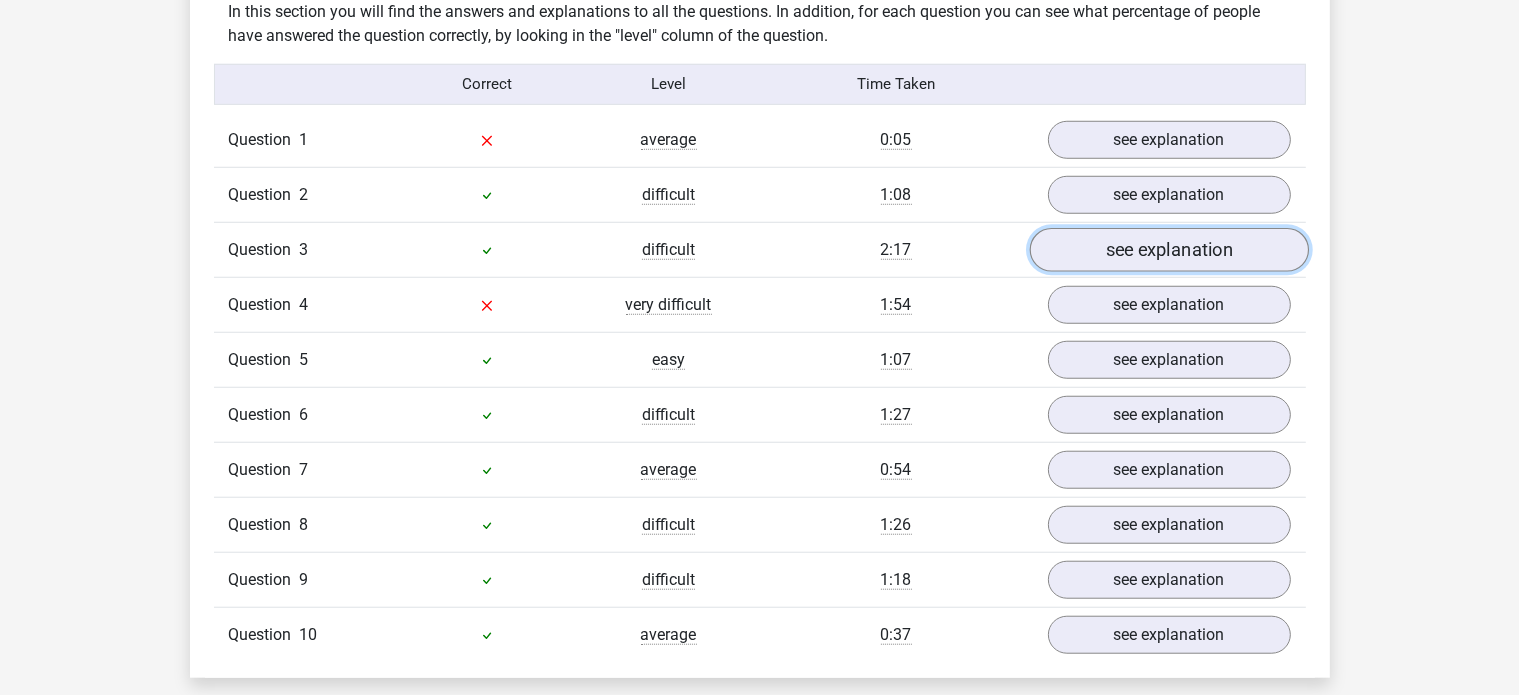 click on "see explanation" at bounding box center [1168, 250] 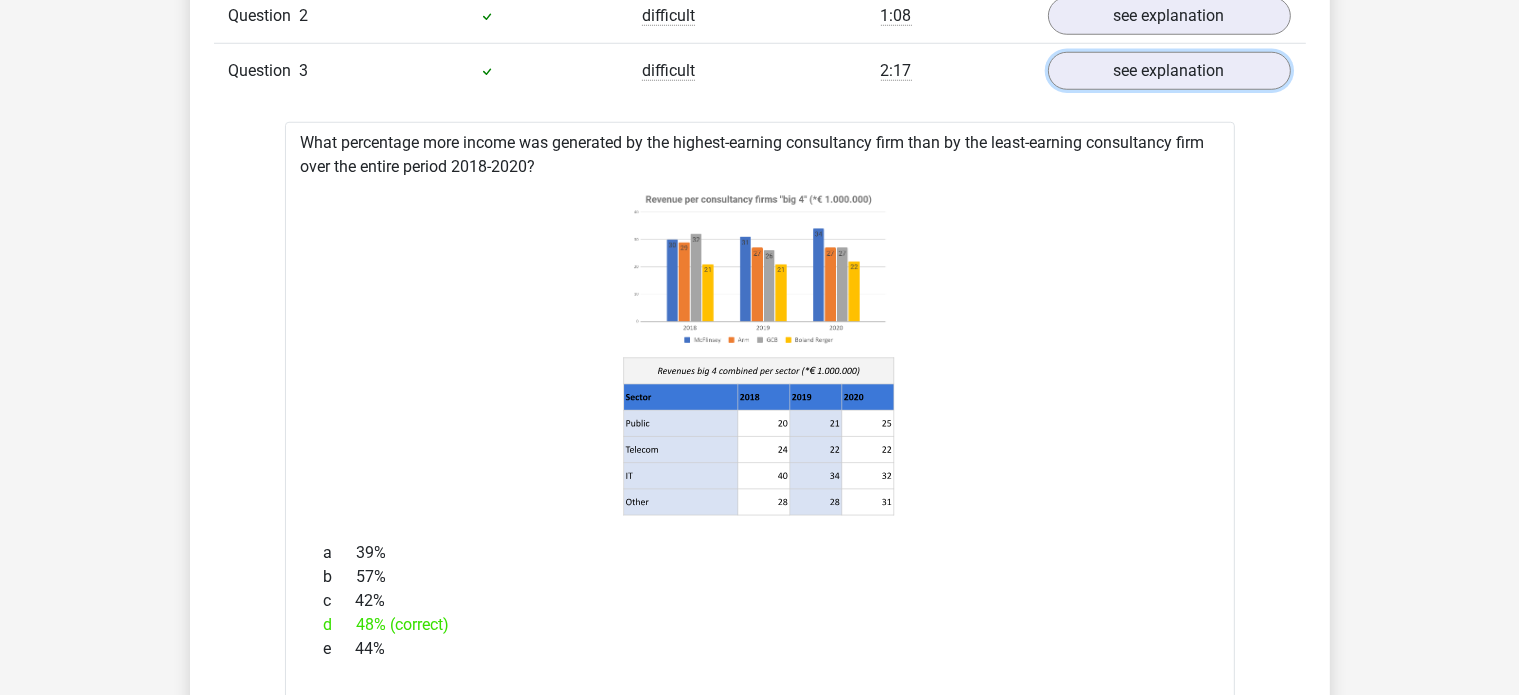scroll, scrollTop: 1742, scrollLeft: 0, axis: vertical 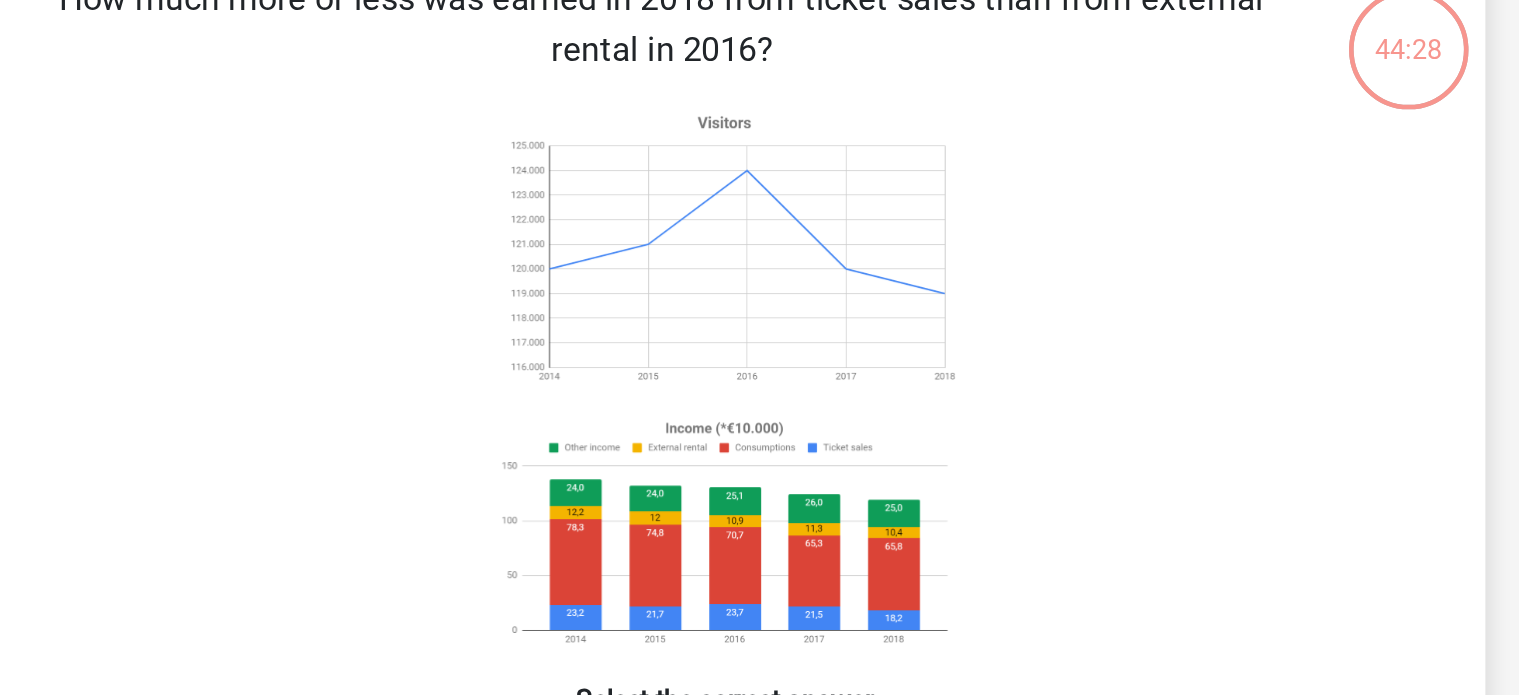 drag, startPoint x: 1230, startPoint y: 345, endPoint x: 1224, endPoint y: 320, distance: 25.70992 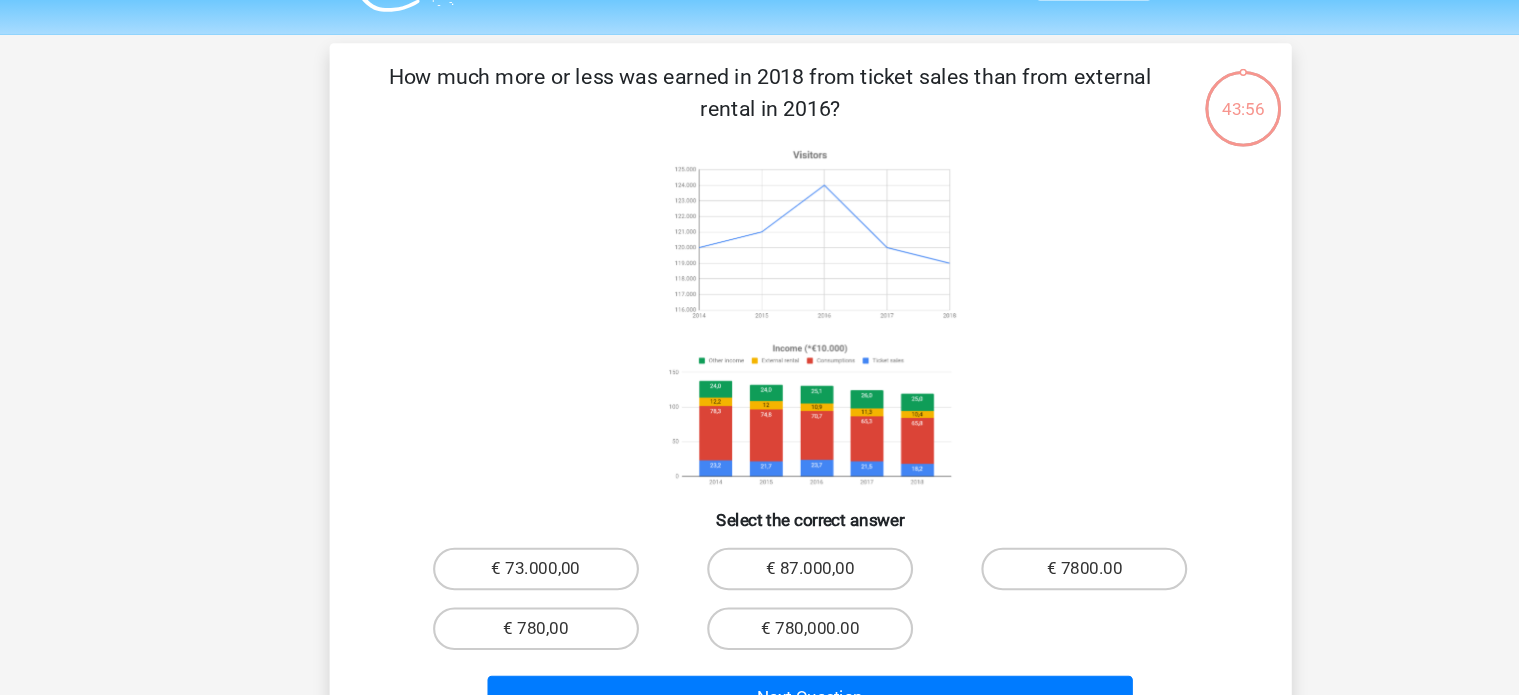 scroll, scrollTop: 10, scrollLeft: 0, axis: vertical 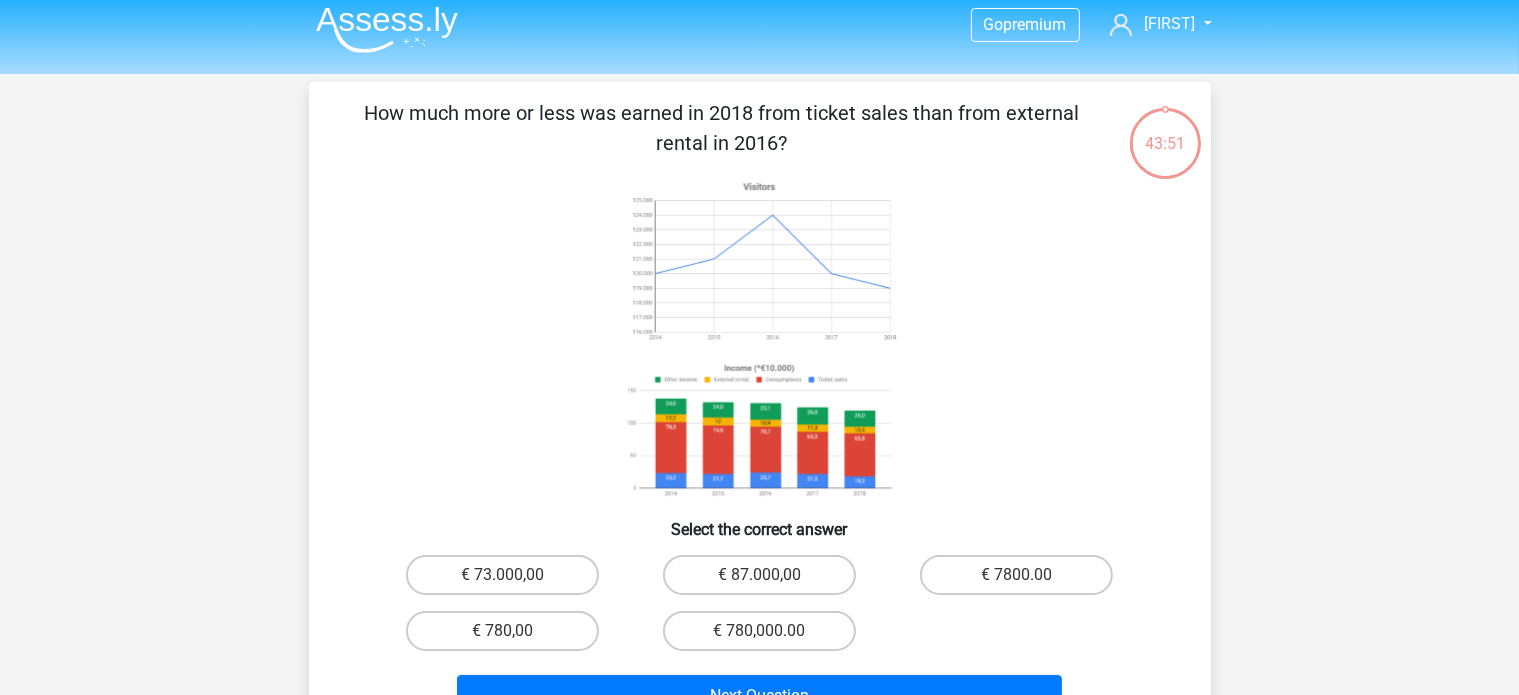 drag, startPoint x: 347, startPoint y: 109, endPoint x: 849, endPoint y: 144, distance: 503.21863 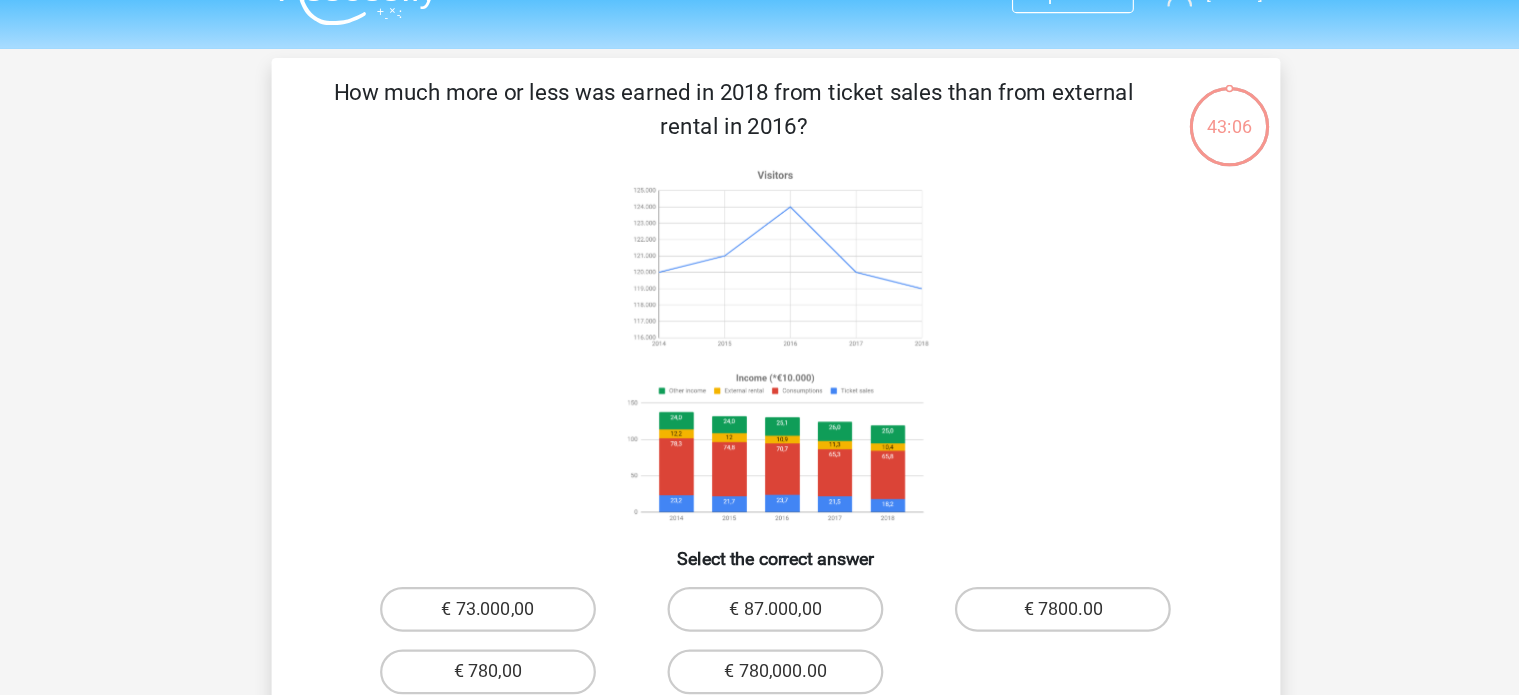 scroll, scrollTop: 10, scrollLeft: 0, axis: vertical 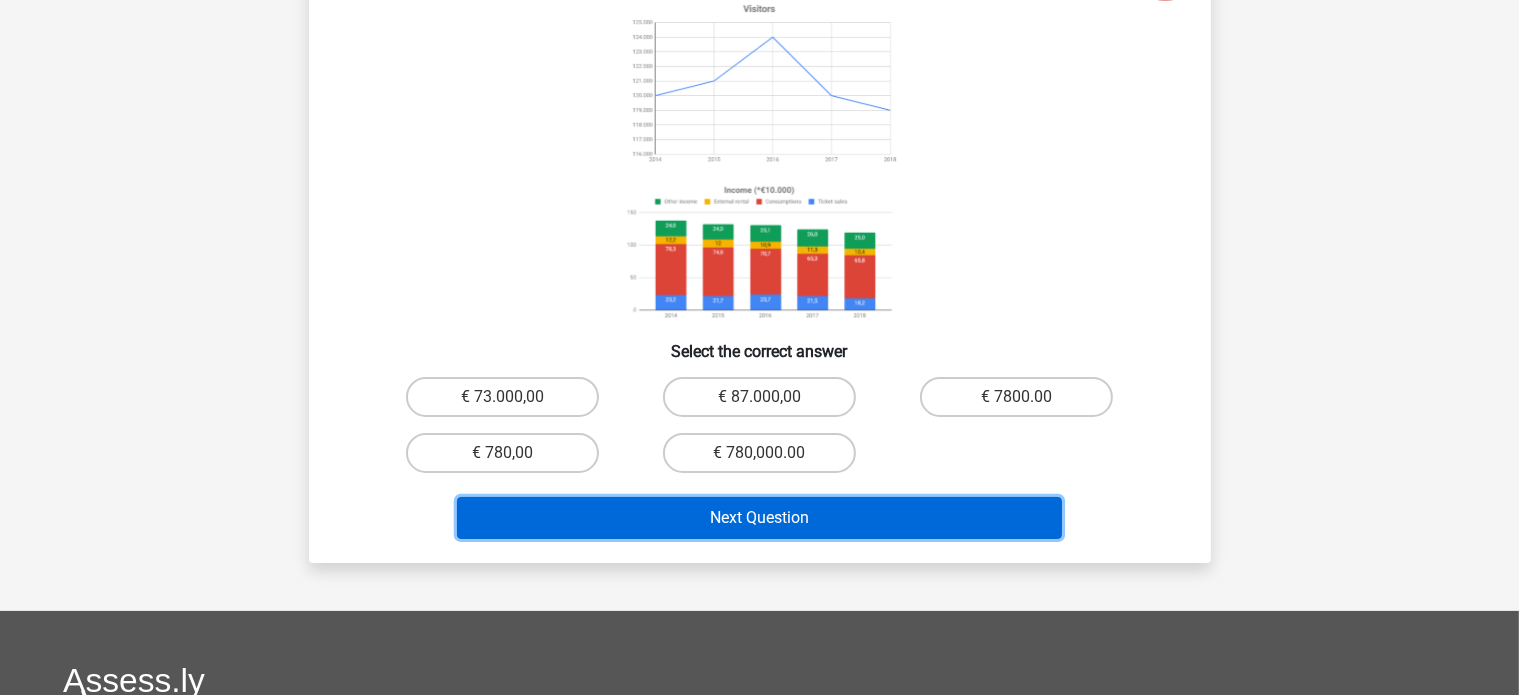 click on "Next Question" at bounding box center [759, 518] 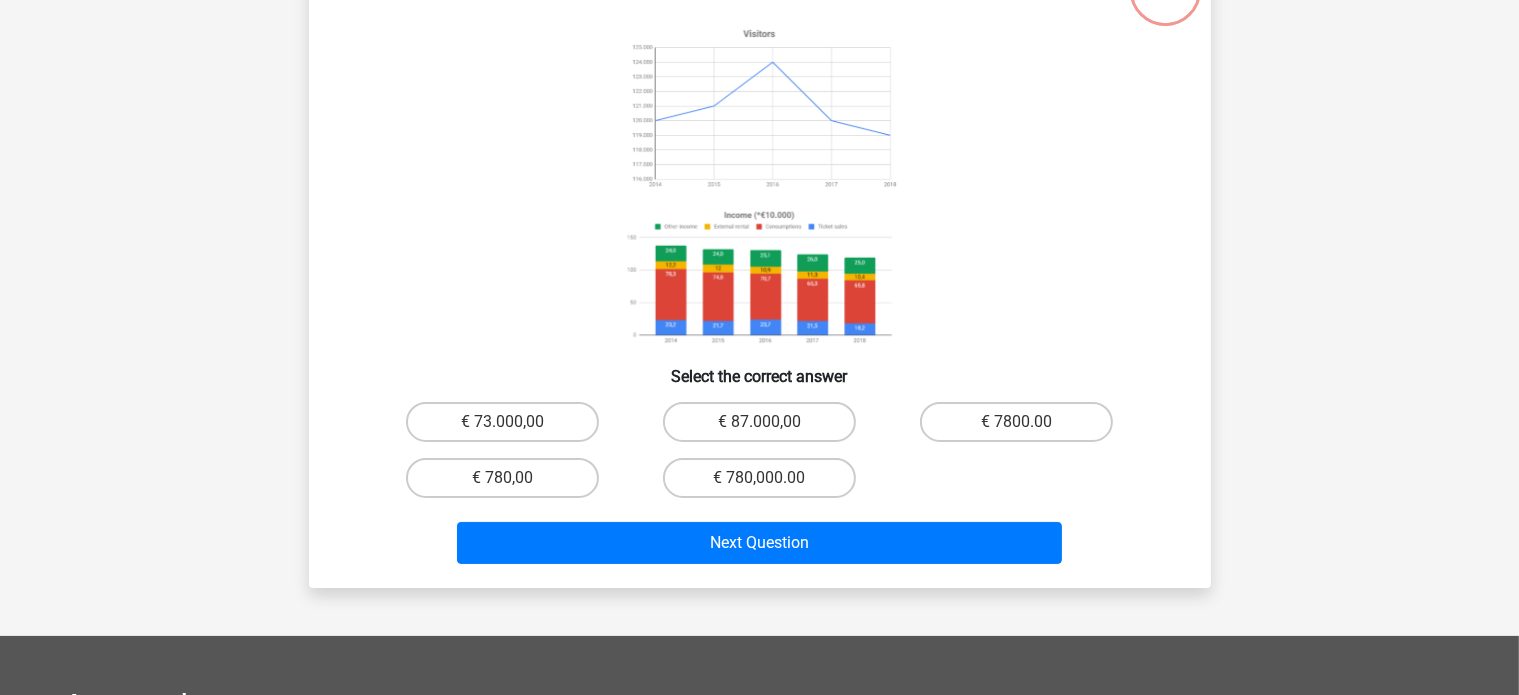 scroll, scrollTop: 160, scrollLeft: 0, axis: vertical 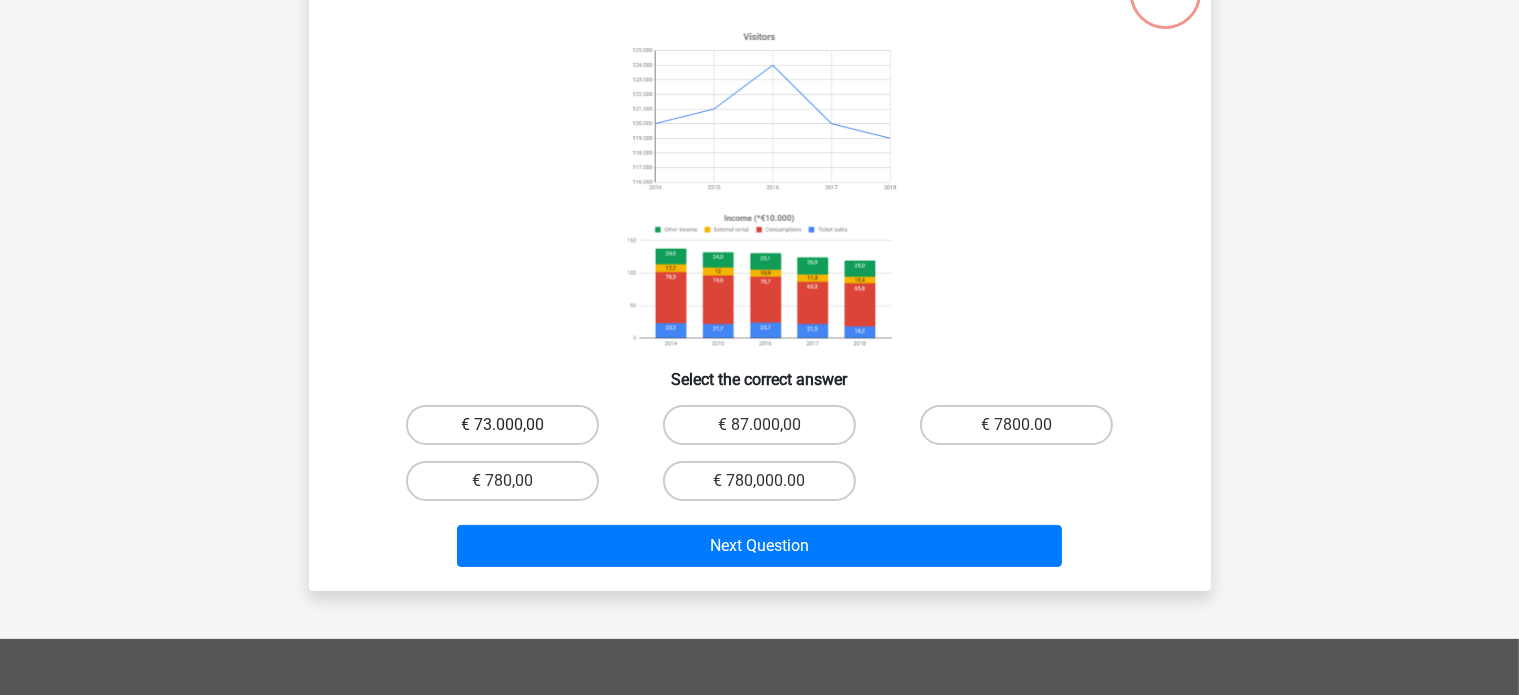 click on "€ 73.000,00" at bounding box center (502, 425) 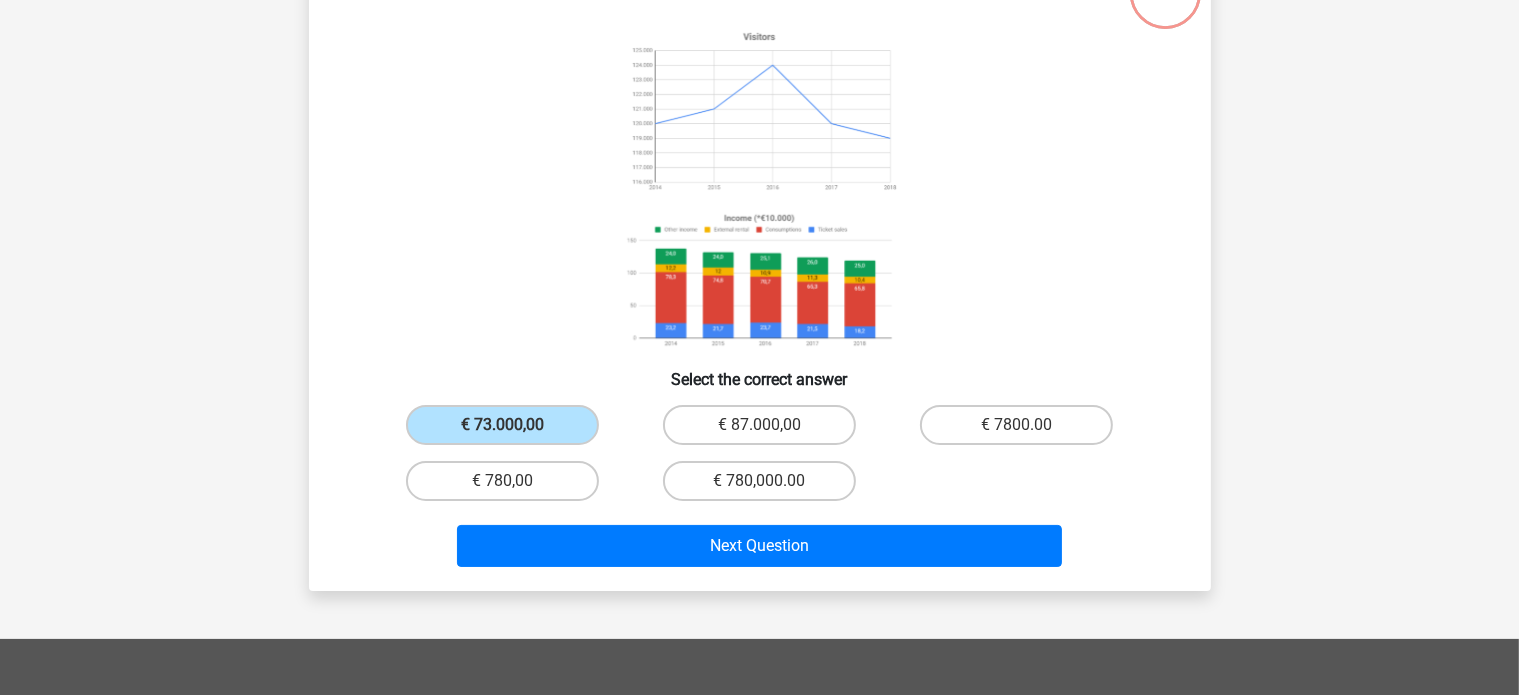 click on "Next Question" at bounding box center (760, 550) 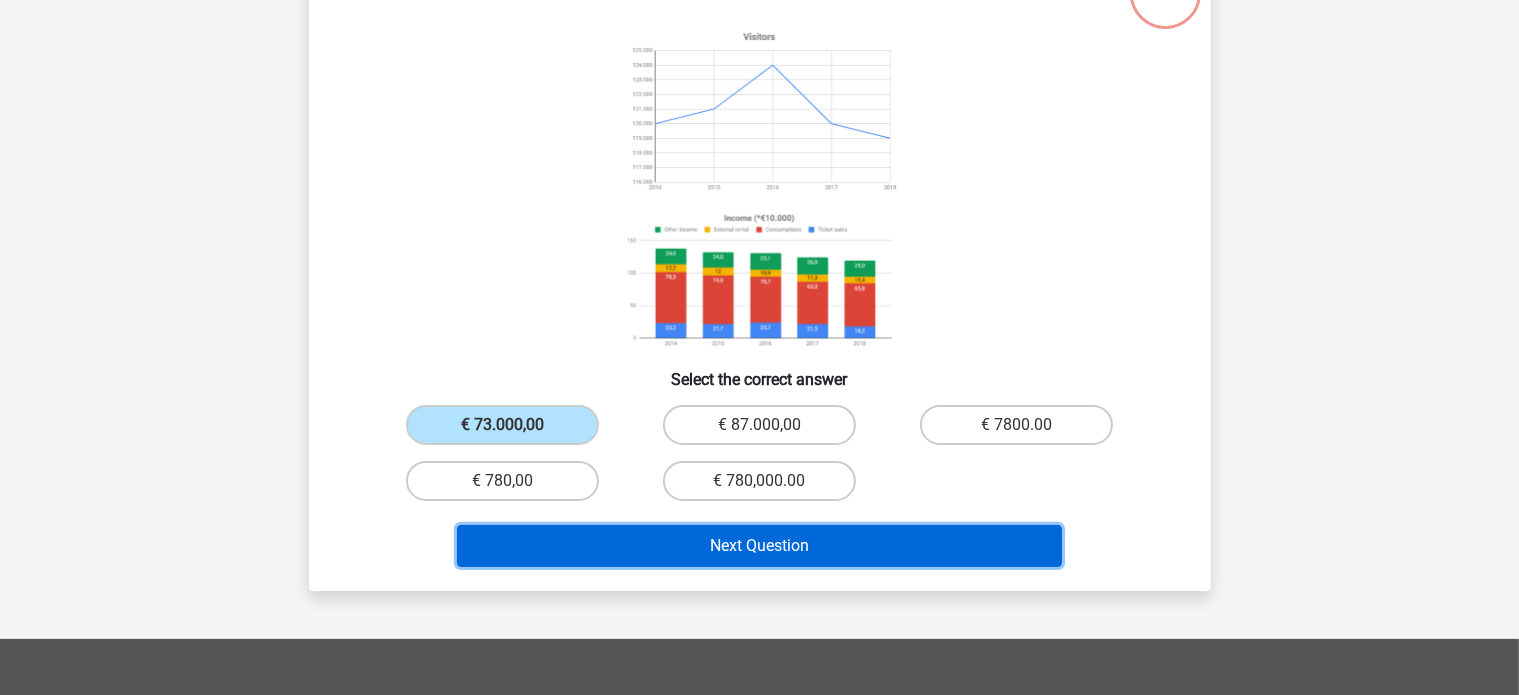 click on "Next Question" at bounding box center (759, 546) 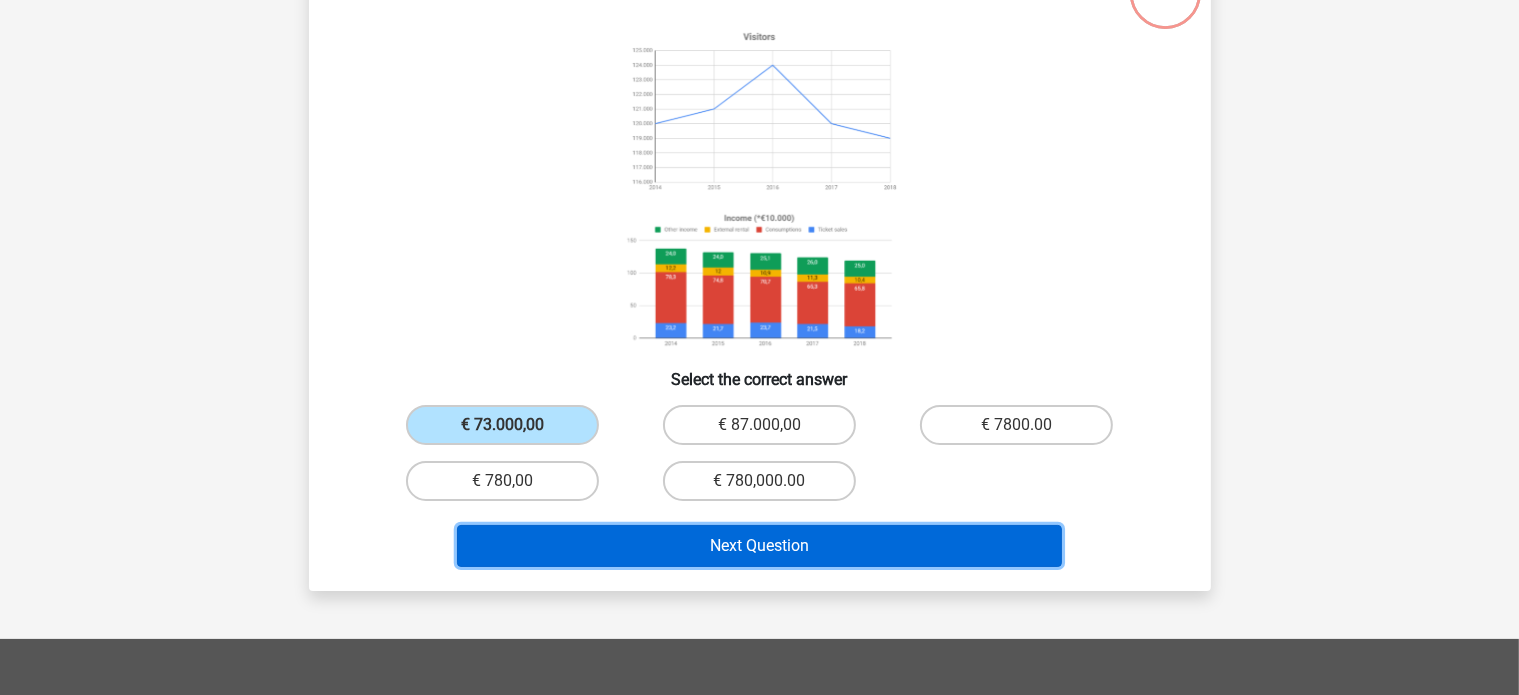 click on "Next Question" at bounding box center [759, 546] 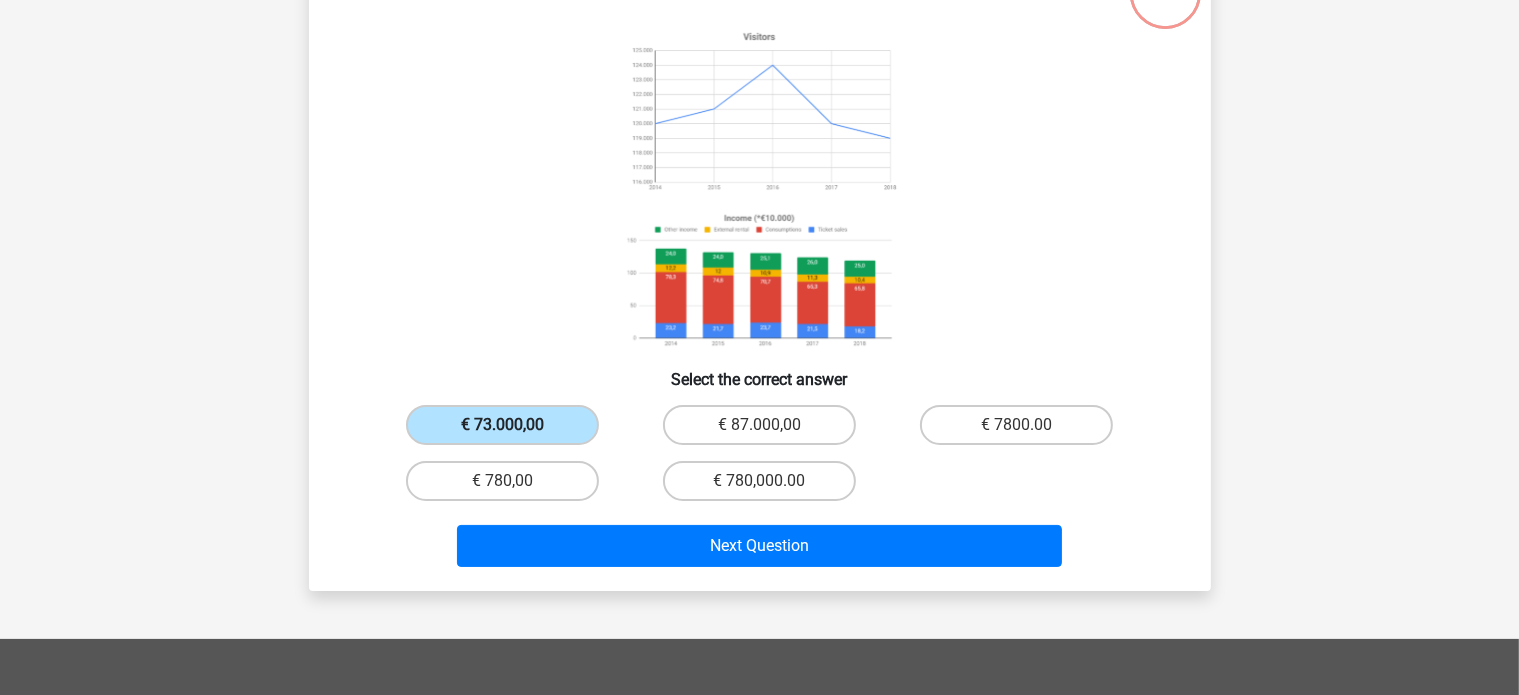 click on "€ 73.000,00" at bounding box center (502, 425) 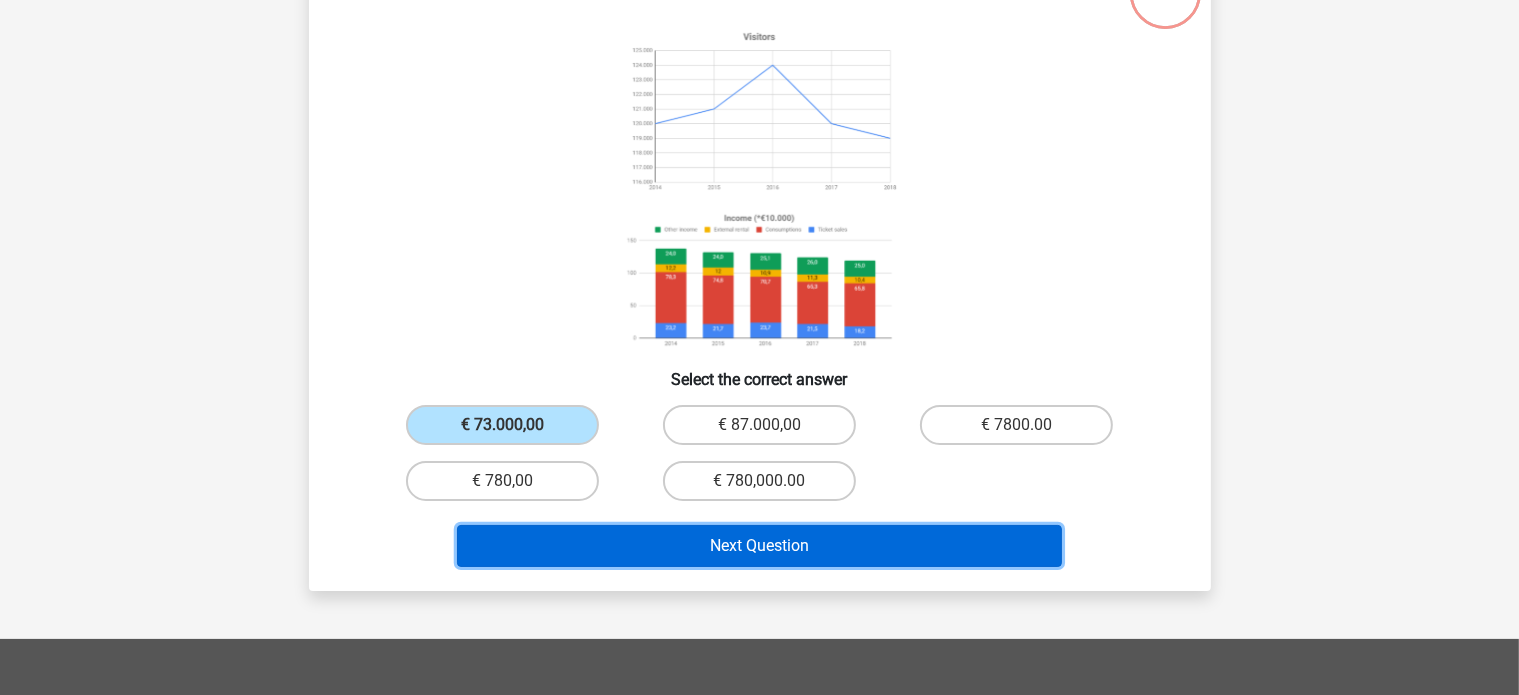 click on "Next Question" at bounding box center [759, 546] 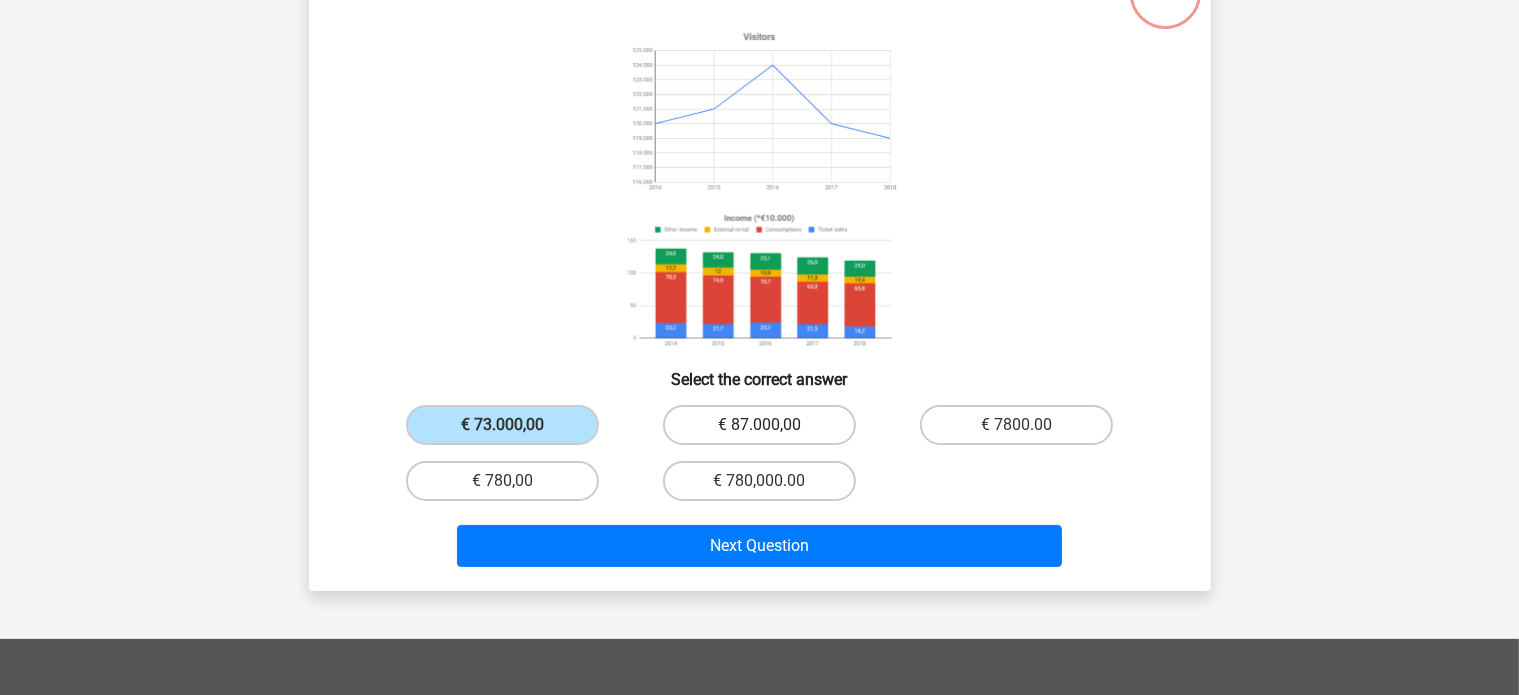 click on "€ 87.000,00" at bounding box center [759, 425] 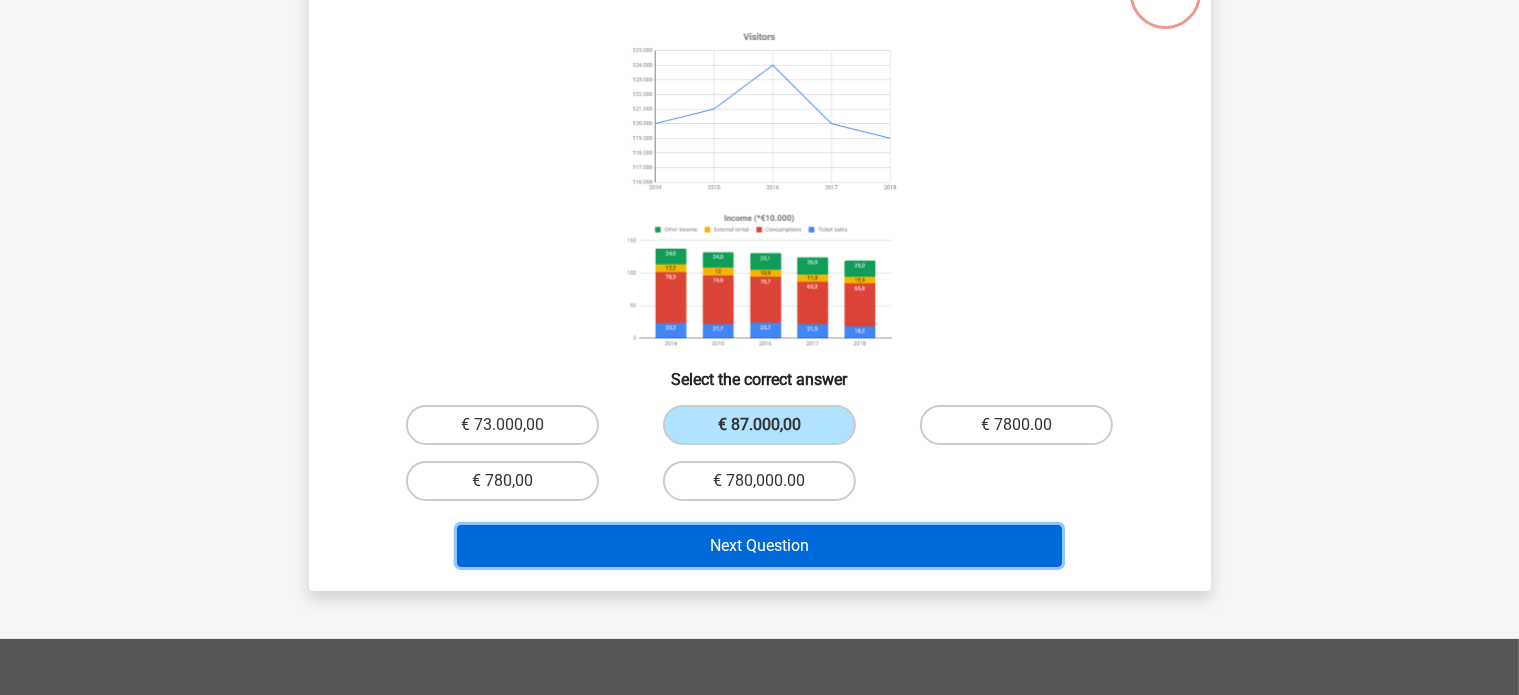 click on "Next Question" at bounding box center [759, 546] 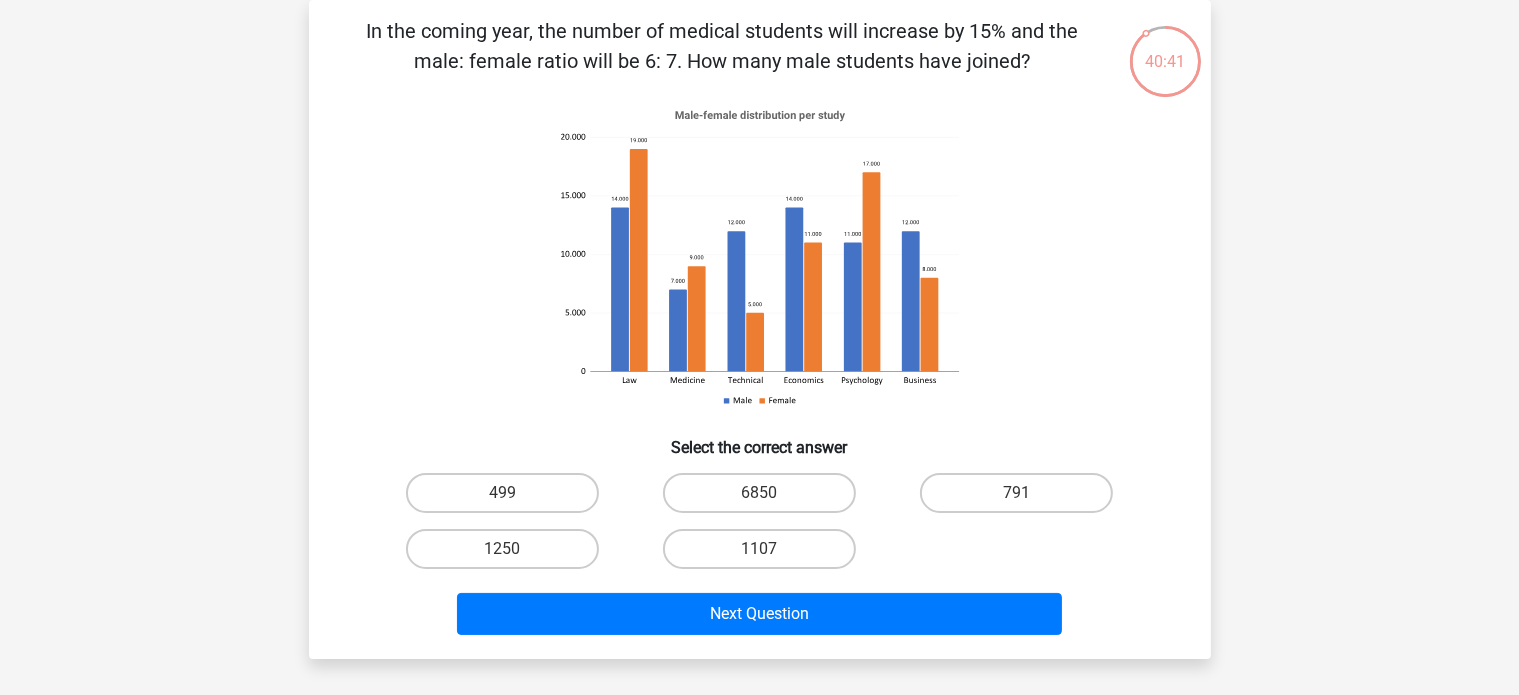 scroll, scrollTop: 0, scrollLeft: 0, axis: both 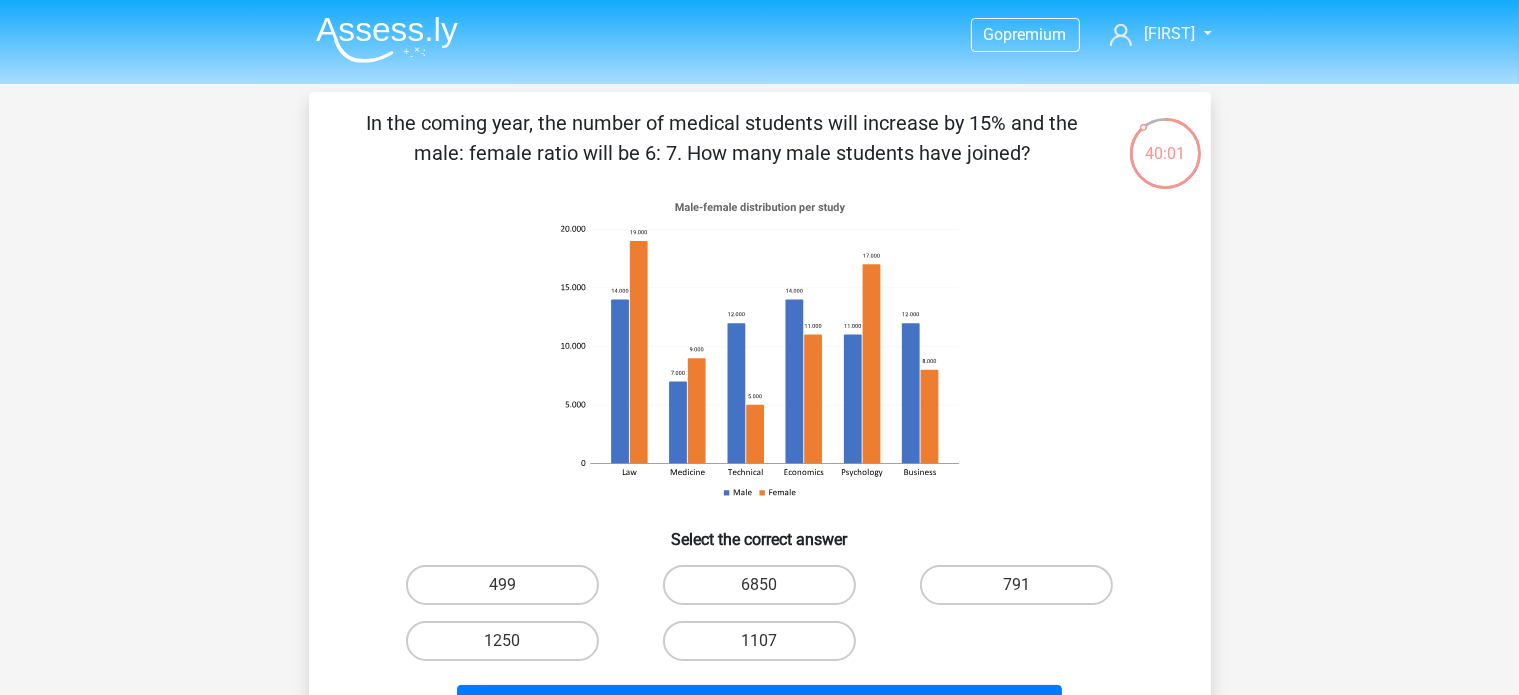 drag, startPoint x: 1020, startPoint y: 119, endPoint x: 1032, endPoint y: 154, distance: 37 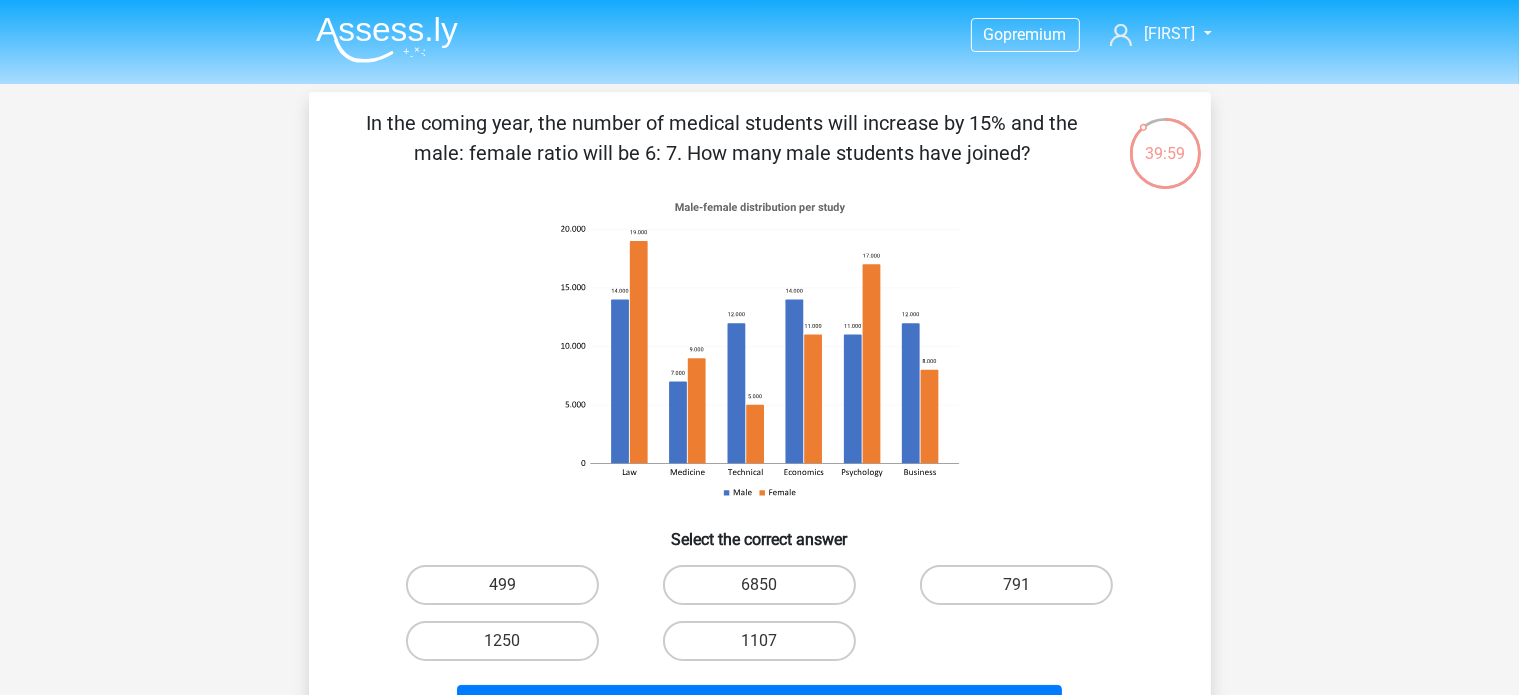 copy on "the male: female ratio will be 6: 7. How many male students have joined?" 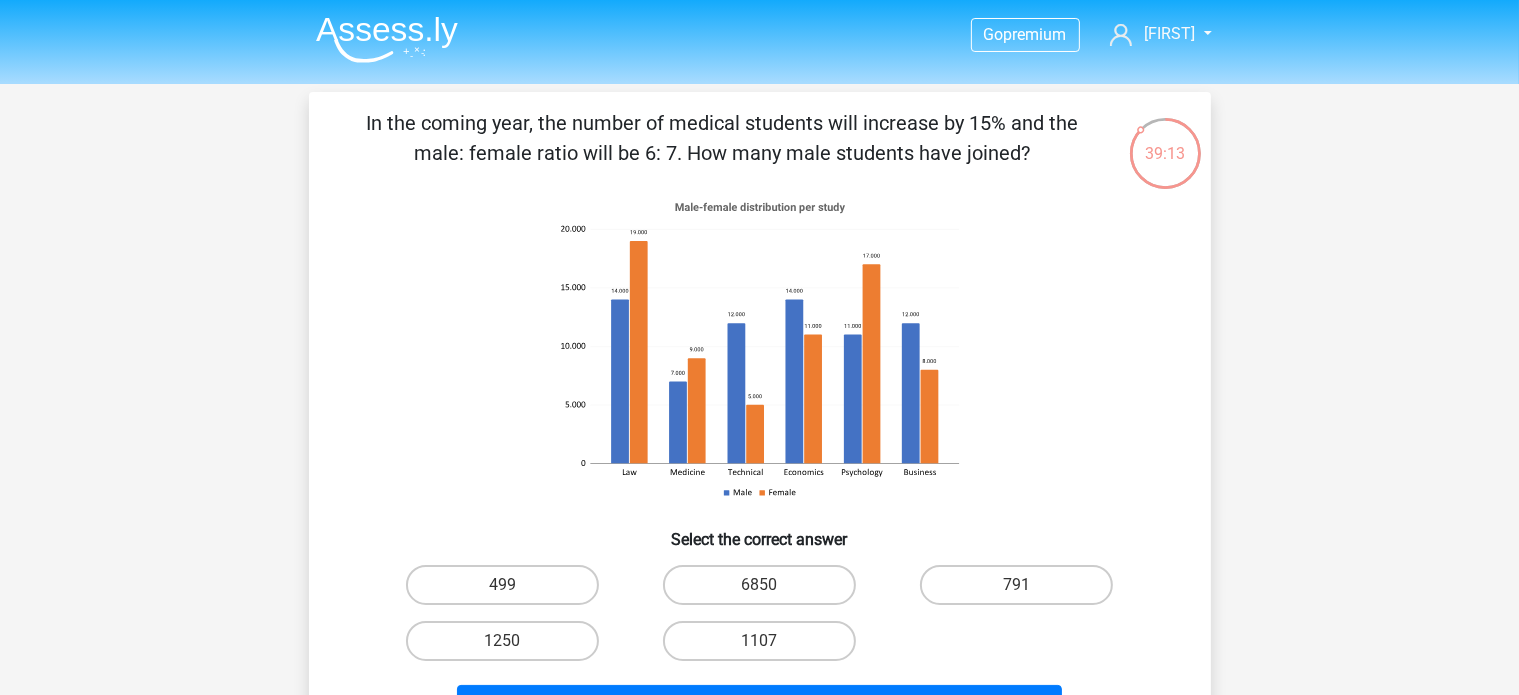 click on "In the coming year, the number of medical students will increase by 15% and the male: female ratio will be 6: 7. How many male students have joined?" at bounding box center [722, 138] 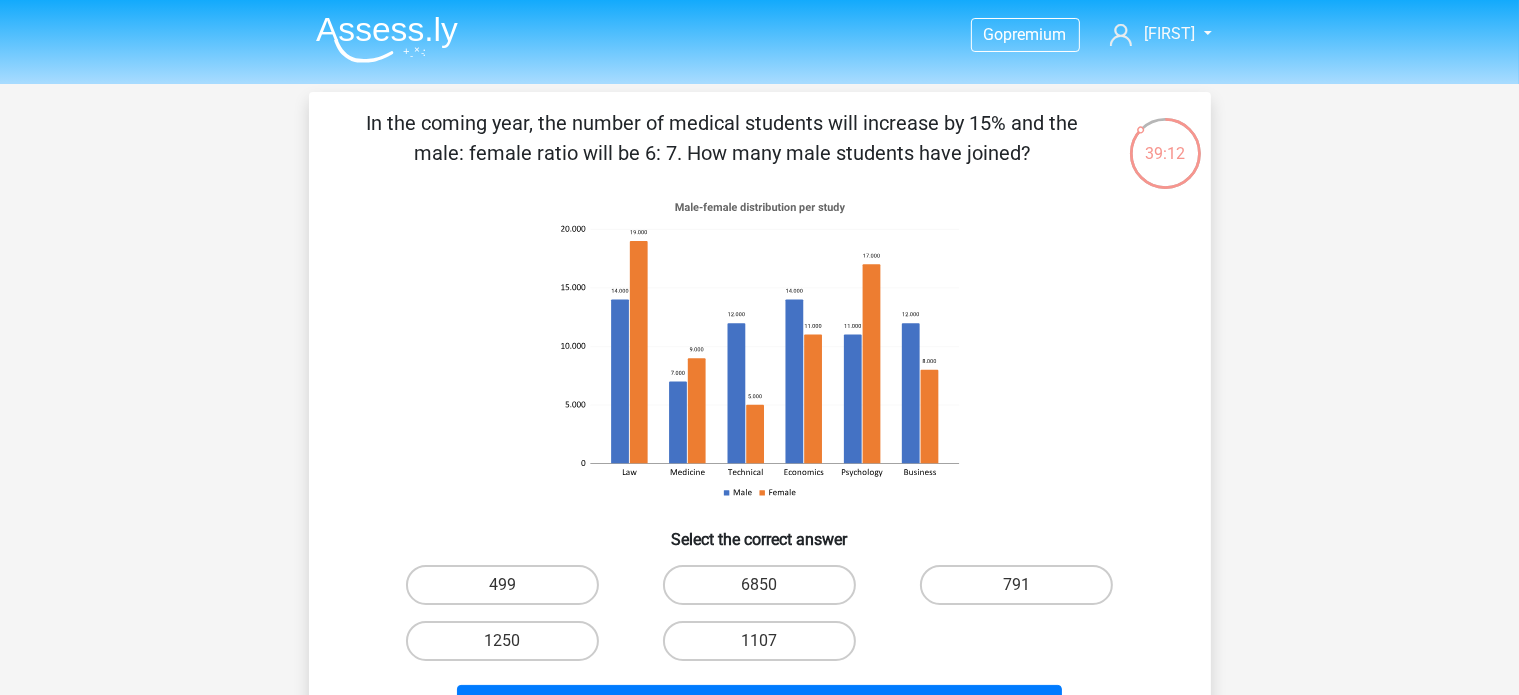 drag, startPoint x: 337, startPoint y: 112, endPoint x: 1068, endPoint y: 158, distance: 732.4459 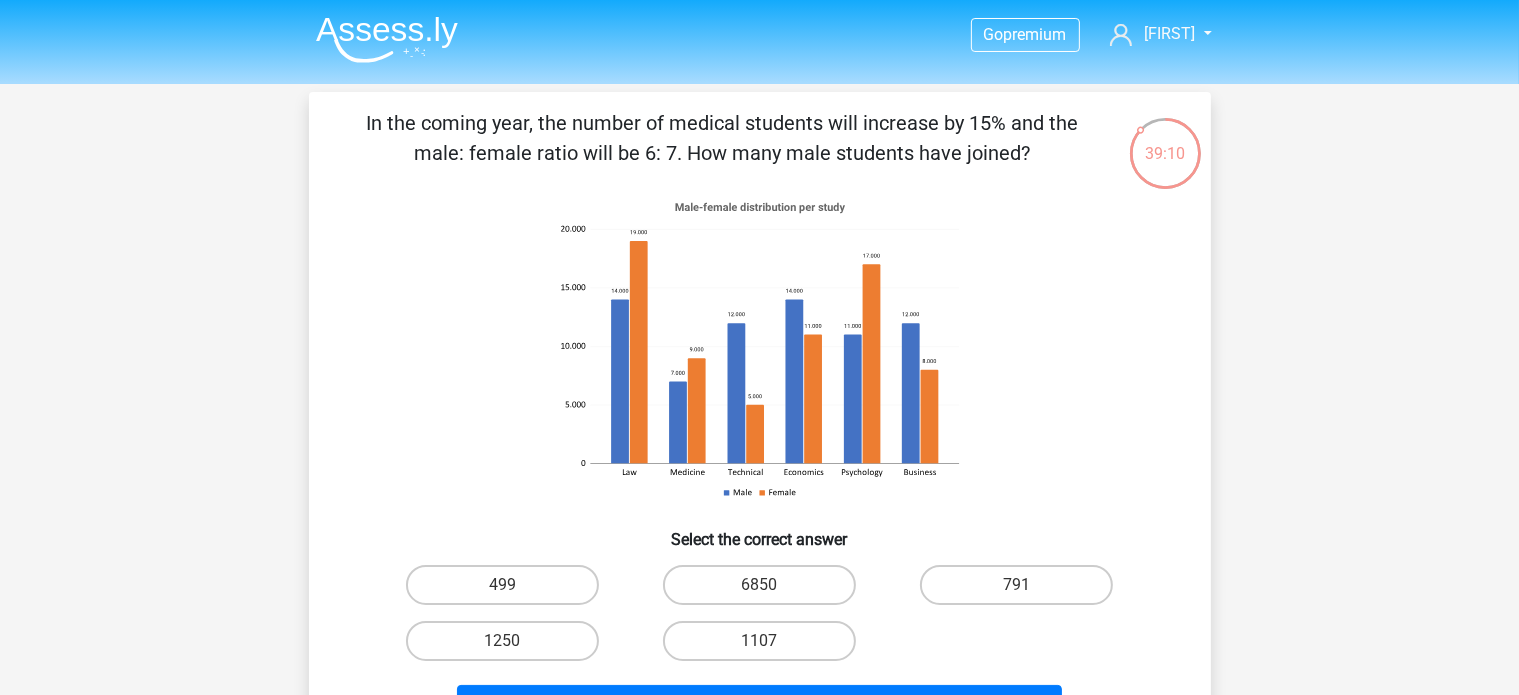 copy on "In the coming year, the number of medical students will increase by 15% and the male: female ratio will be 6: 7. How many male students have joined?" 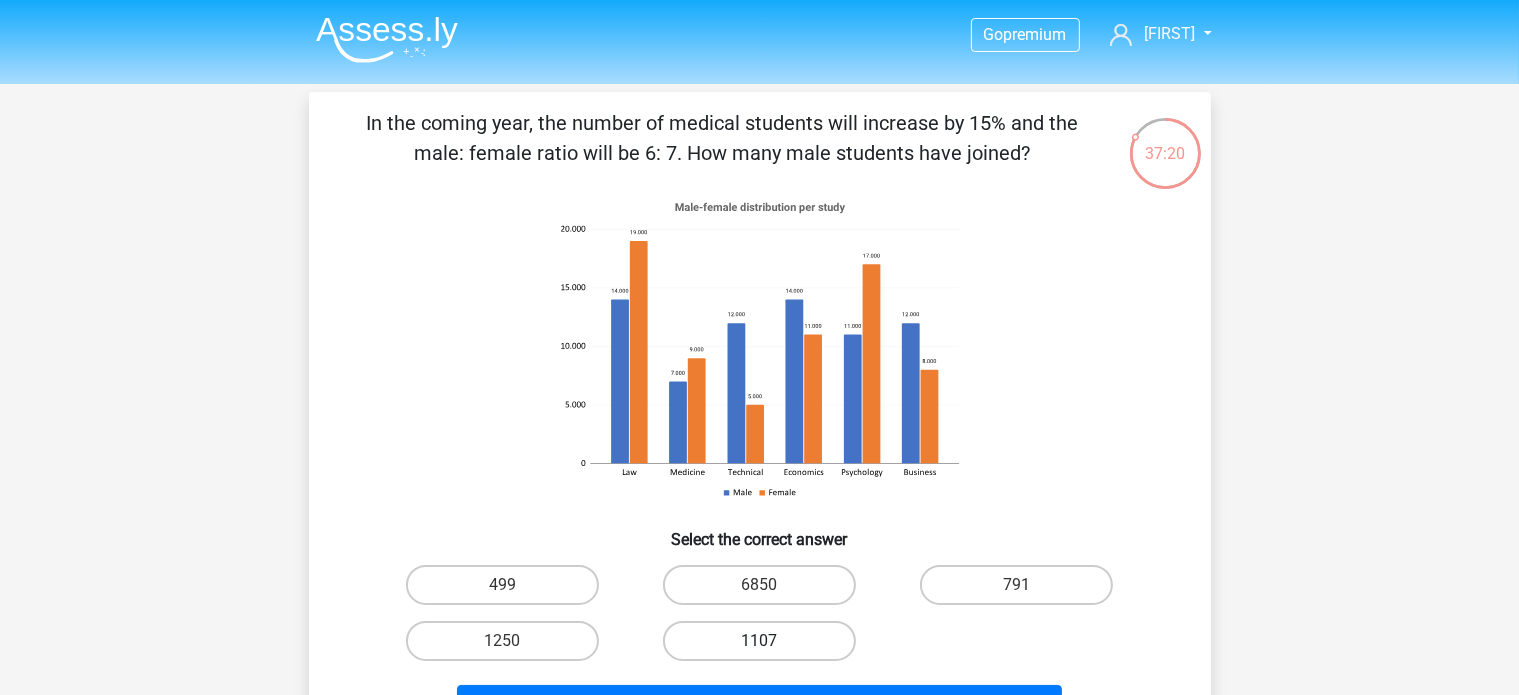 click on "1107" at bounding box center [759, 641] 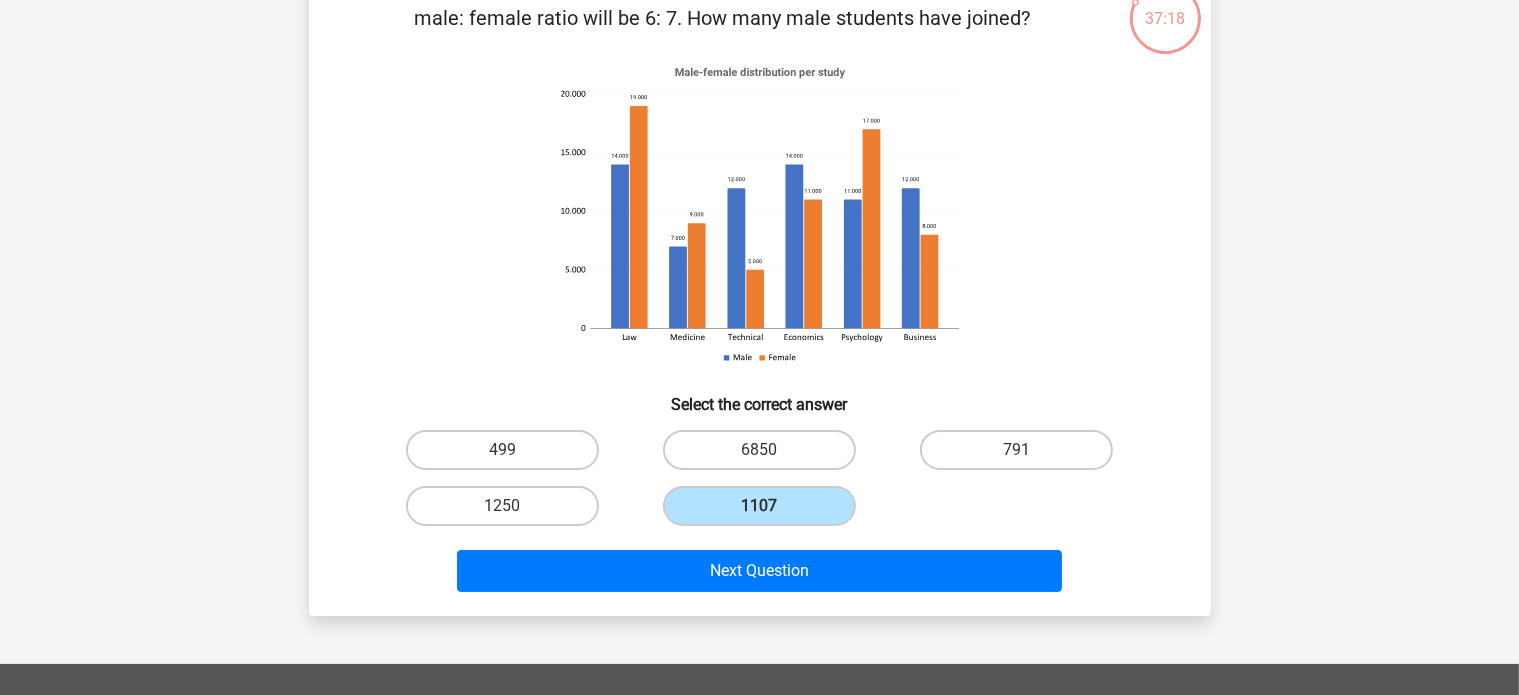 scroll, scrollTop: 138, scrollLeft: 0, axis: vertical 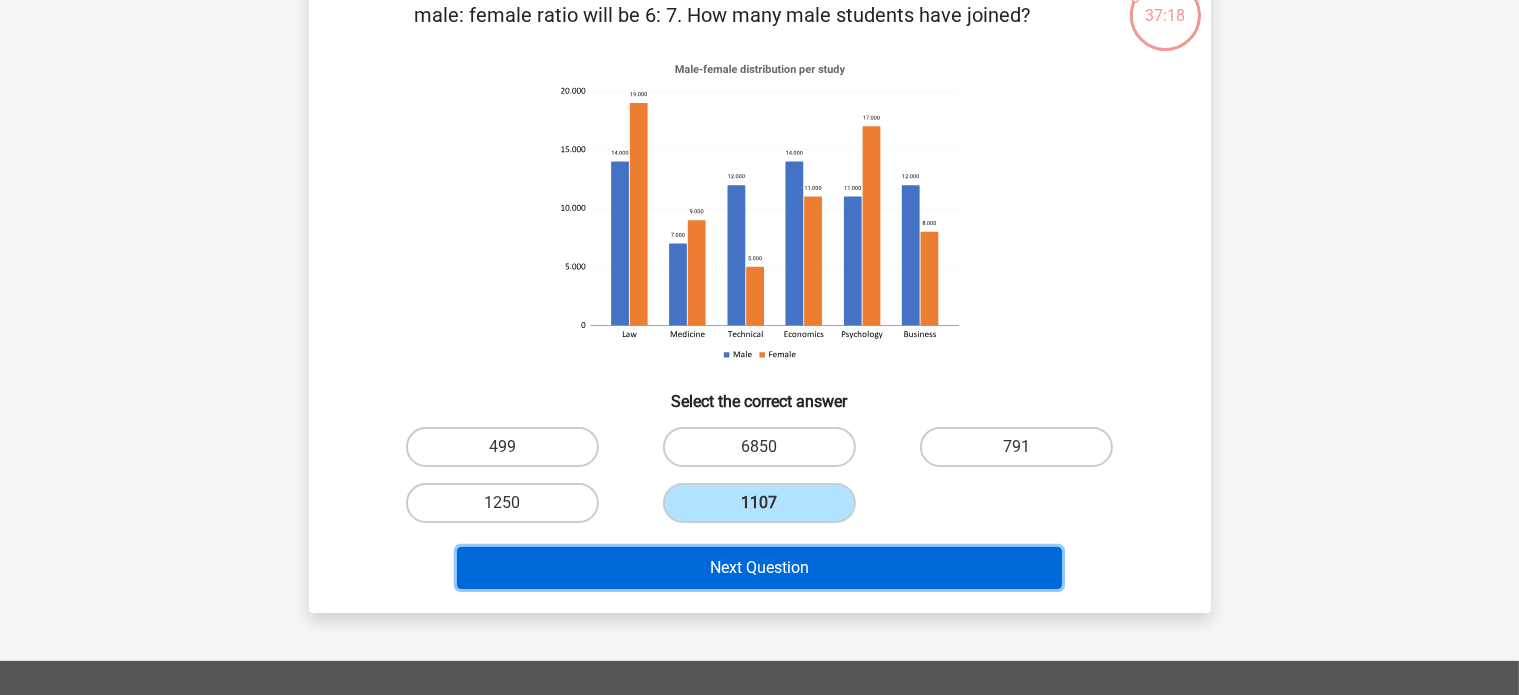 click on "Next Question" at bounding box center [759, 568] 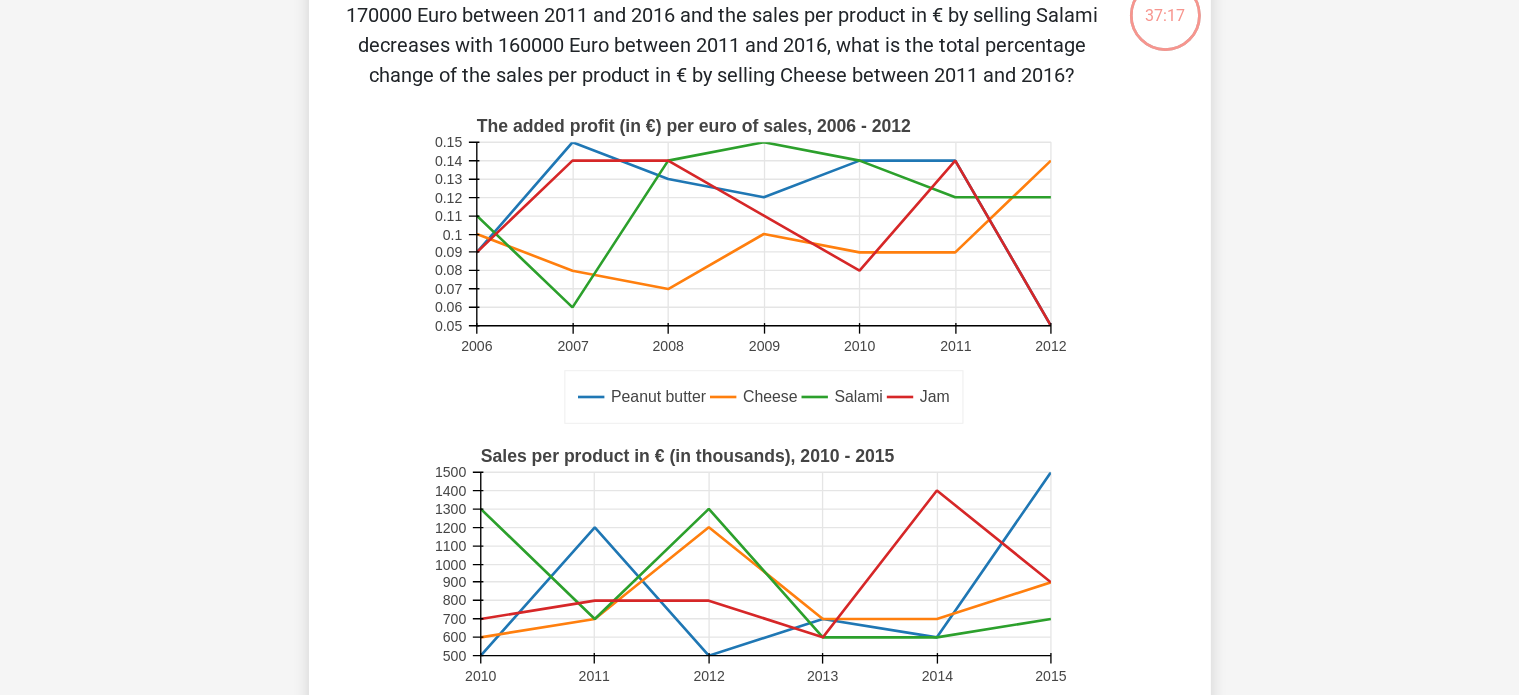 scroll, scrollTop: 92, scrollLeft: 0, axis: vertical 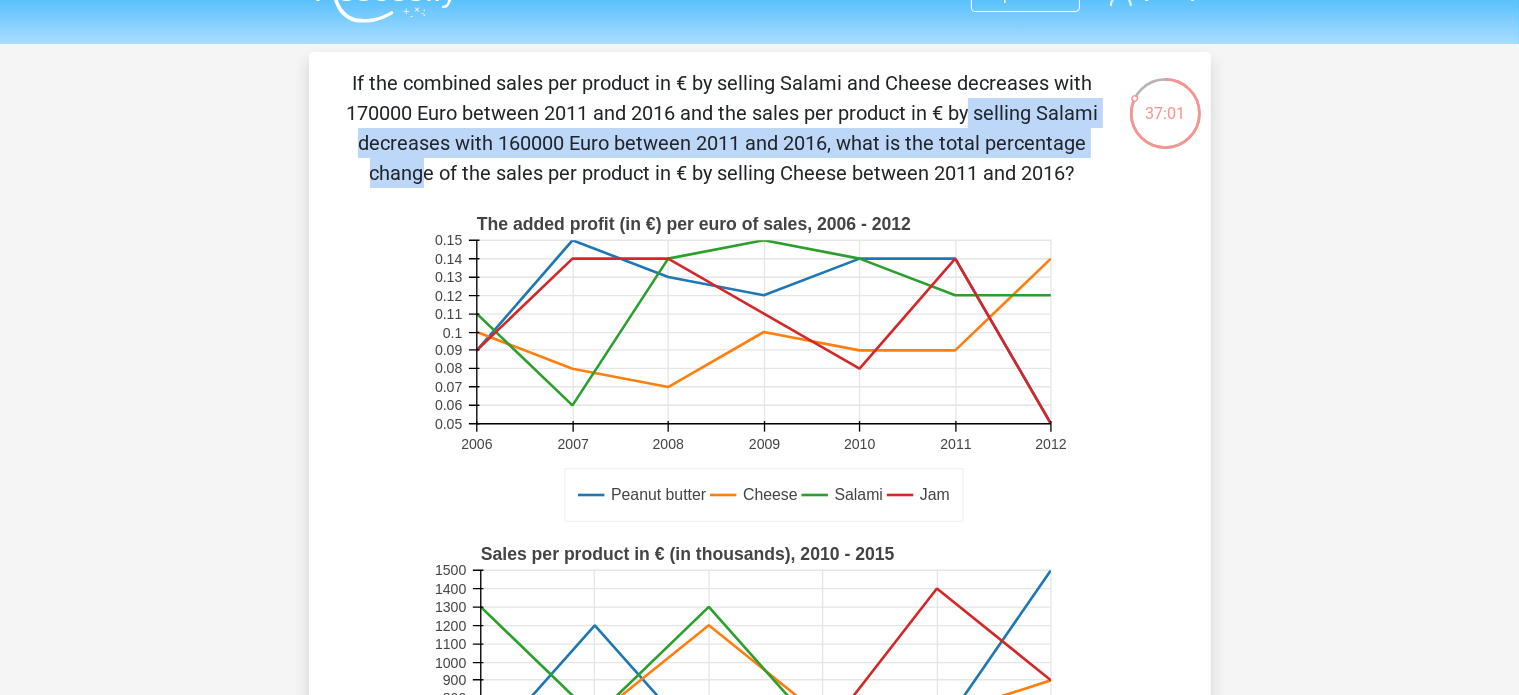 drag, startPoint x: 550, startPoint y: 103, endPoint x: 735, endPoint y: 147, distance: 190.16046 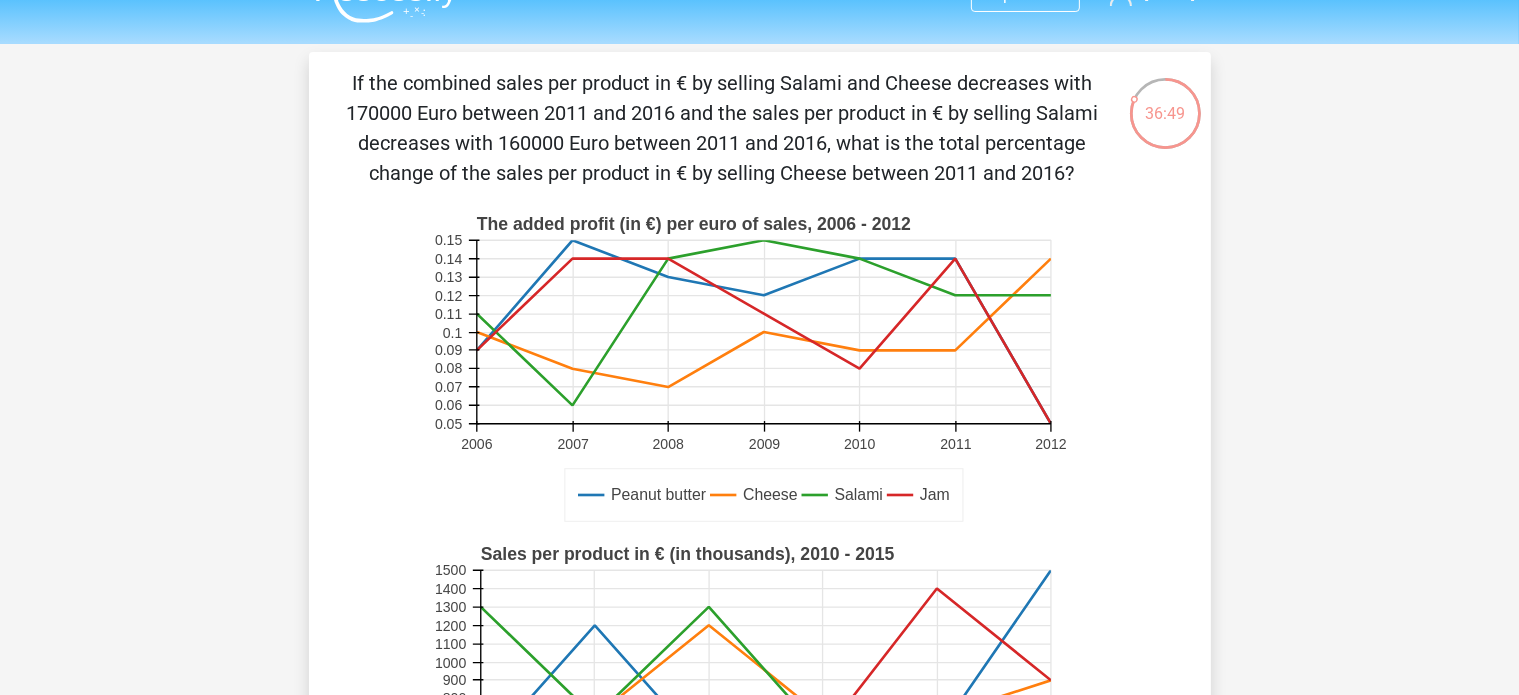 drag, startPoint x: 352, startPoint y: 84, endPoint x: 654, endPoint y: 171, distance: 314.2817 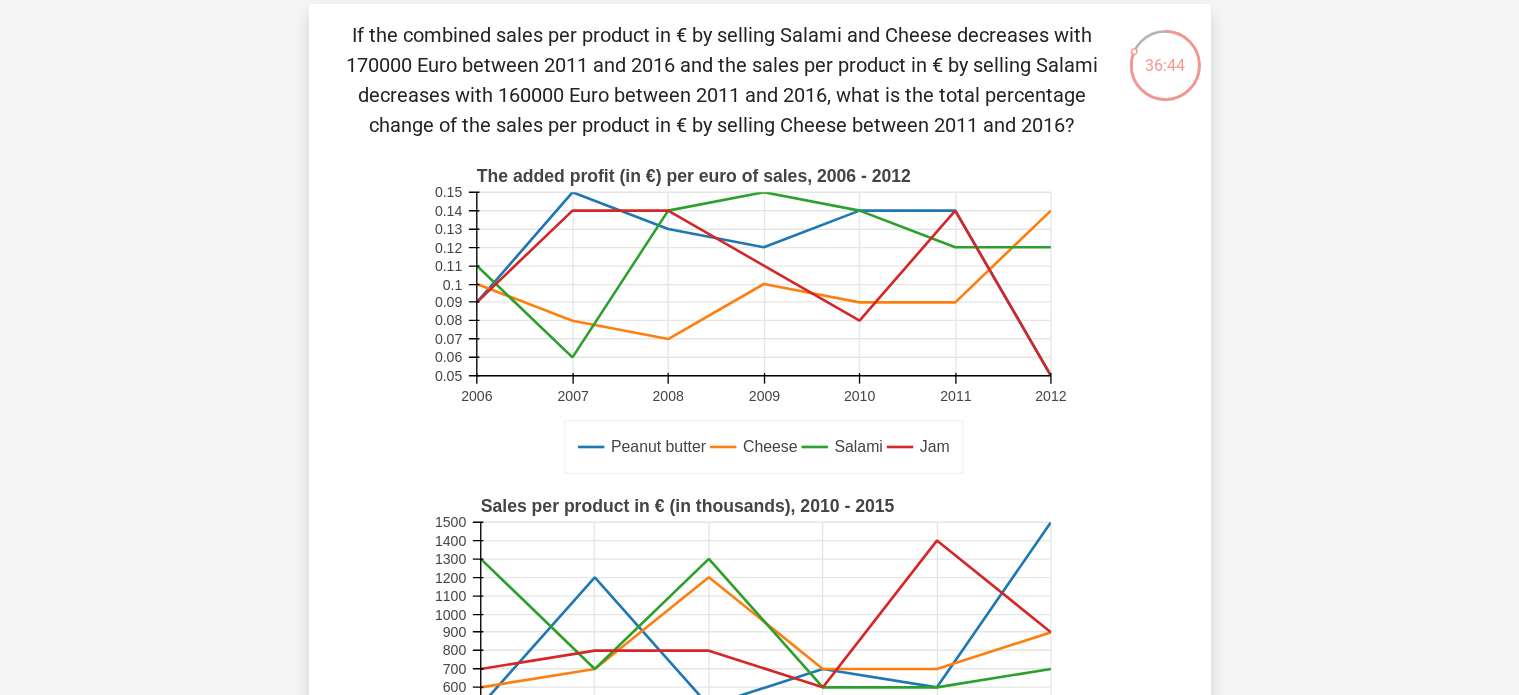 scroll, scrollTop: 84, scrollLeft: 0, axis: vertical 